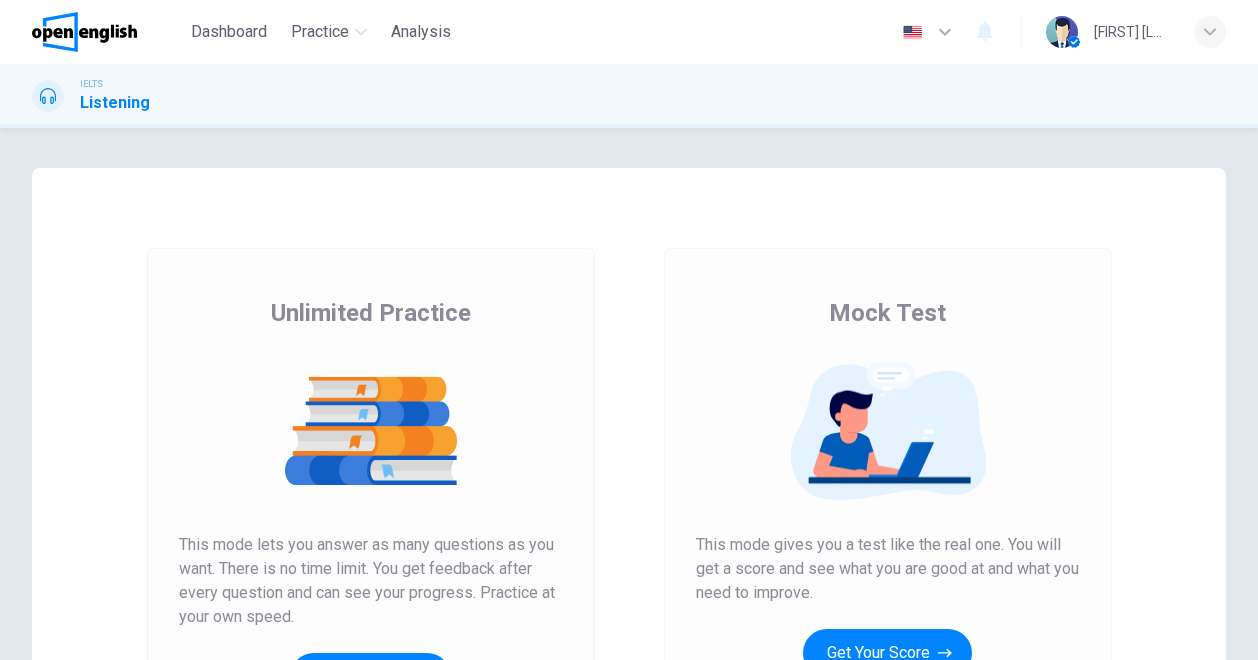 scroll, scrollTop: 0, scrollLeft: 0, axis: both 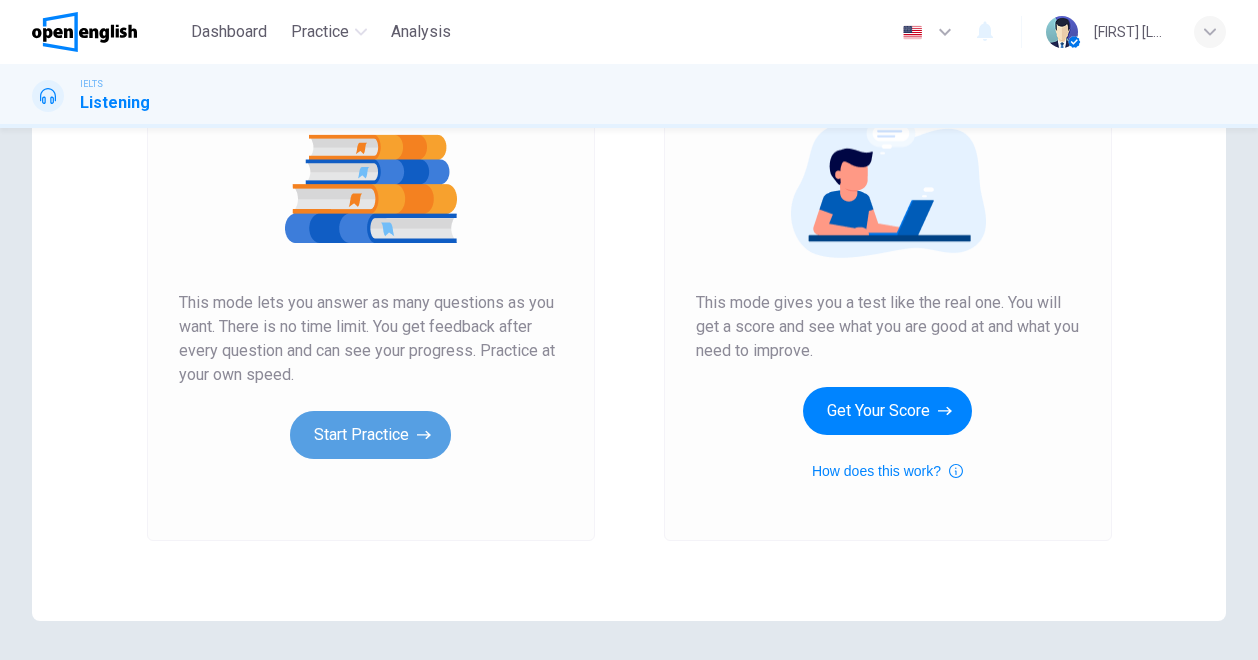 click on "Start Practice" at bounding box center [370, 435] 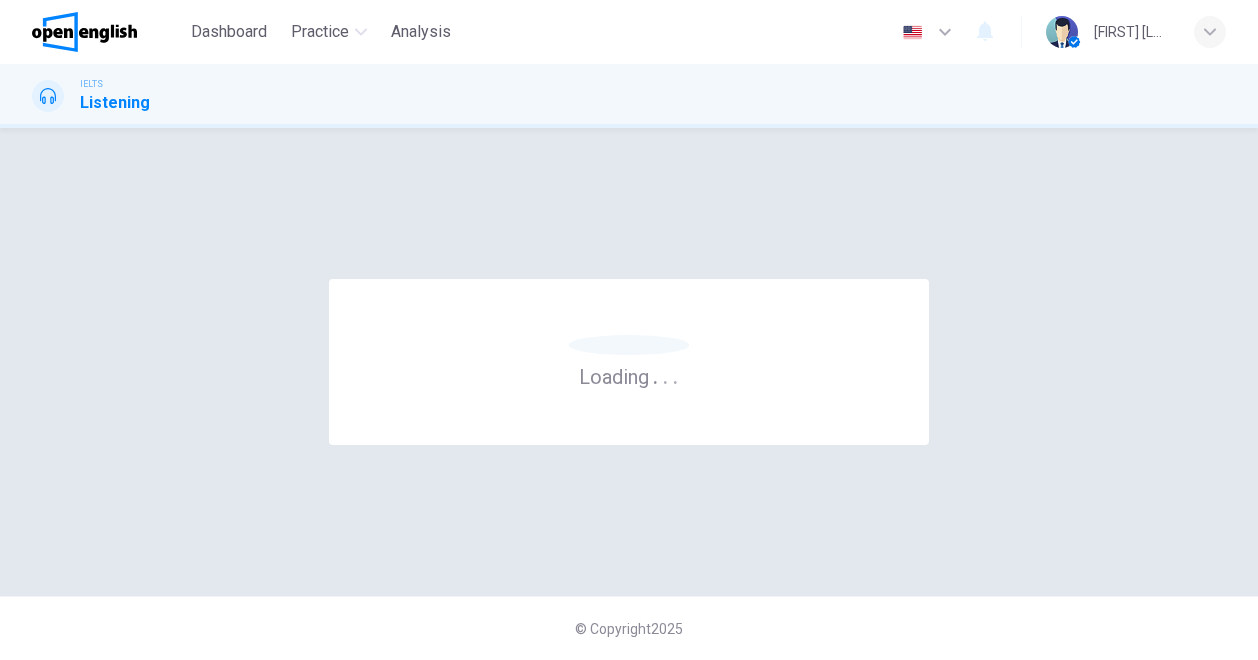 scroll, scrollTop: 0, scrollLeft: 0, axis: both 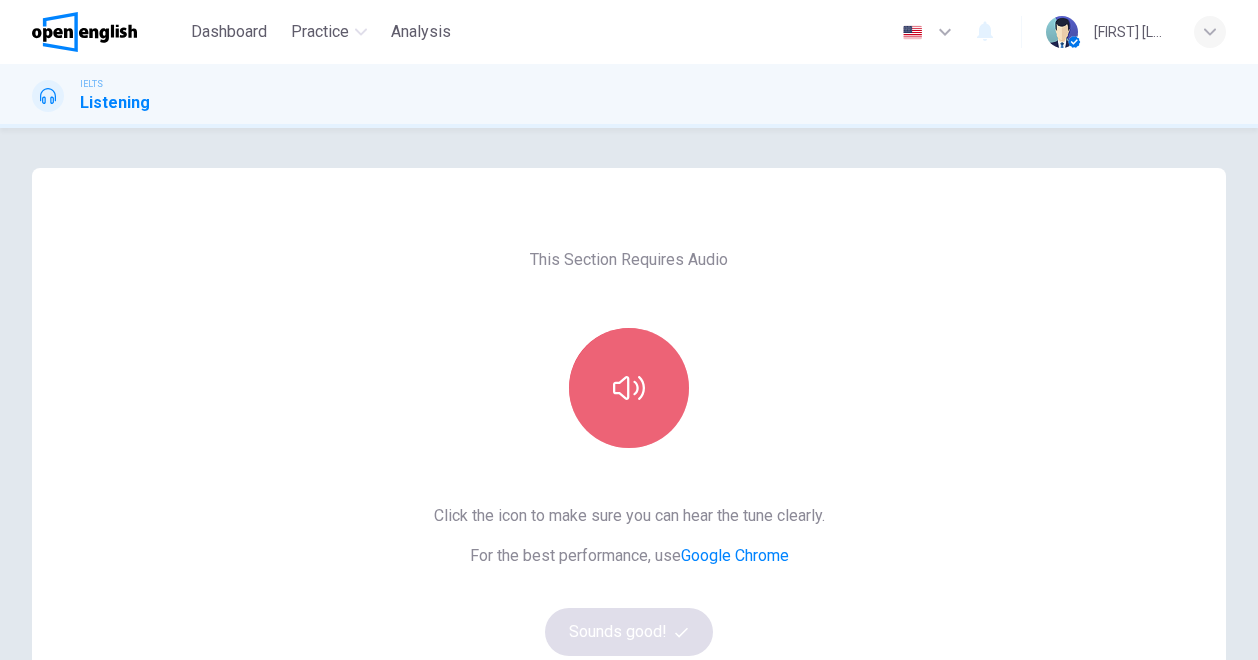 click at bounding box center [629, 388] 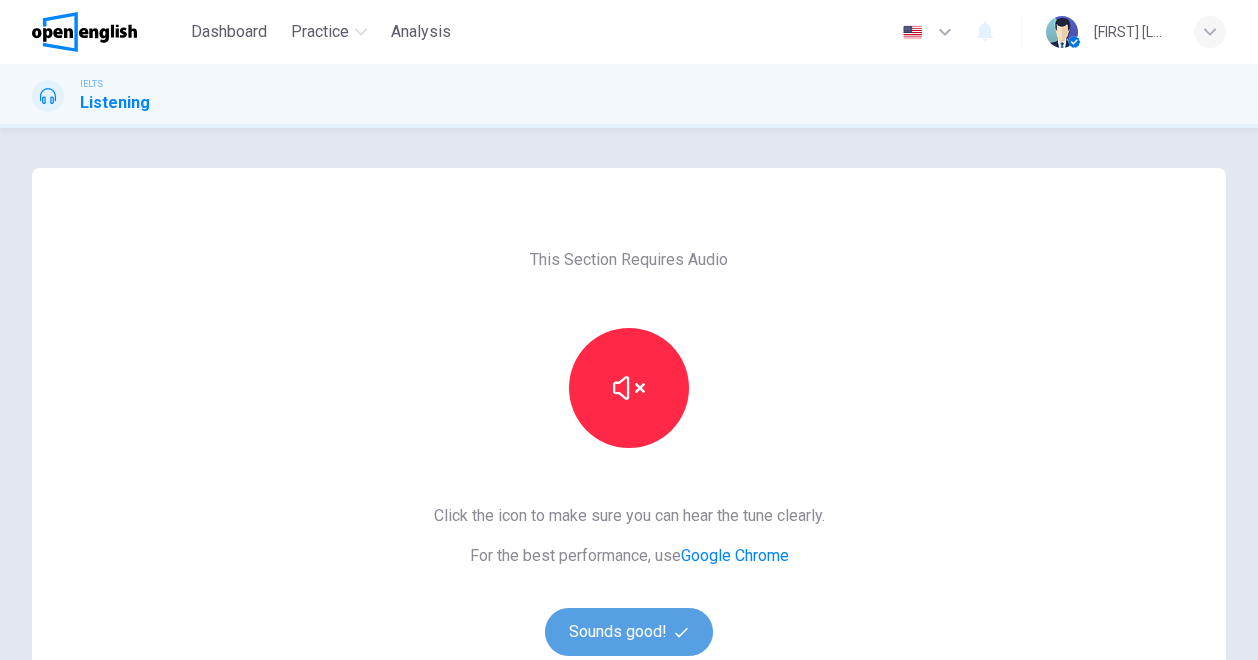 click on "Sounds good!" at bounding box center (629, 632) 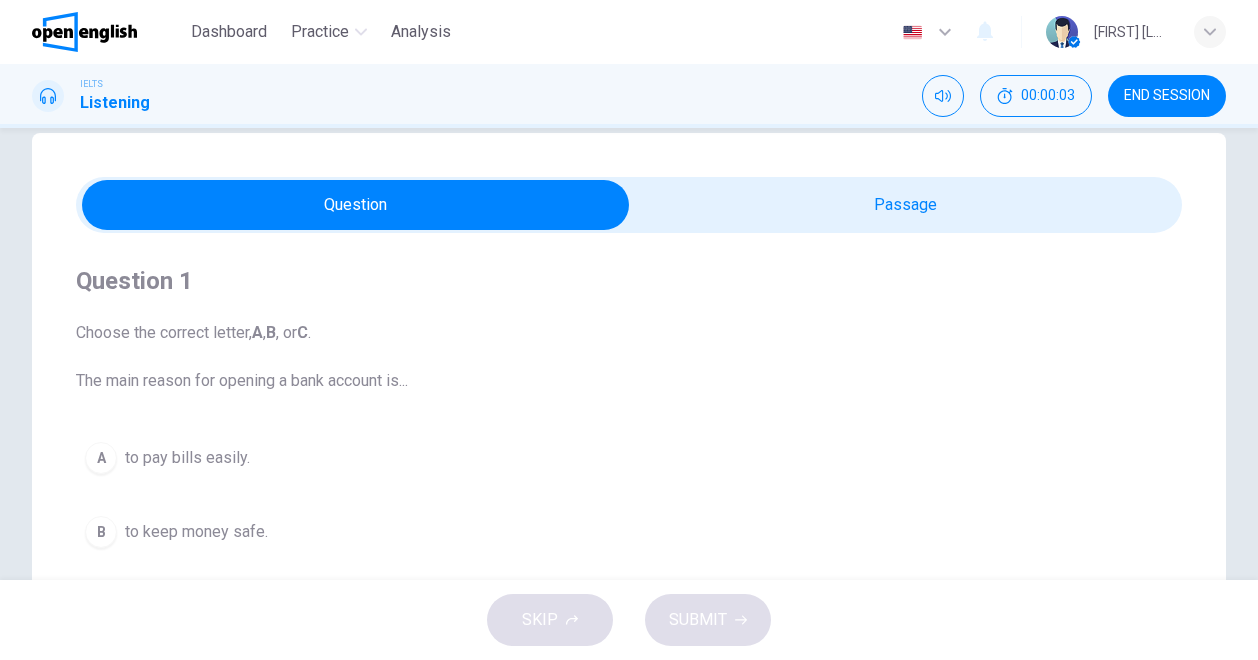 scroll, scrollTop: 30, scrollLeft: 0, axis: vertical 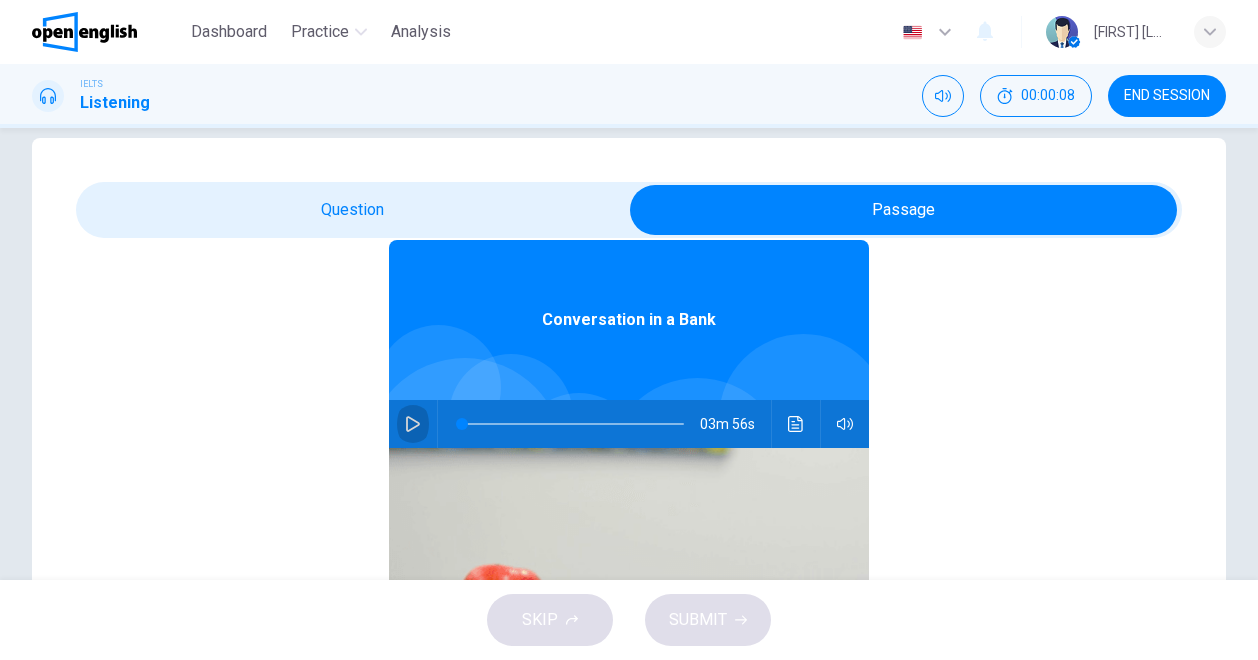 click 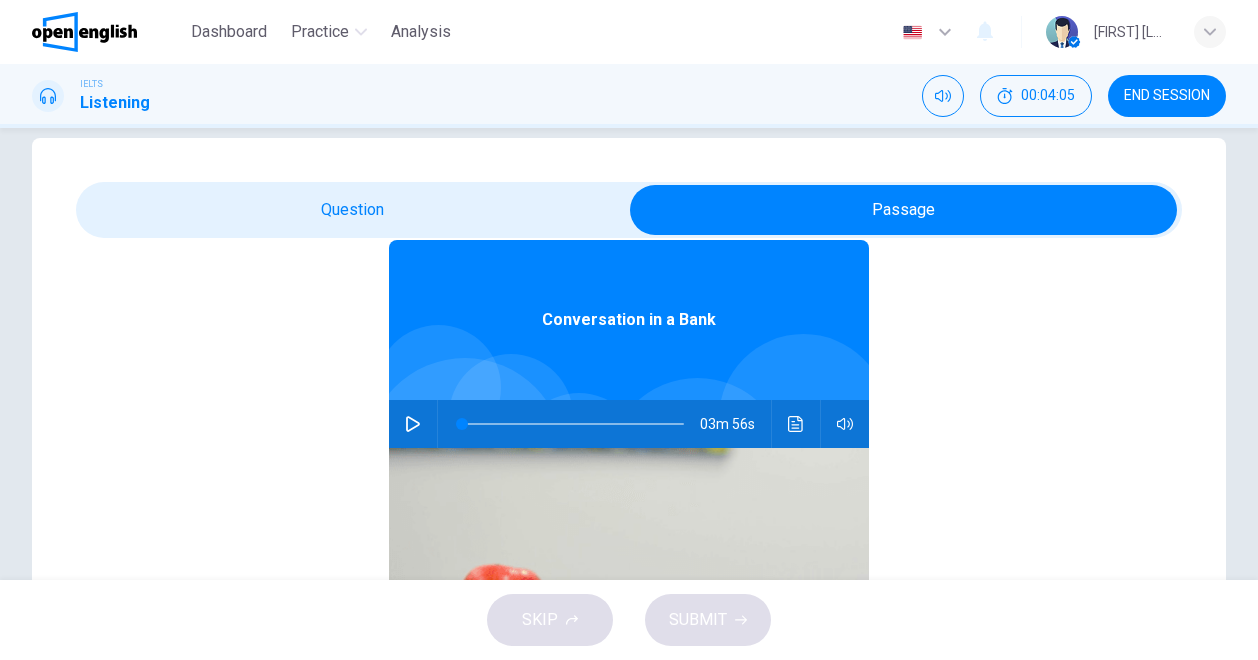 type on "*" 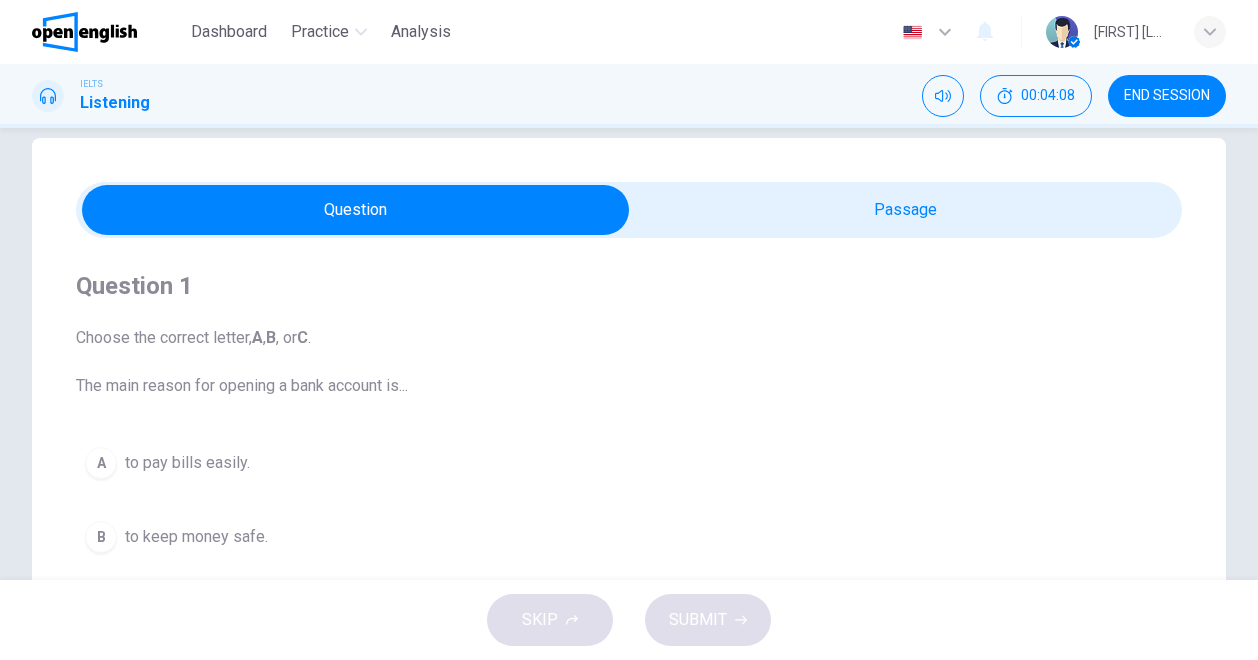 scroll, scrollTop: 0, scrollLeft: 0, axis: both 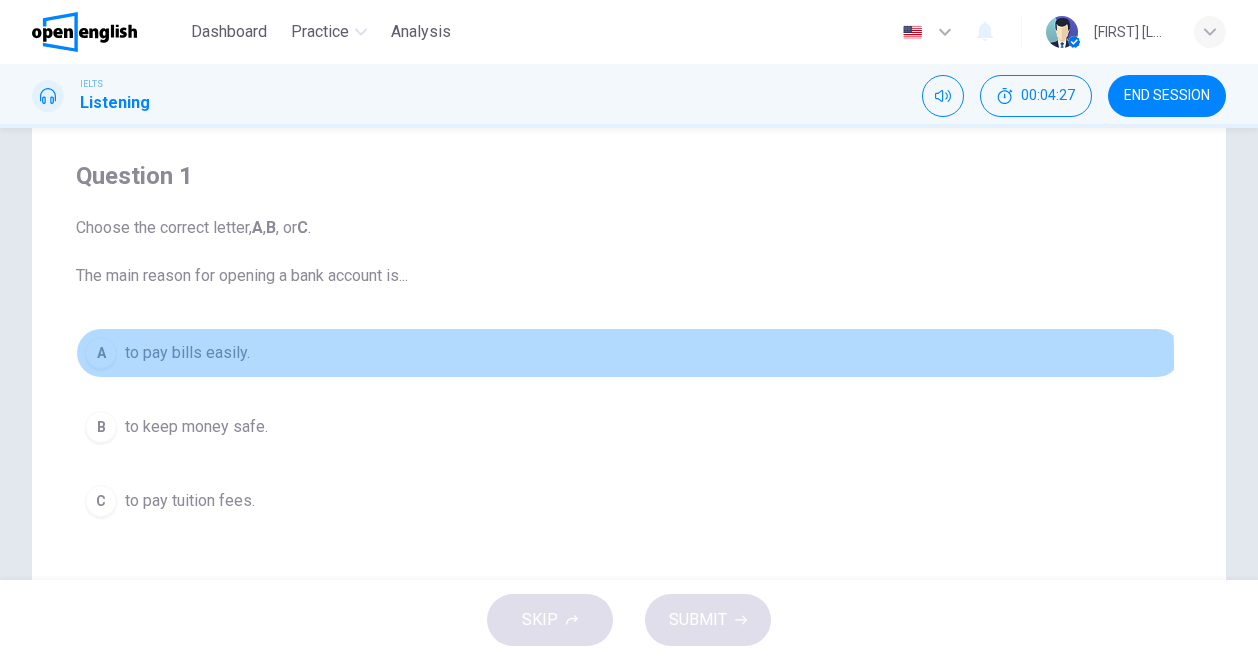 click on "to pay bills easily." at bounding box center (187, 353) 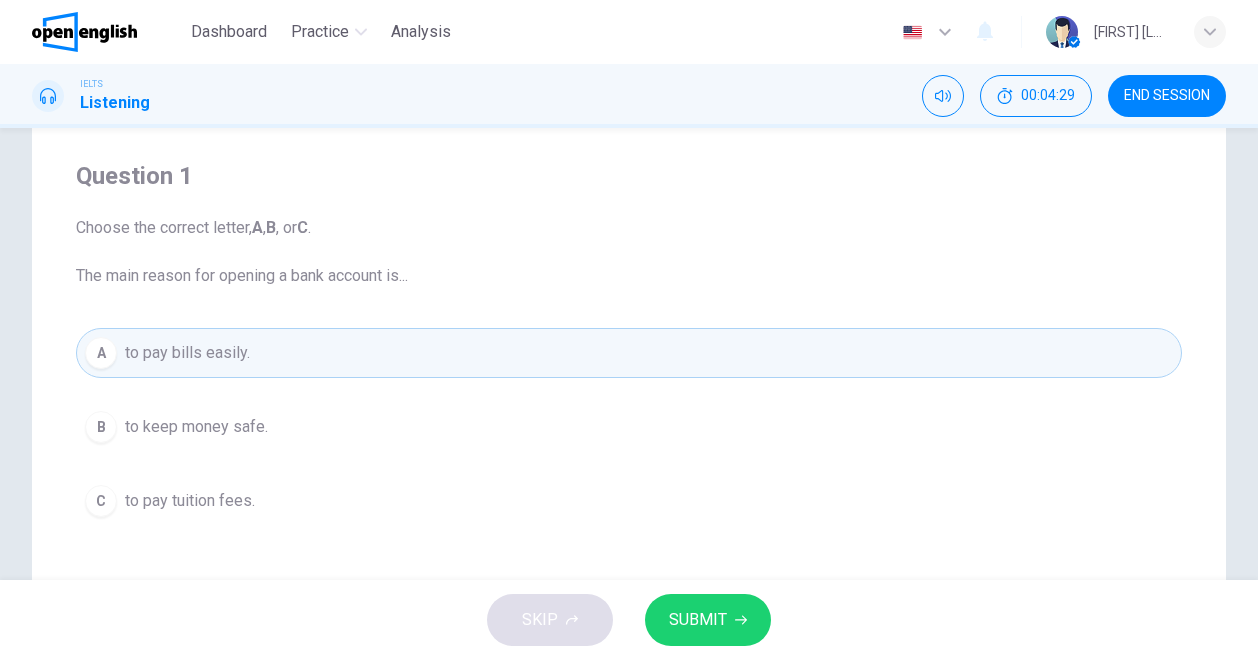 click on "SUBMIT" at bounding box center [708, 620] 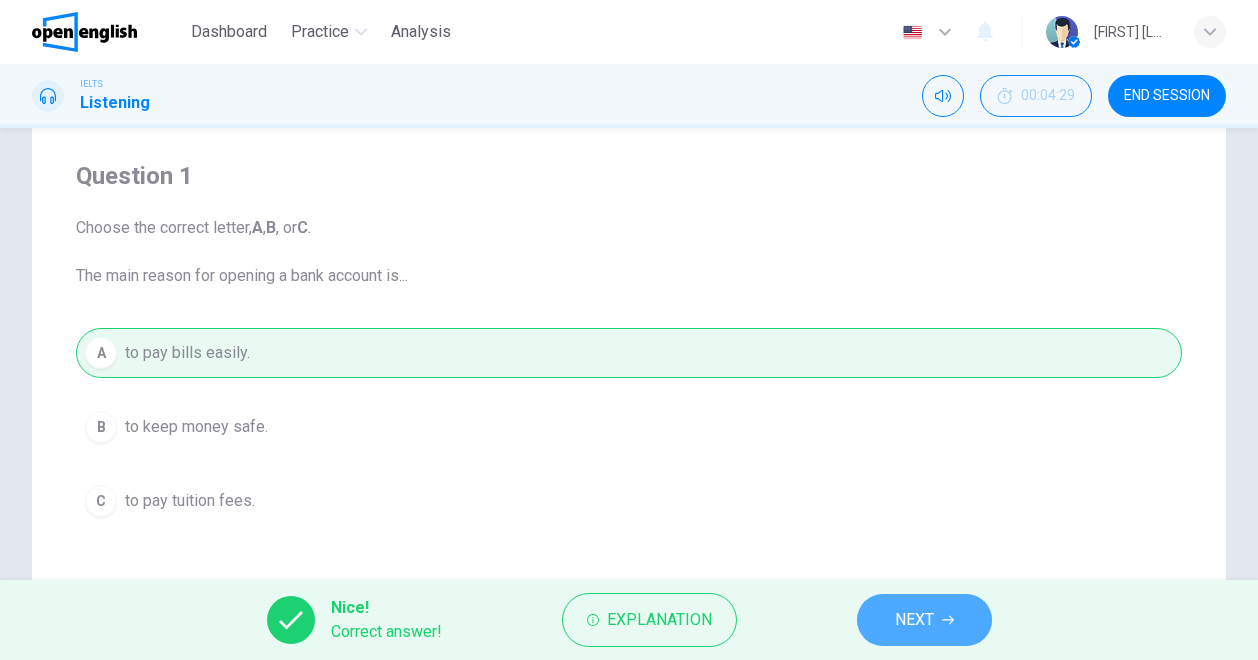 click on "NEXT" at bounding box center (914, 620) 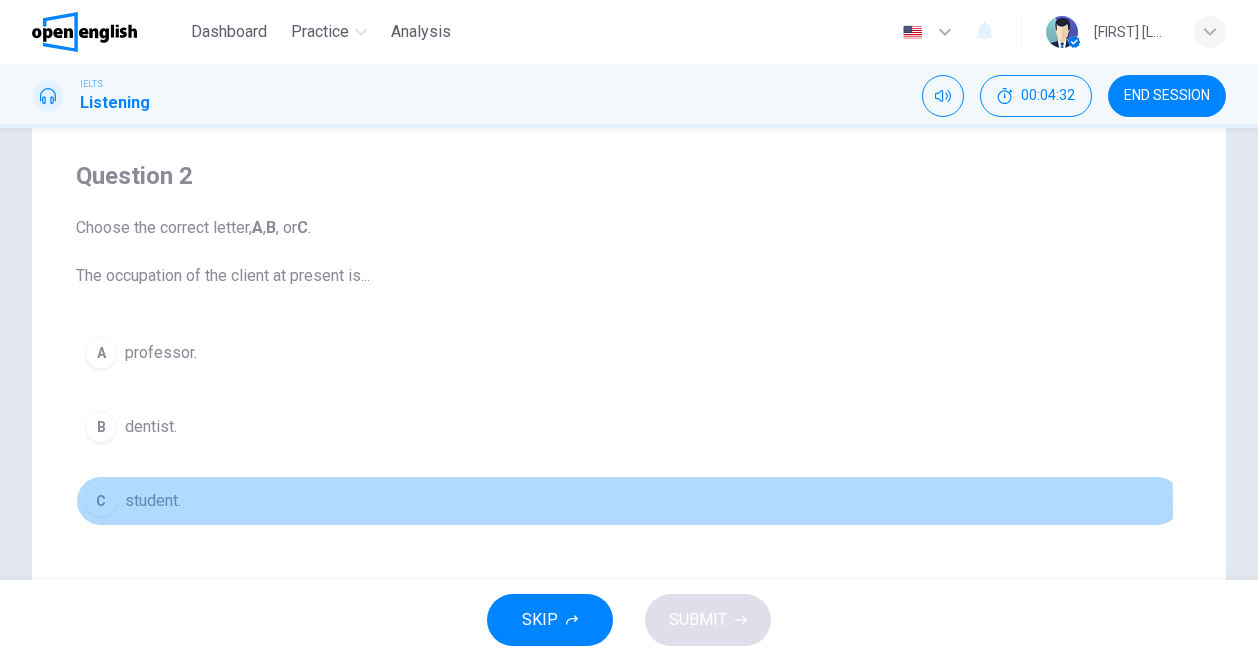click on "student." at bounding box center [153, 501] 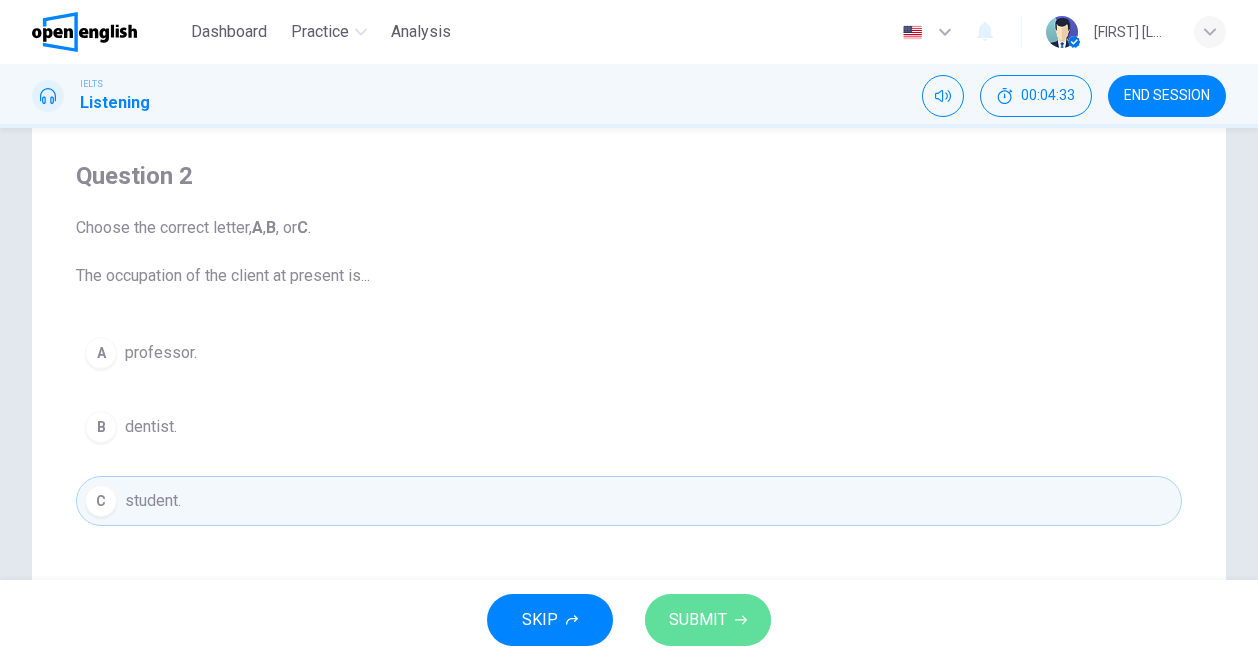 click on "SUBMIT" at bounding box center [698, 620] 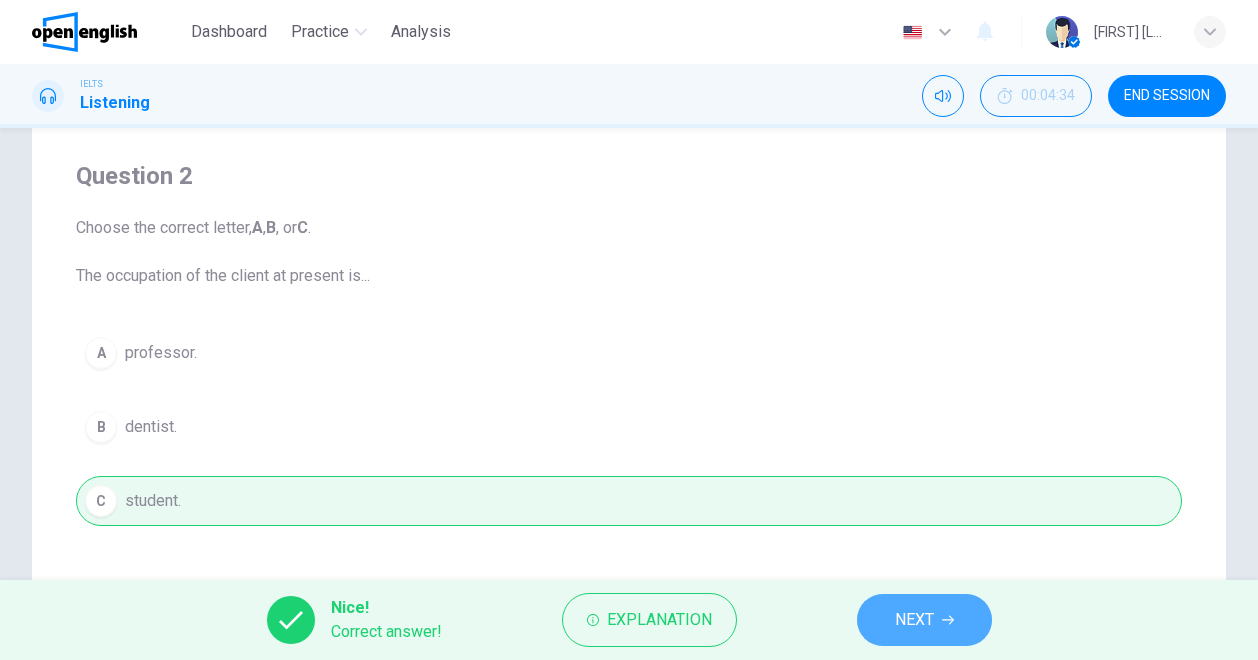 click on "NEXT" at bounding box center [914, 620] 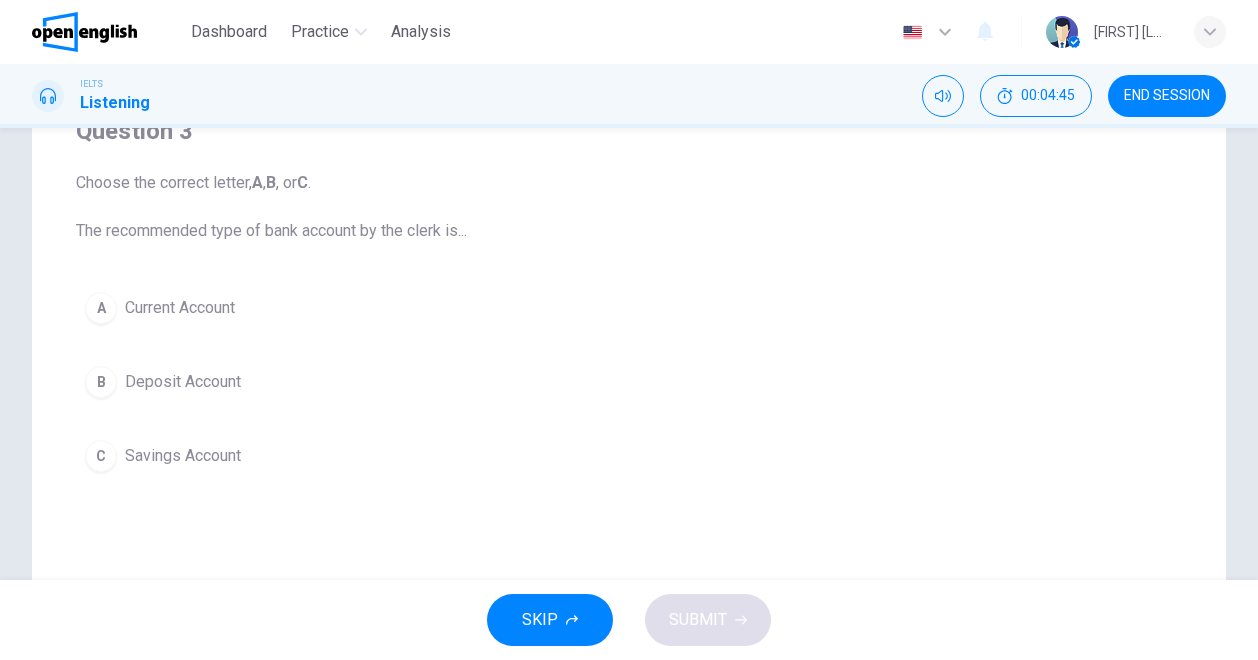 scroll, scrollTop: 159, scrollLeft: 0, axis: vertical 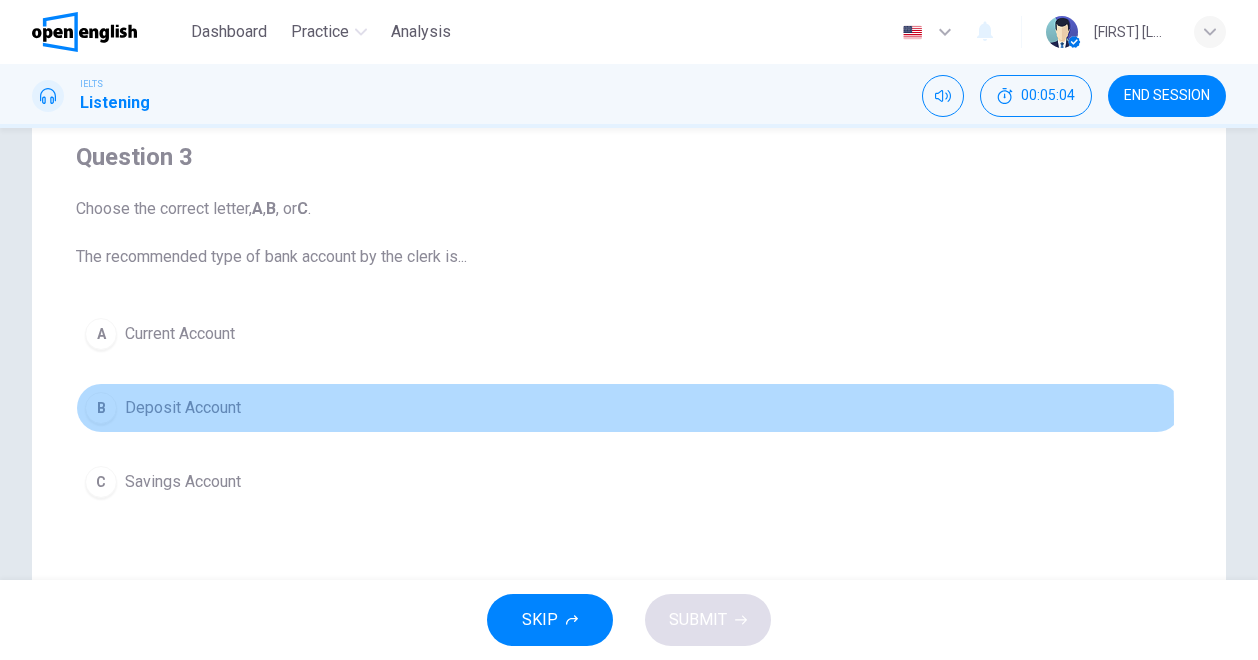 click on "Deposit Account" at bounding box center [183, 408] 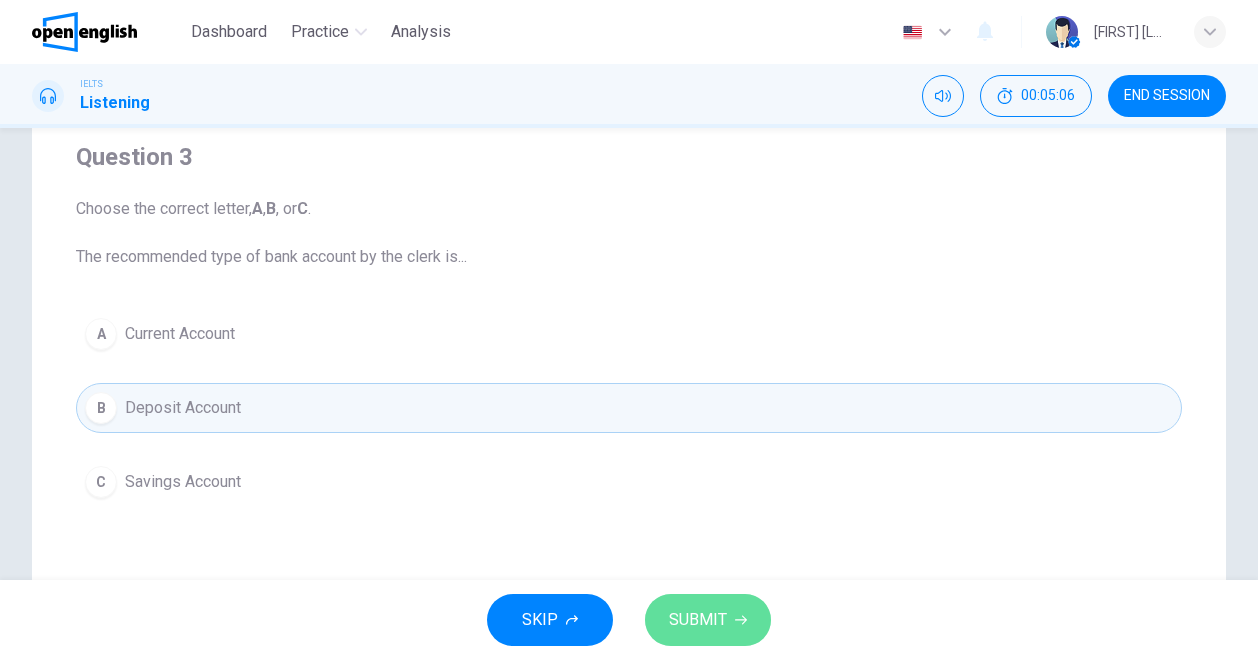 click on "SUBMIT" at bounding box center [698, 620] 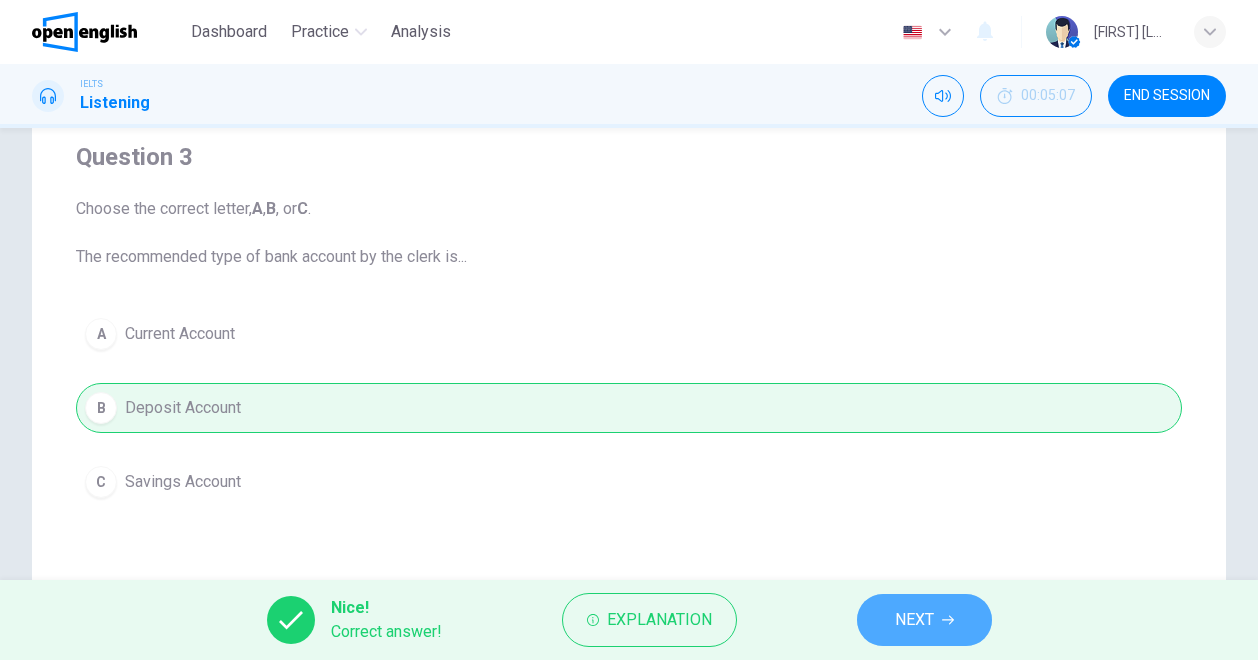 click on "NEXT" at bounding box center [924, 620] 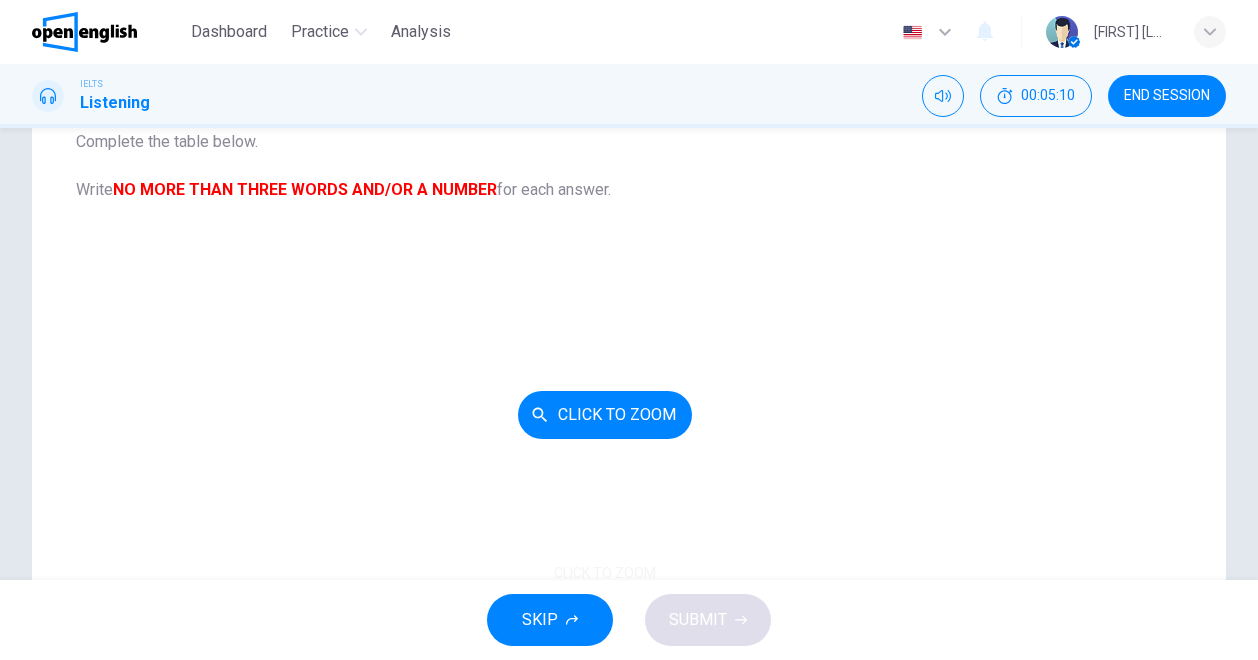 scroll, scrollTop: 68, scrollLeft: 0, axis: vertical 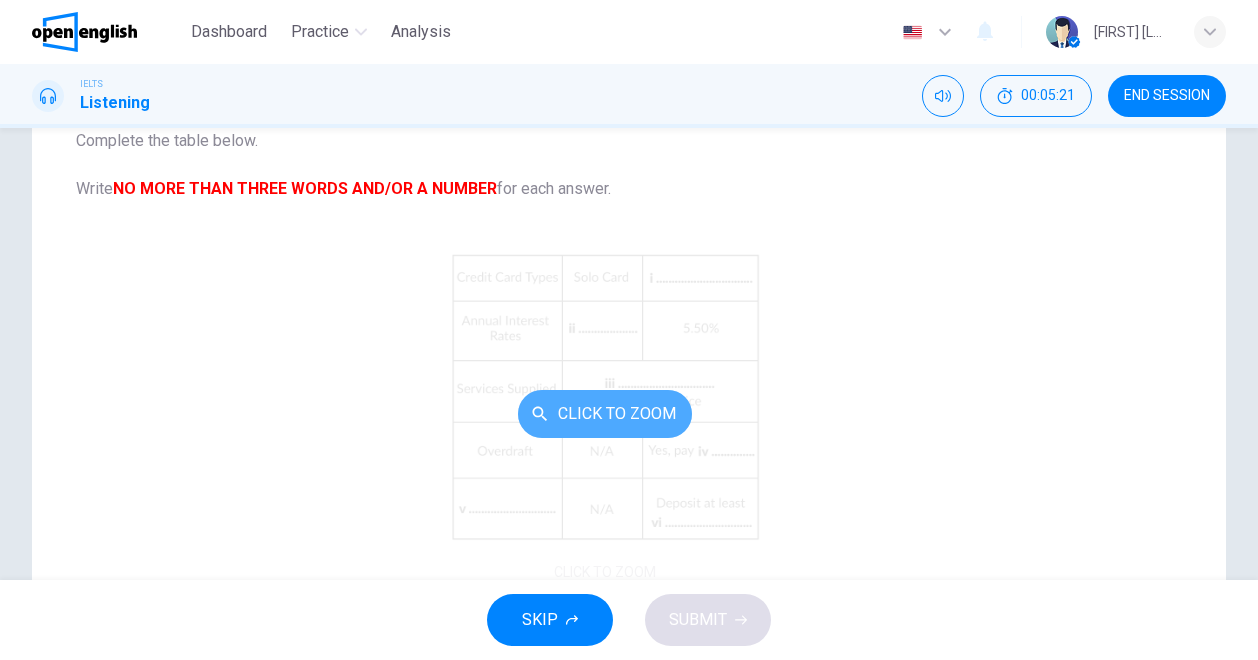 click on "Click to Zoom" at bounding box center [605, 414] 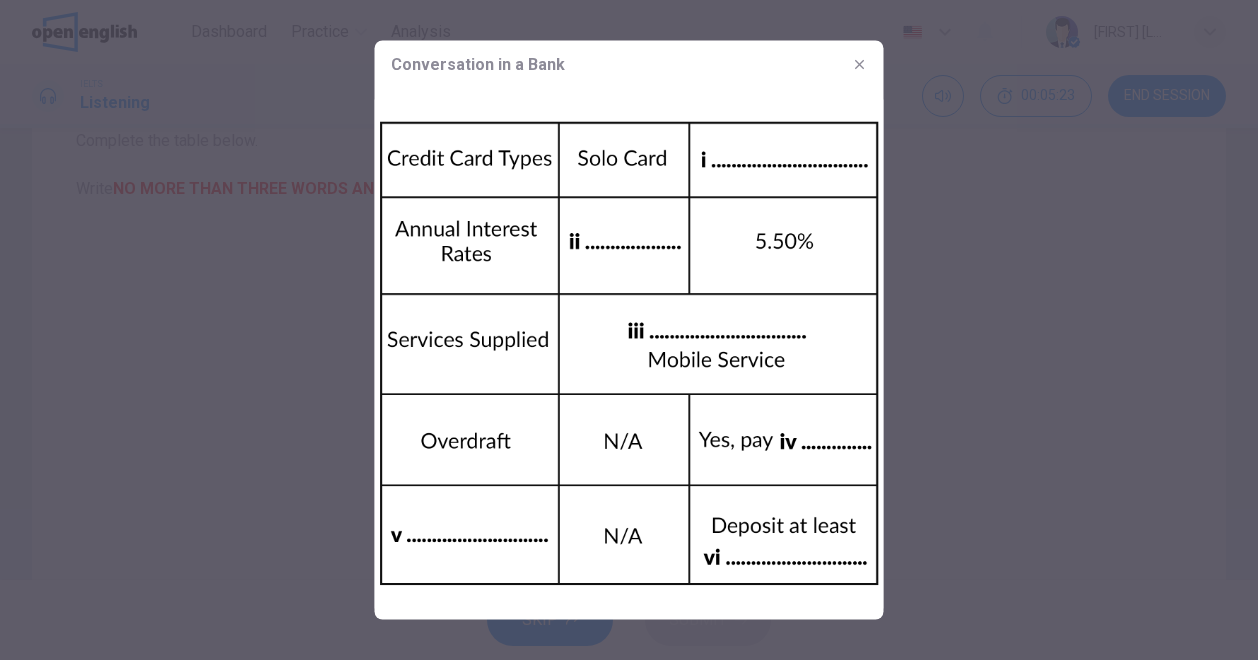 click at bounding box center [629, 354] 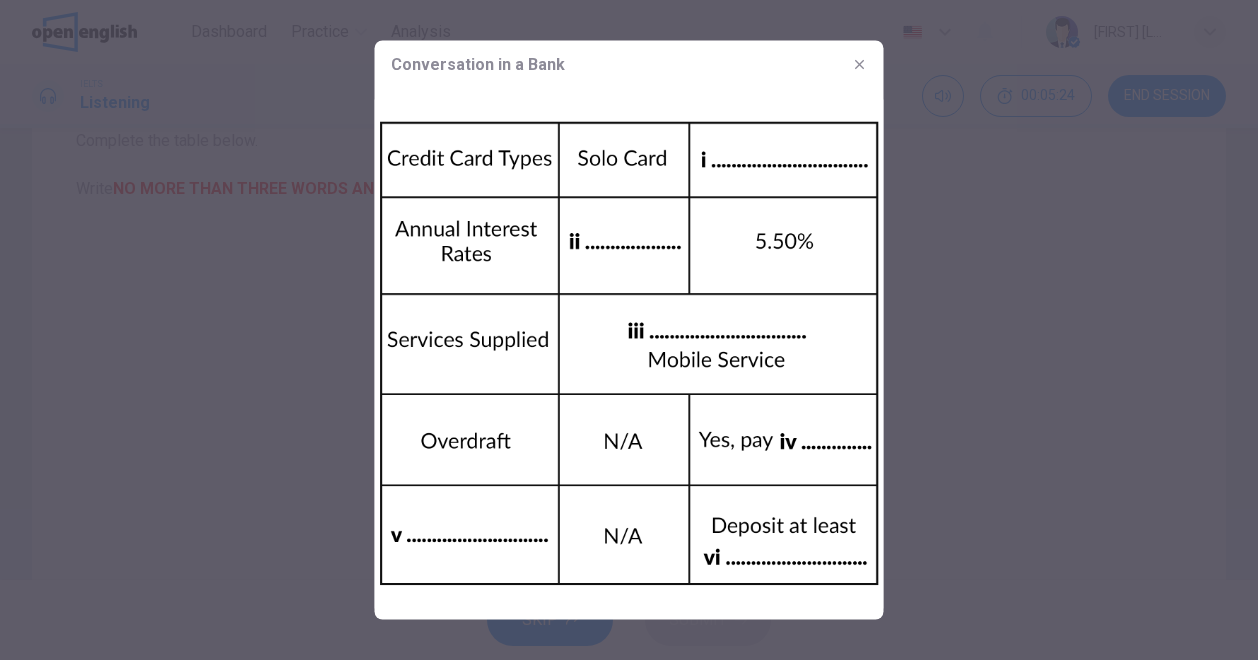 click at bounding box center (629, 354) 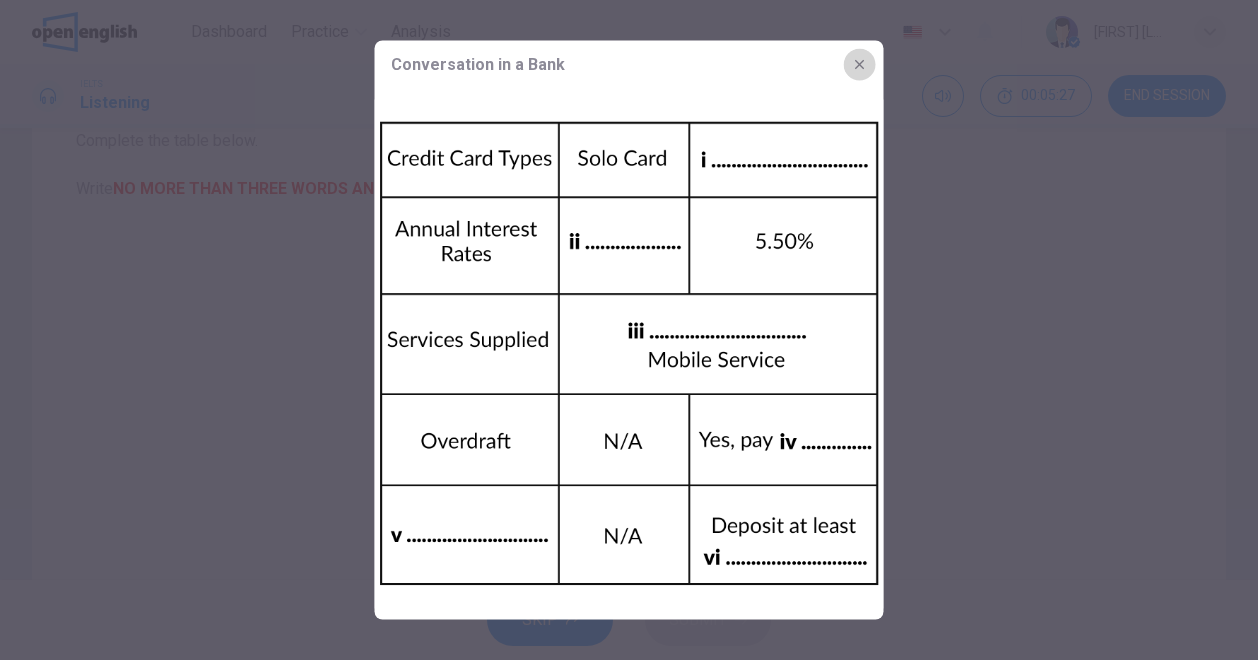 click 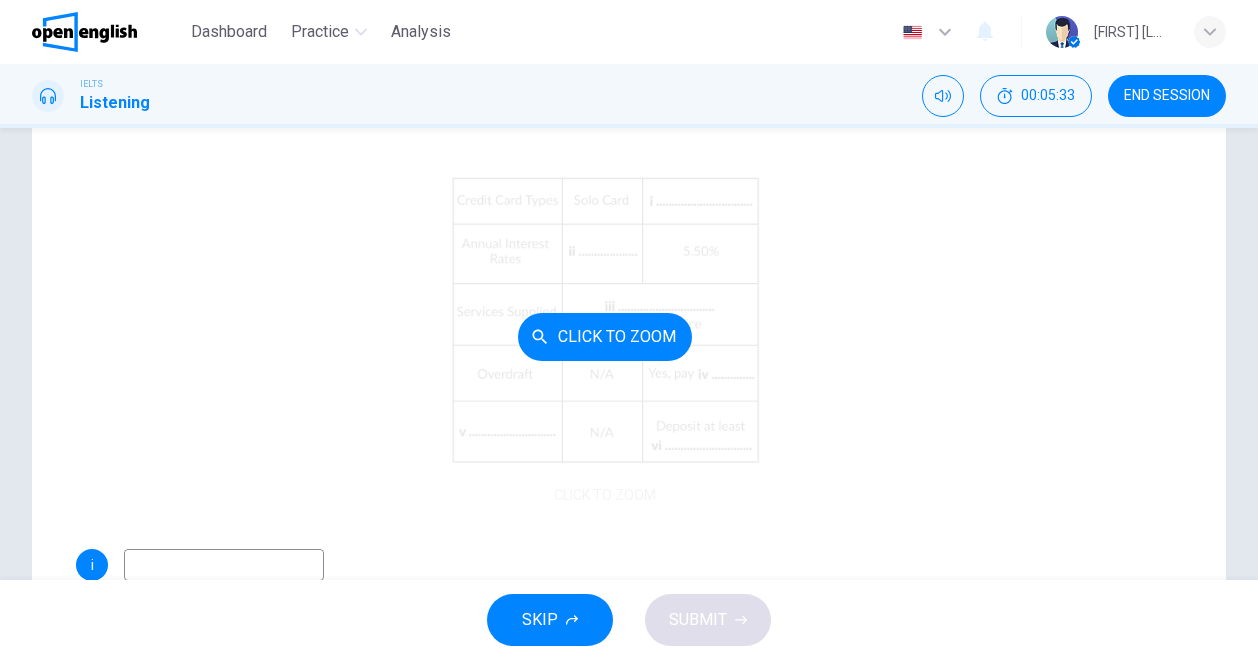 scroll, scrollTop: 146, scrollLeft: 0, axis: vertical 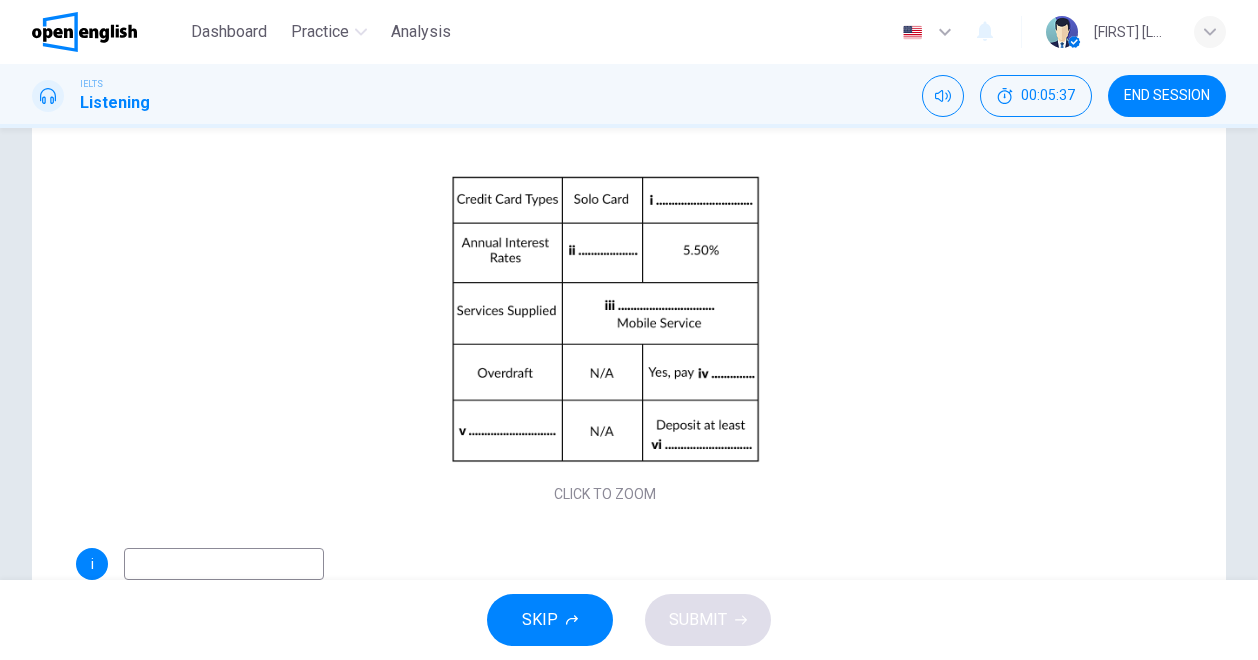click at bounding box center [224, 564] 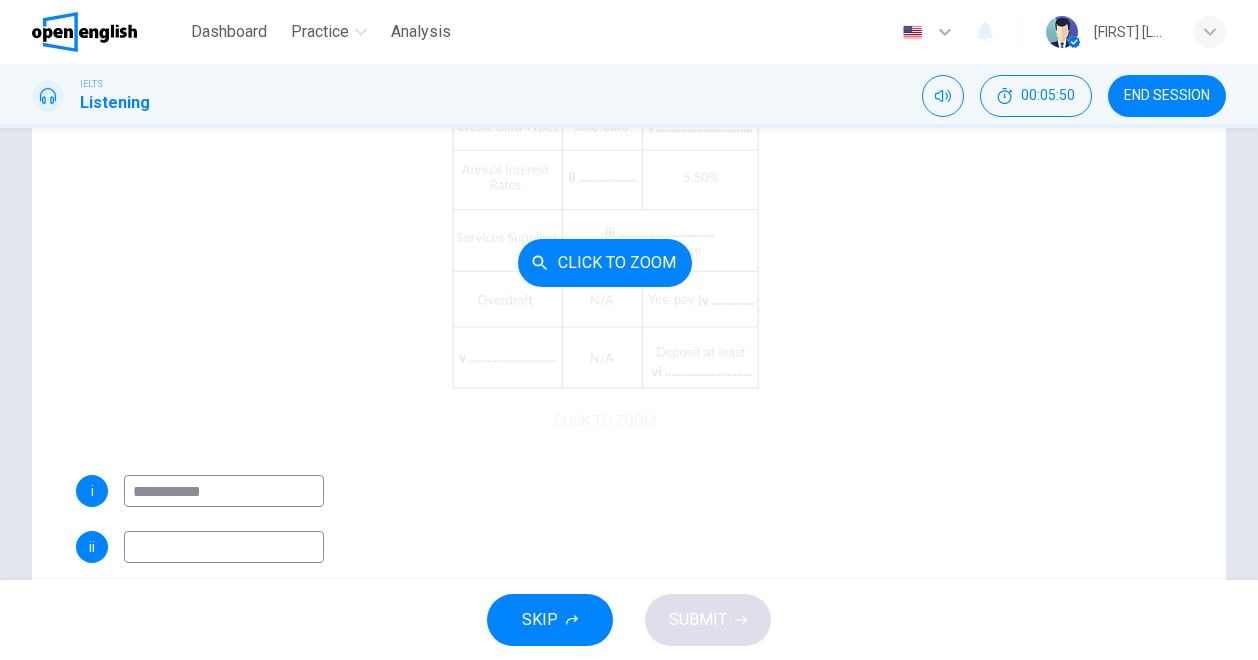 scroll, scrollTop: 220, scrollLeft: 0, axis: vertical 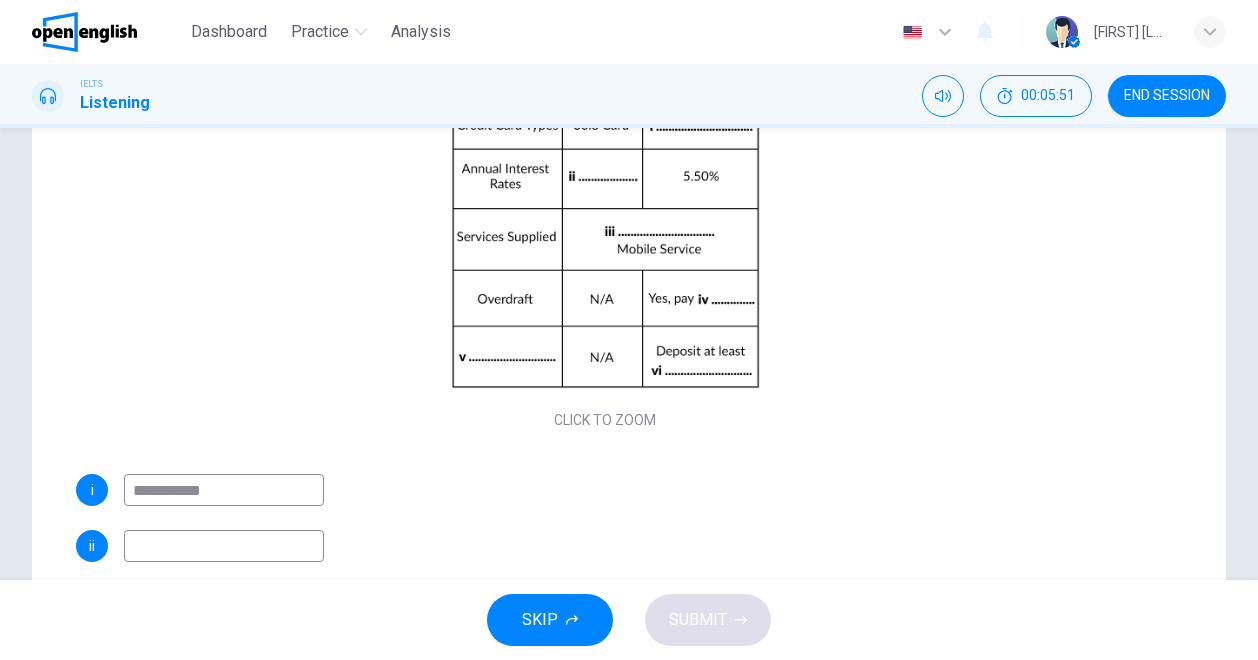 type on "**********" 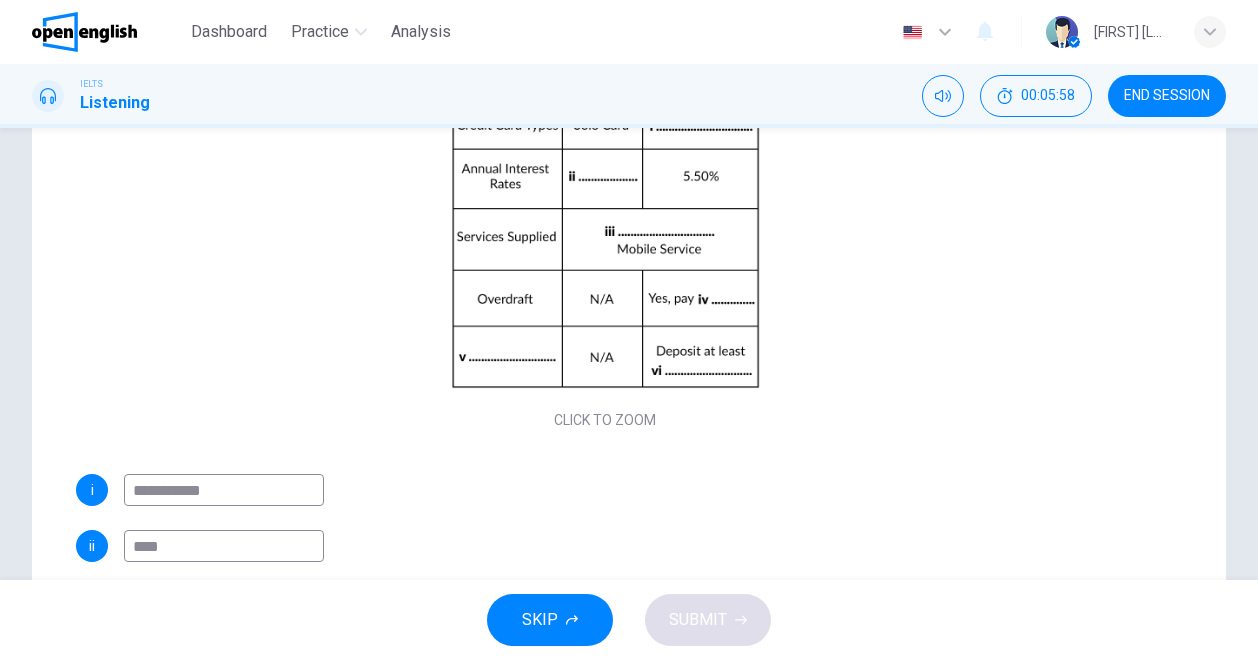 scroll, scrollTop: 269, scrollLeft: 0, axis: vertical 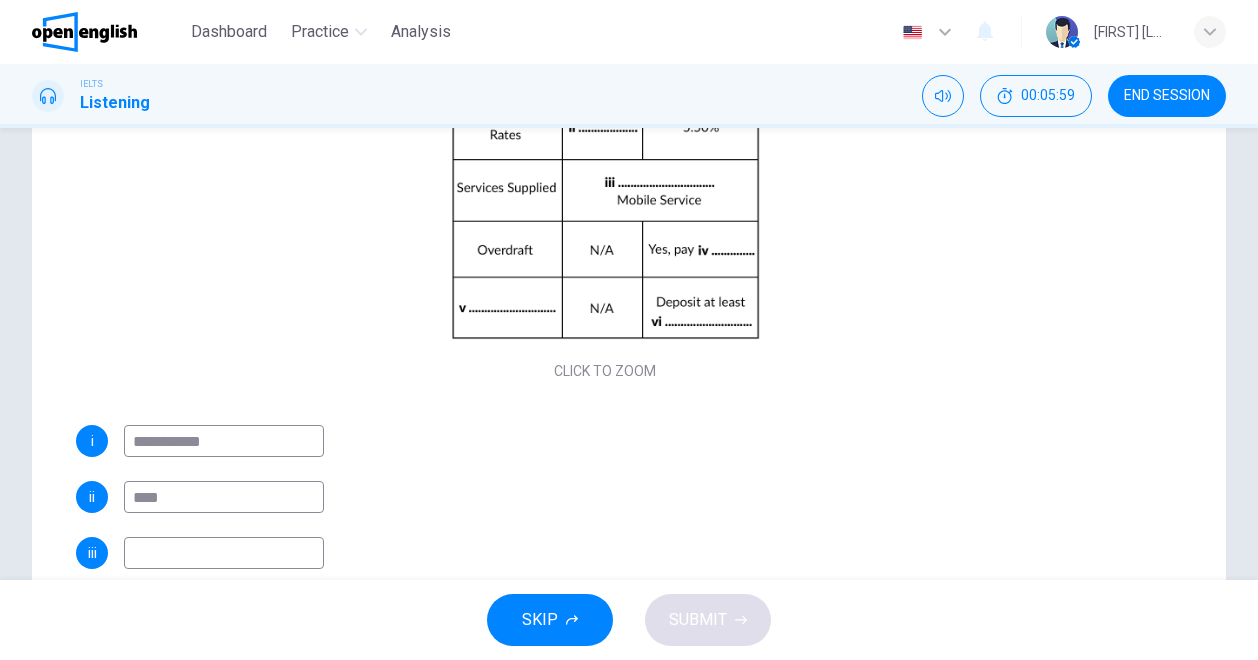 type on "****" 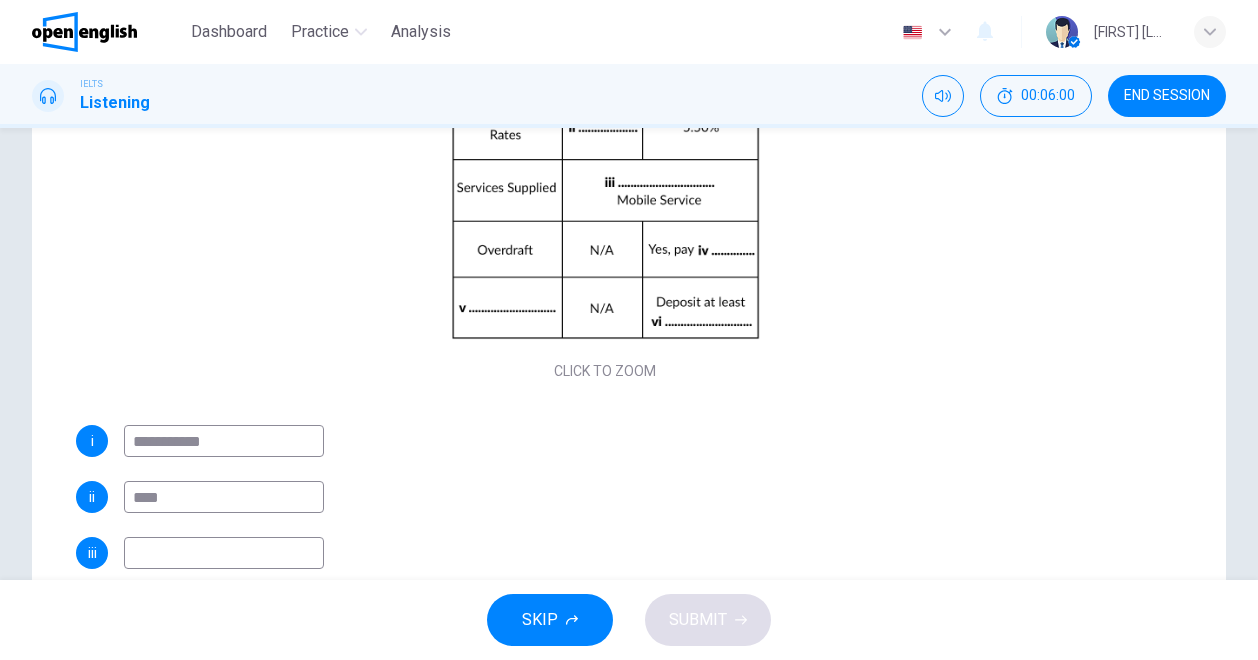 click at bounding box center (224, 553) 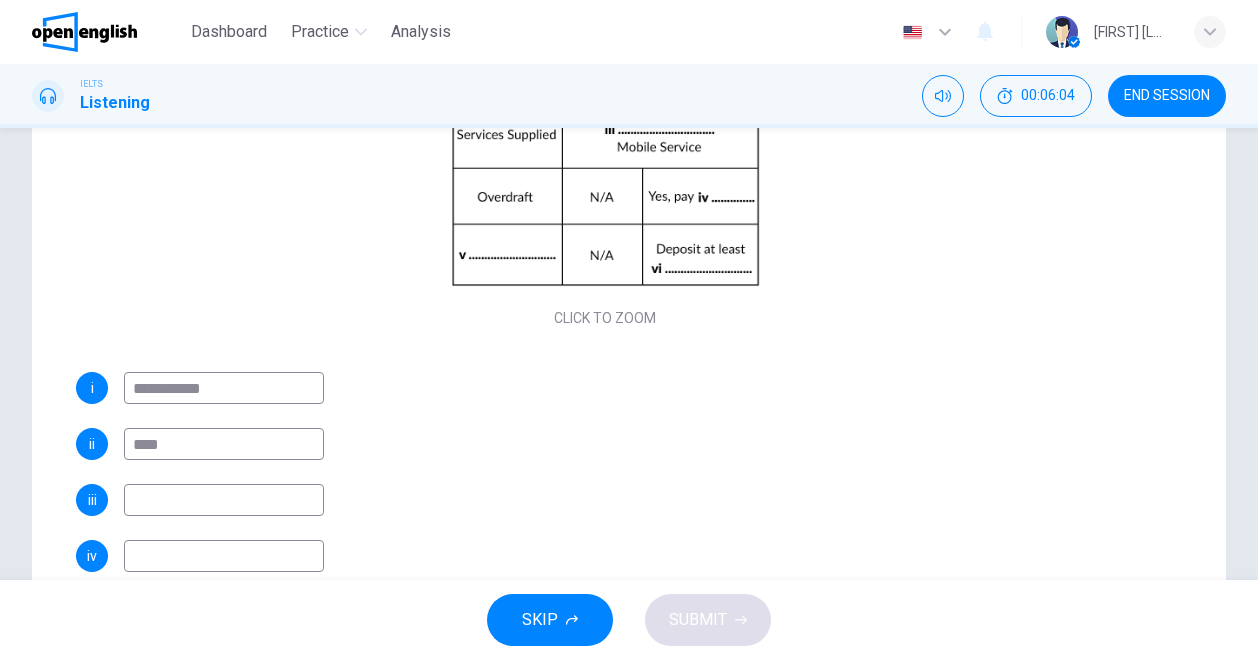 scroll, scrollTop: 213, scrollLeft: 0, axis: vertical 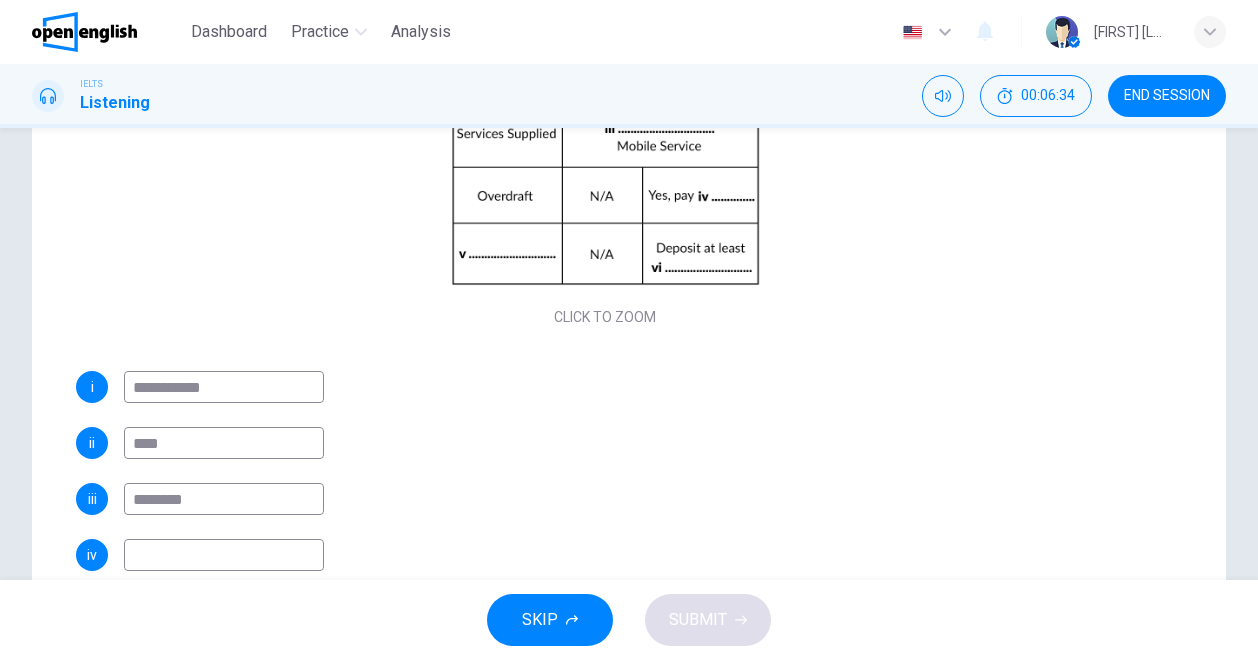 type on "********" 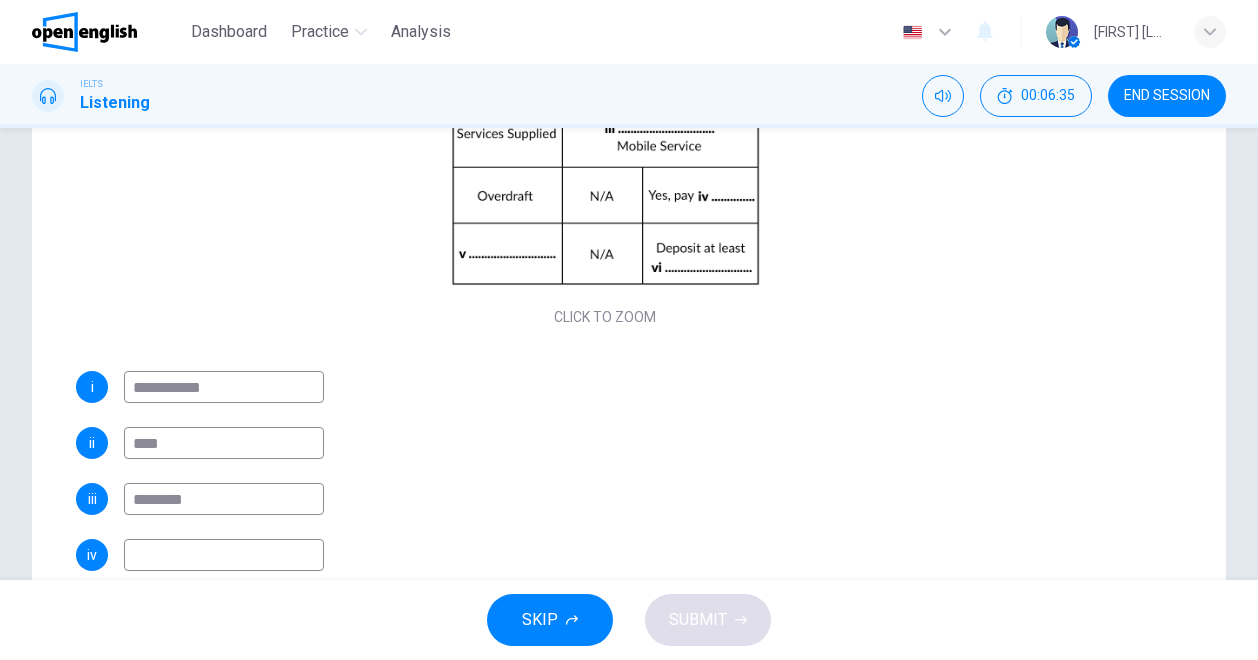 click at bounding box center [224, 555] 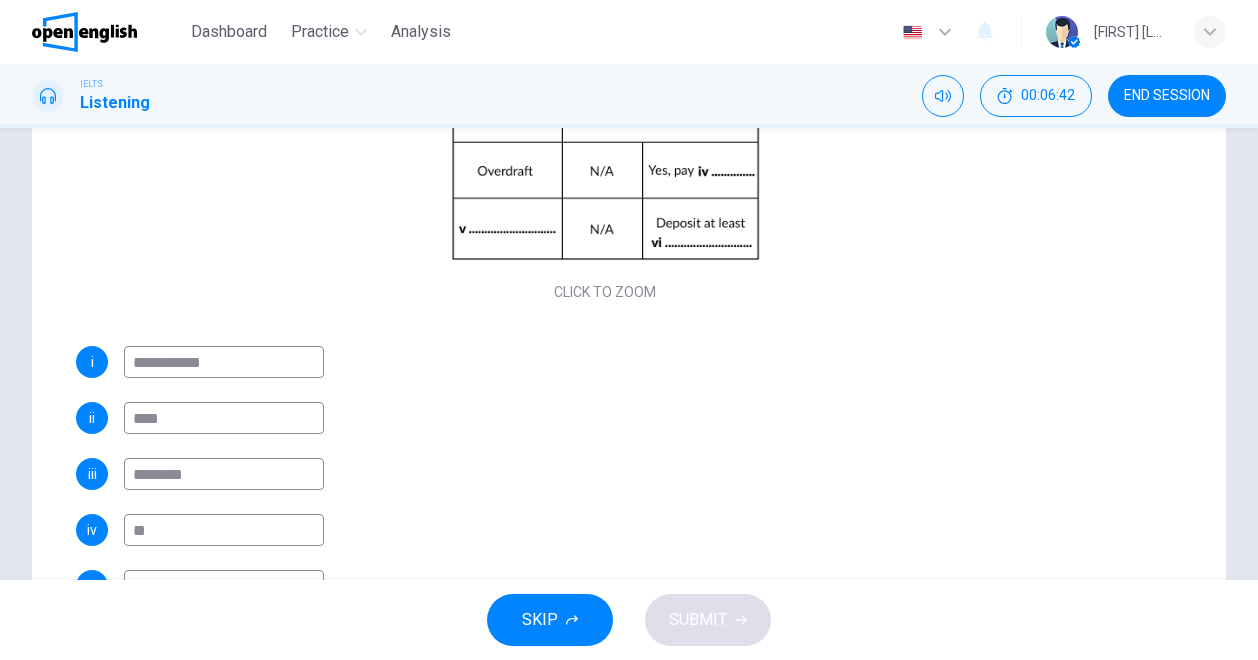 scroll, scrollTop: 259, scrollLeft: 0, axis: vertical 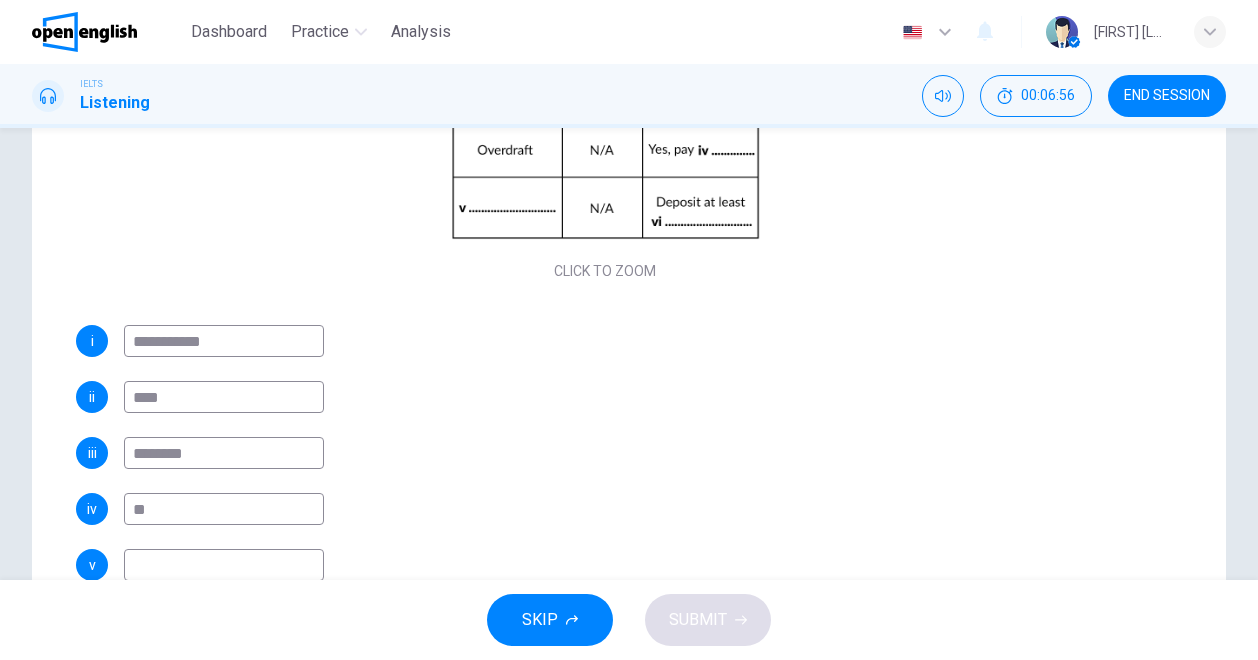 type on "**" 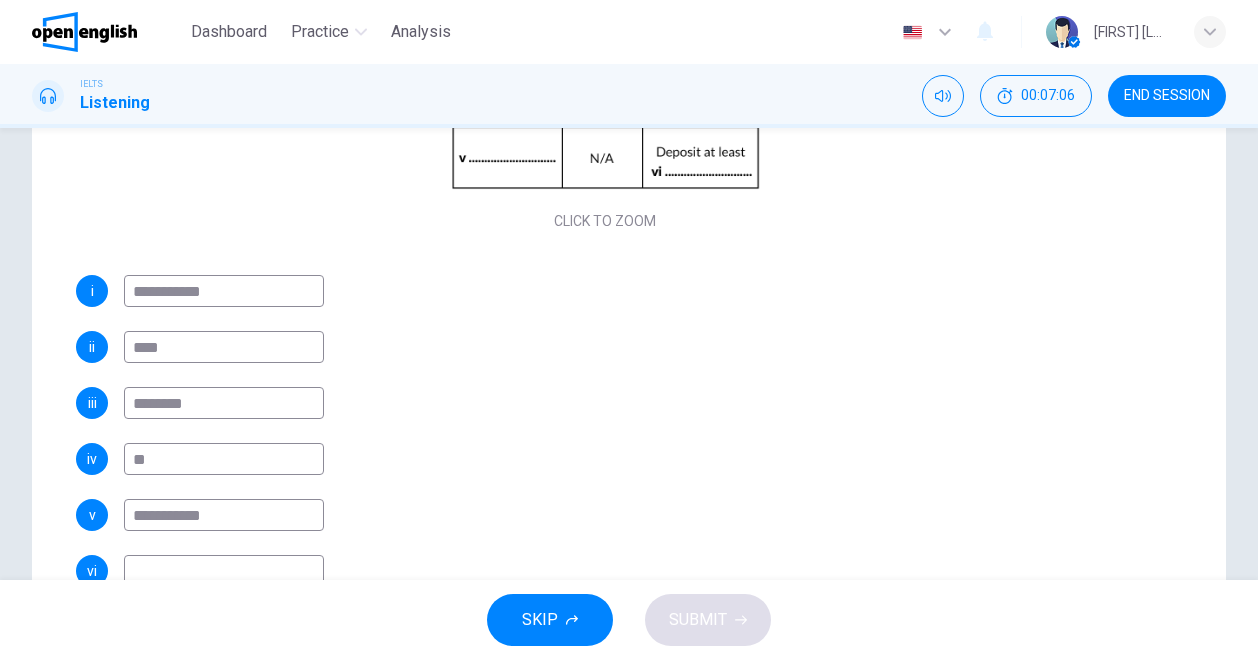 scroll, scrollTop: 311, scrollLeft: 0, axis: vertical 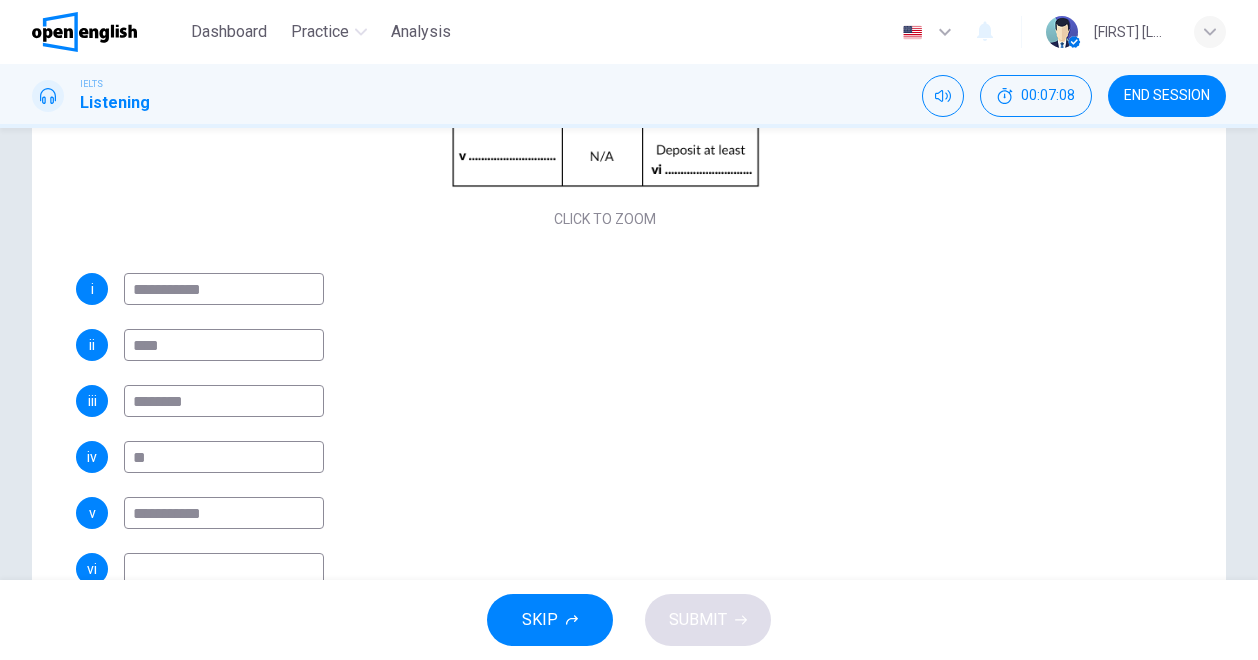 type on "**********" 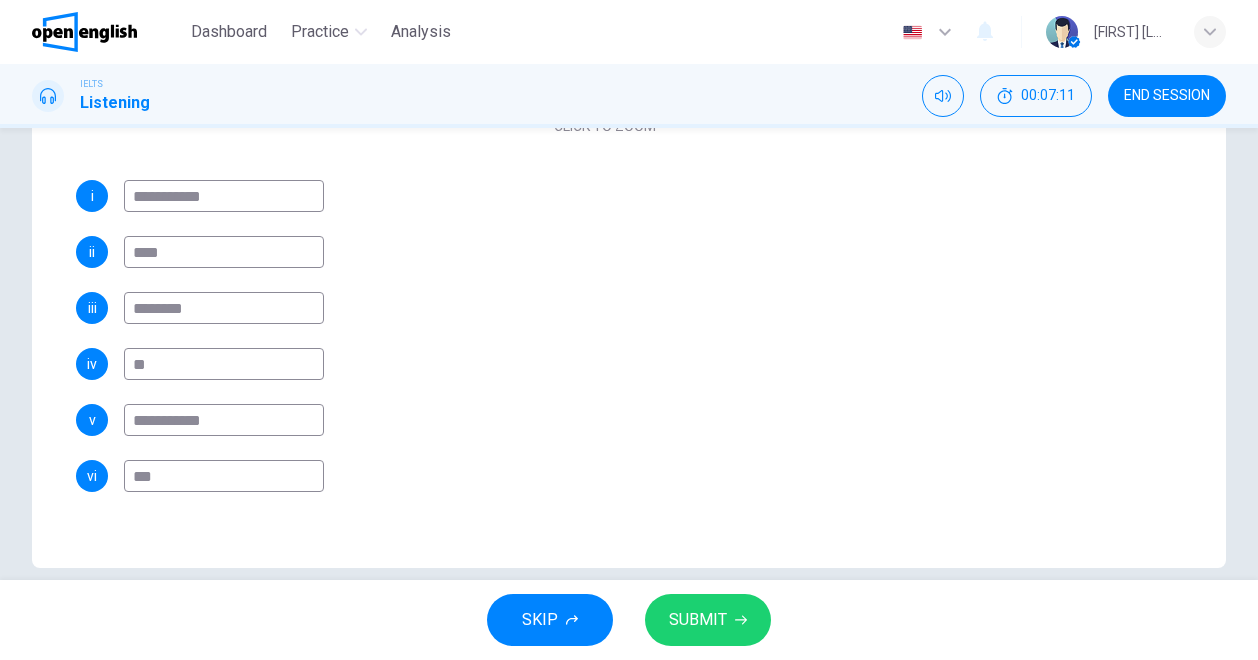 scroll, scrollTop: 409, scrollLeft: 0, axis: vertical 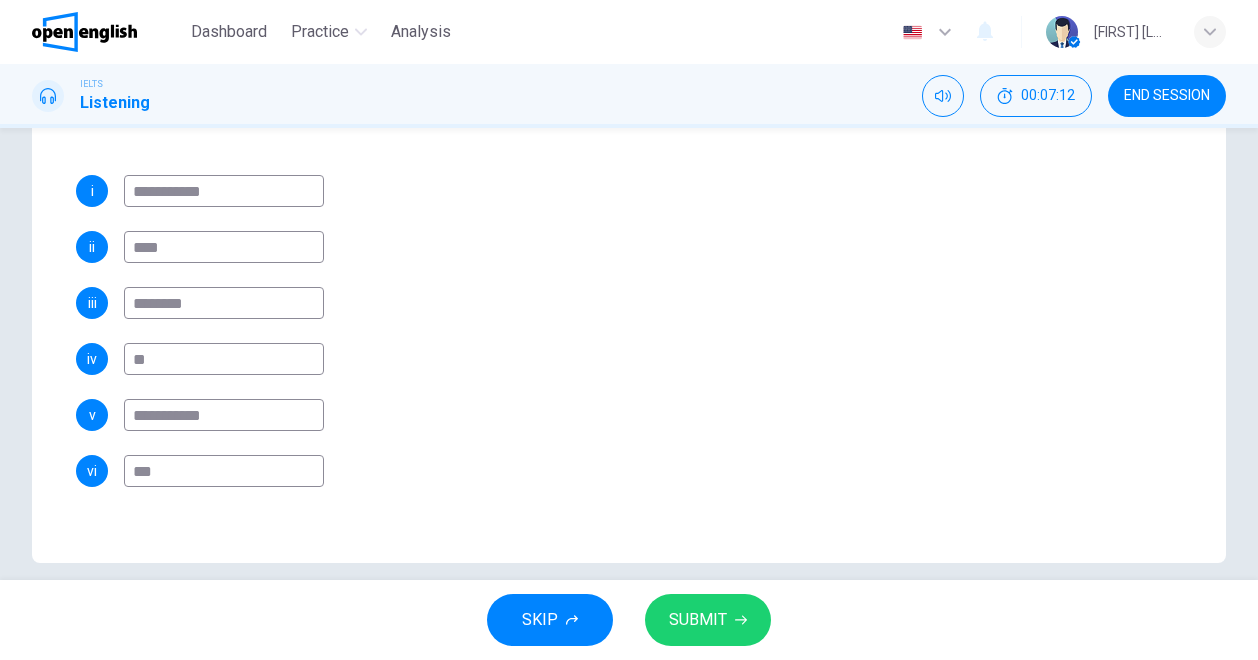 type on "***" 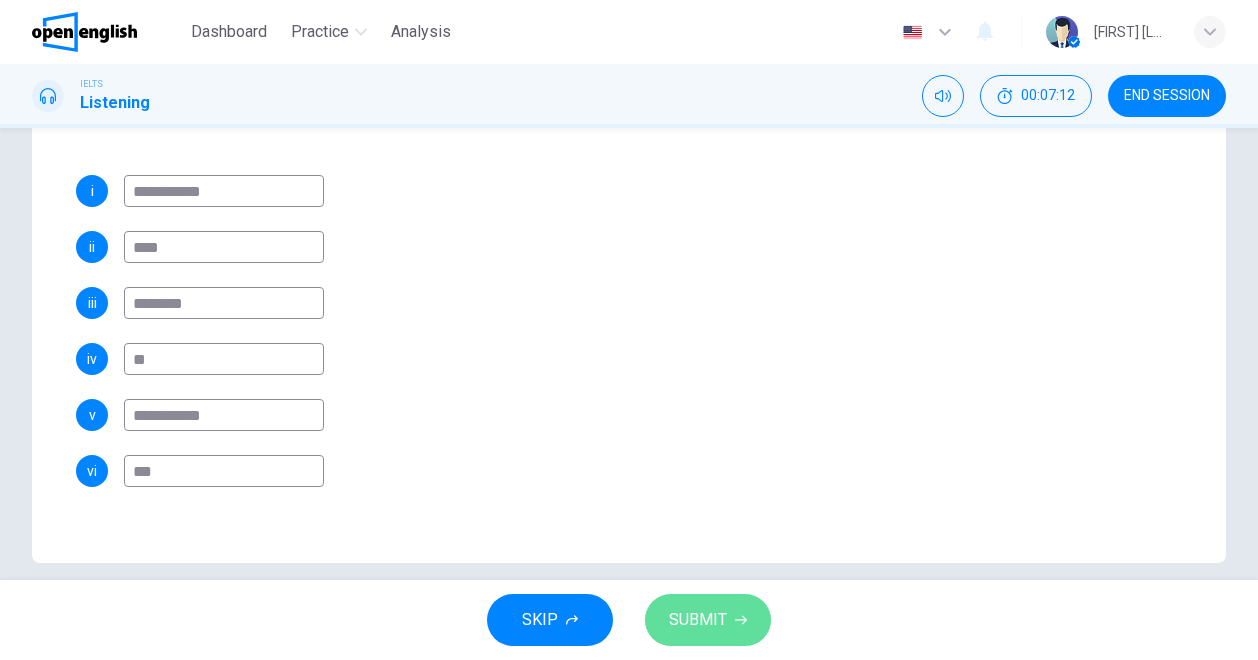 click on "SUBMIT" at bounding box center [698, 620] 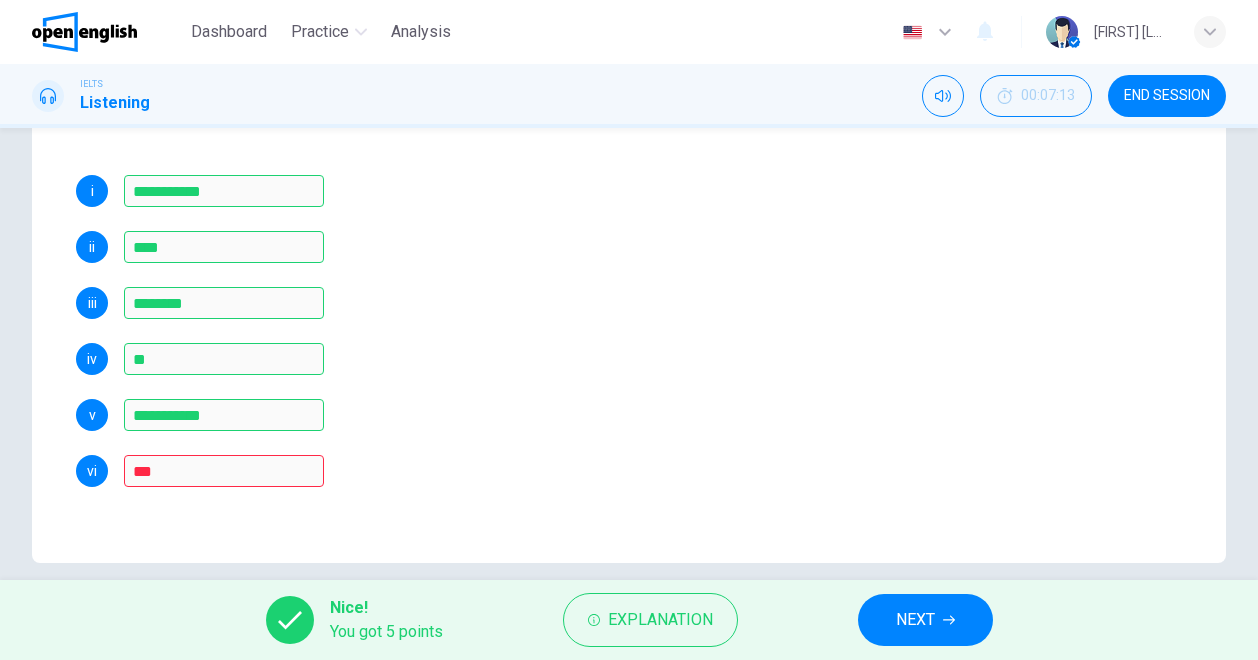 scroll, scrollTop: 432, scrollLeft: 0, axis: vertical 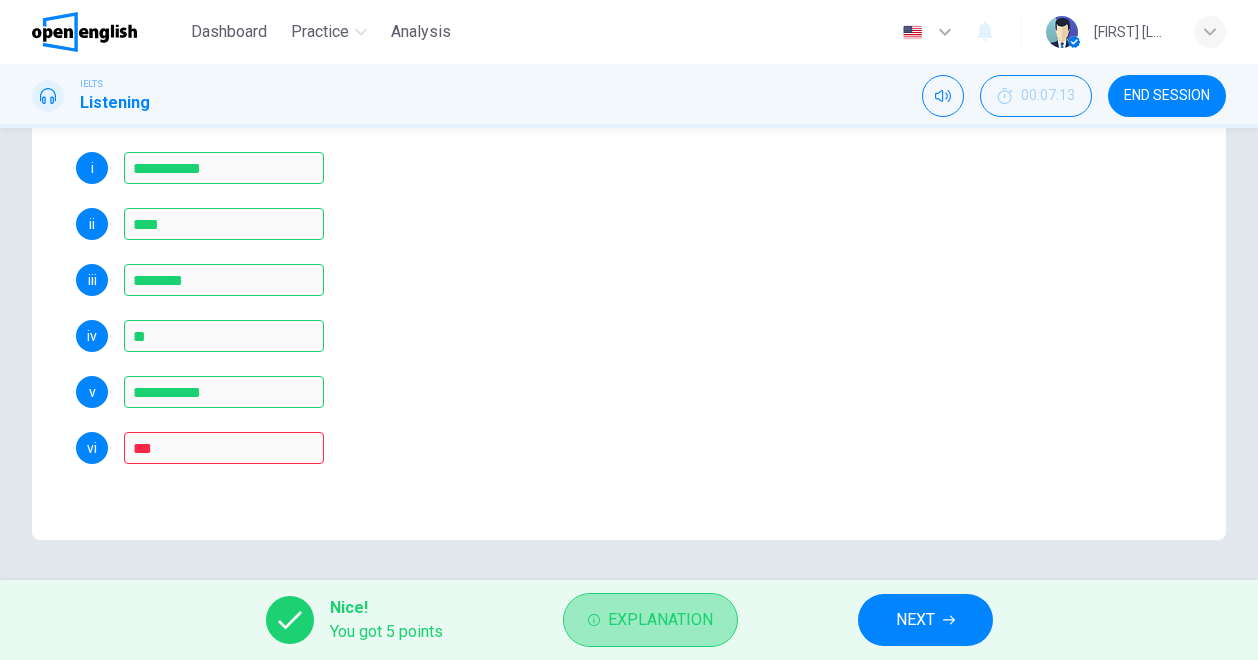 click on "Explanation" at bounding box center (660, 620) 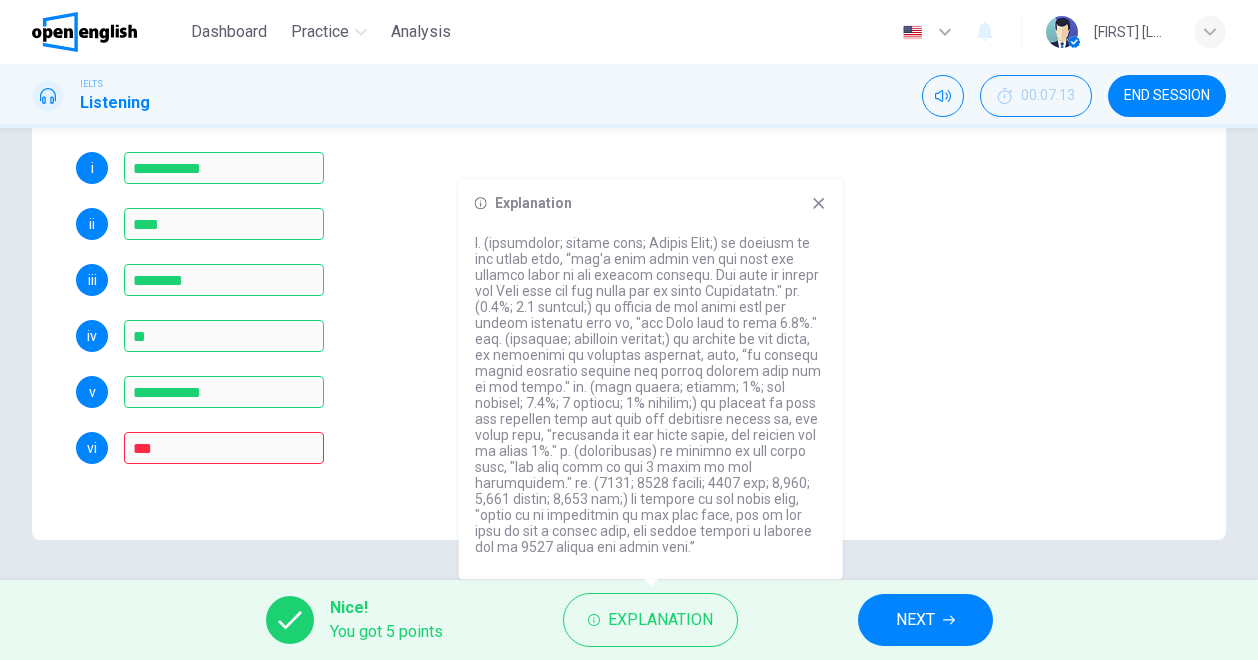 click 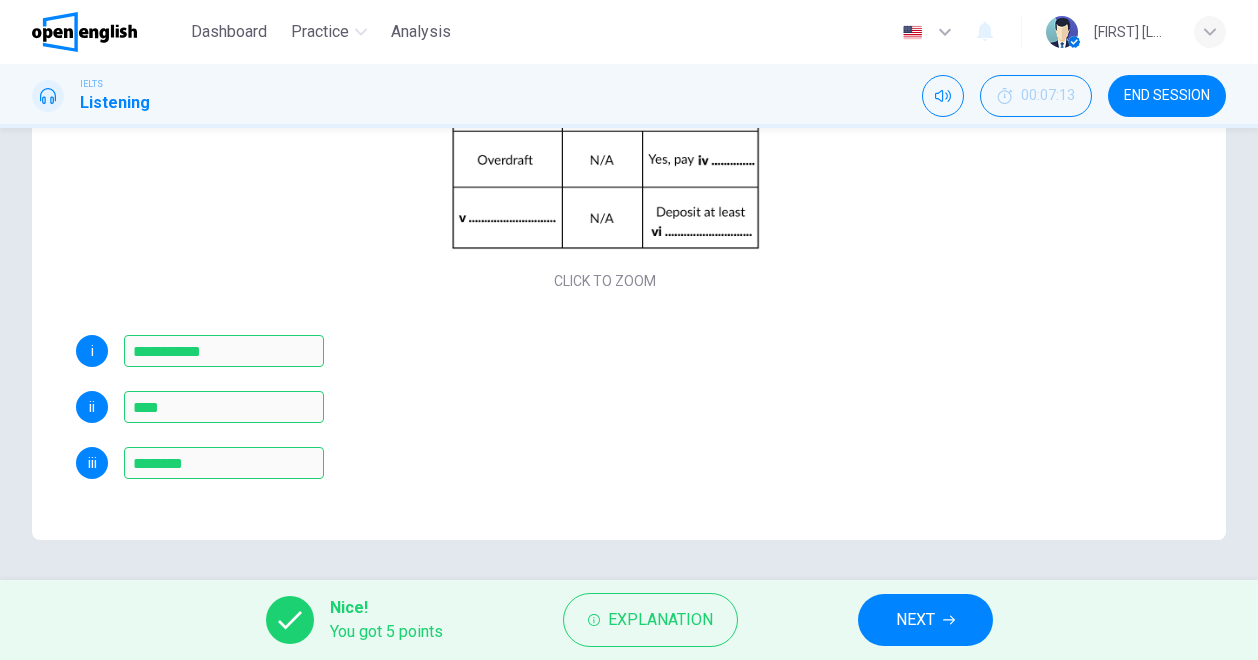 scroll, scrollTop: 0, scrollLeft: 0, axis: both 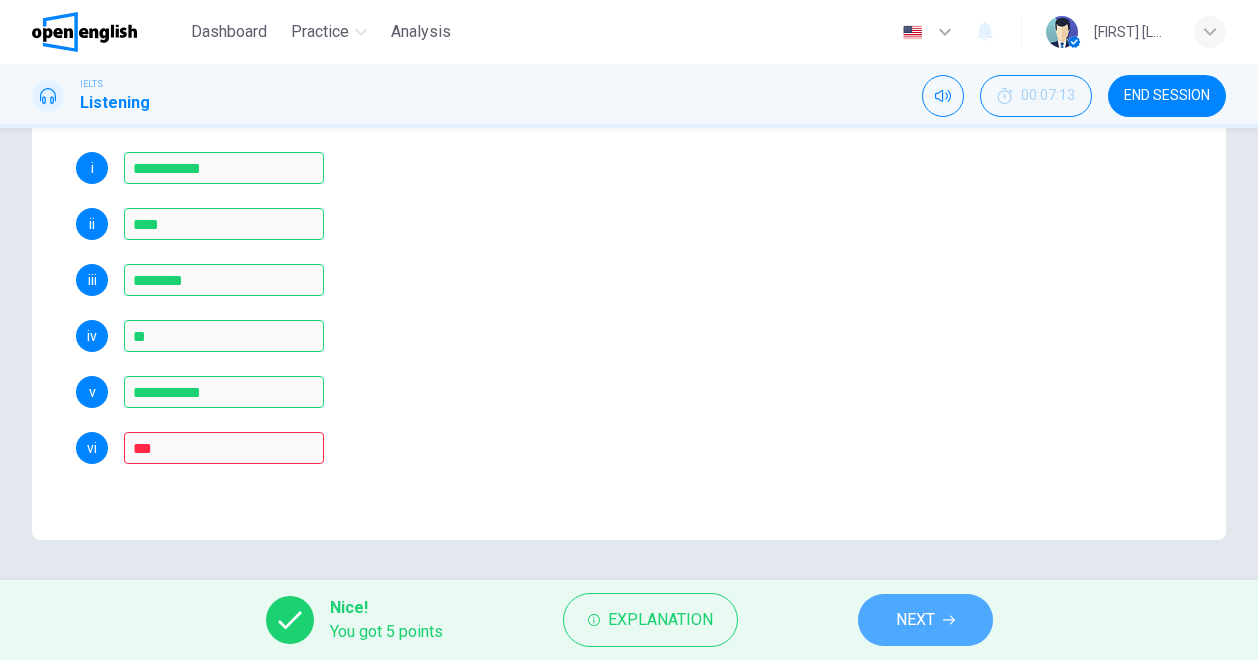 click on "NEXT" at bounding box center (925, 620) 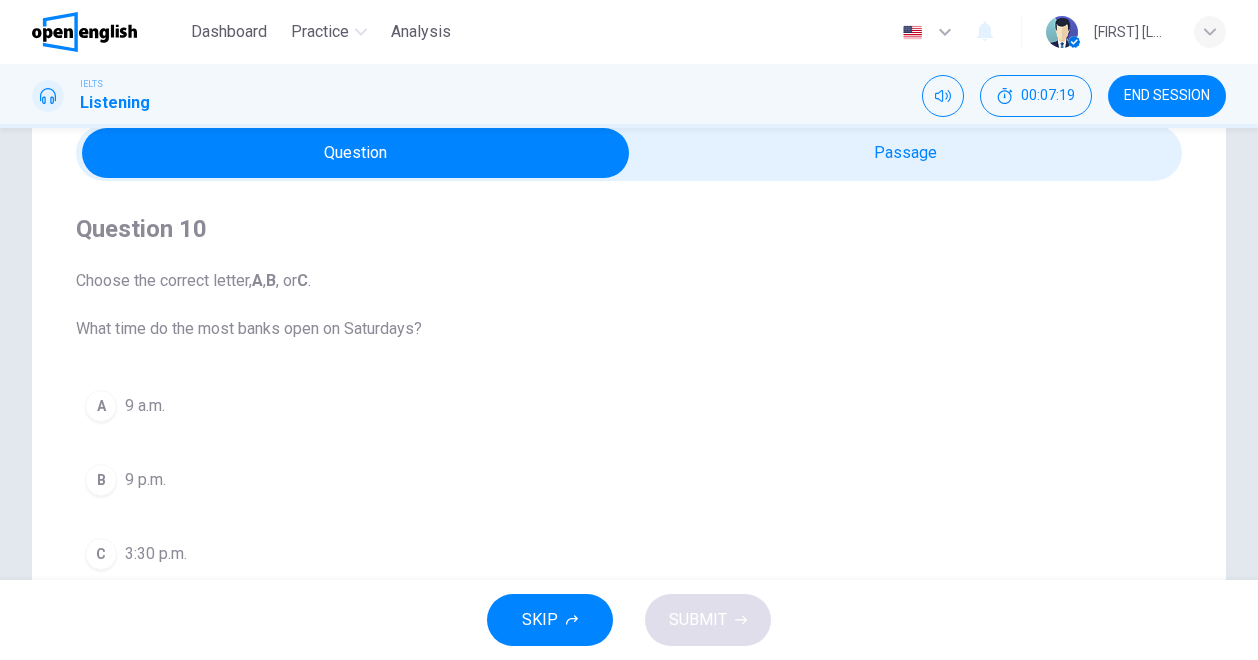 scroll, scrollTop: 165, scrollLeft: 0, axis: vertical 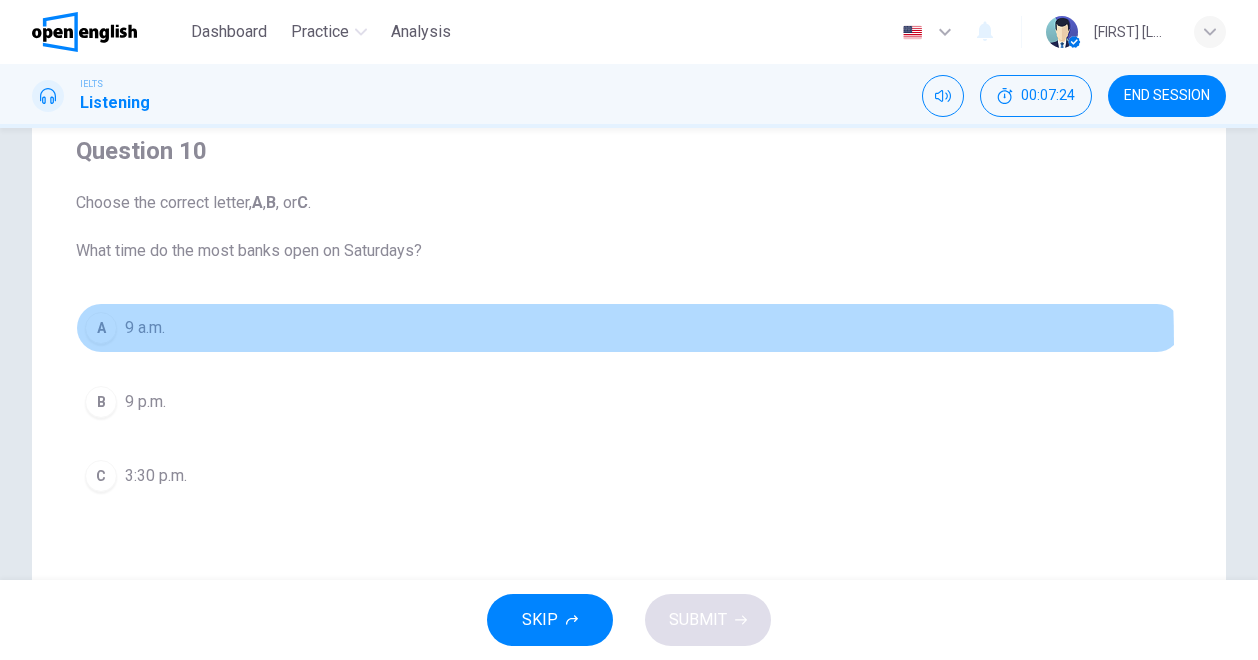 click on "A 9 a.m." at bounding box center (629, 328) 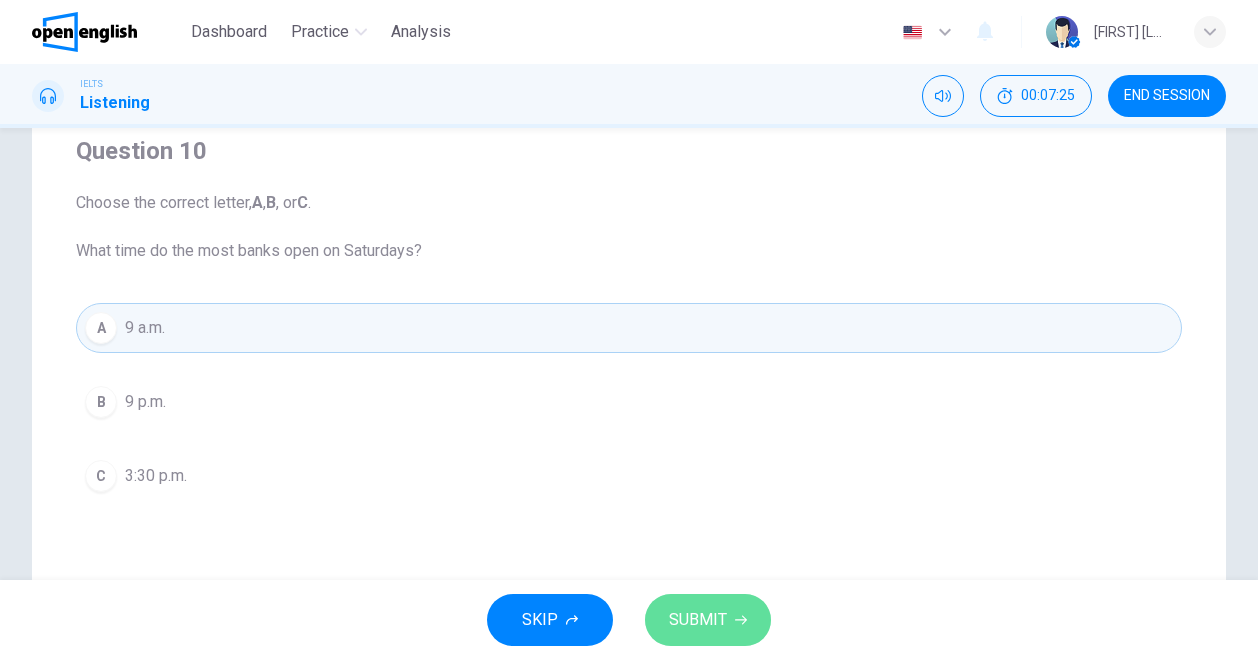 click on "SUBMIT" at bounding box center [698, 620] 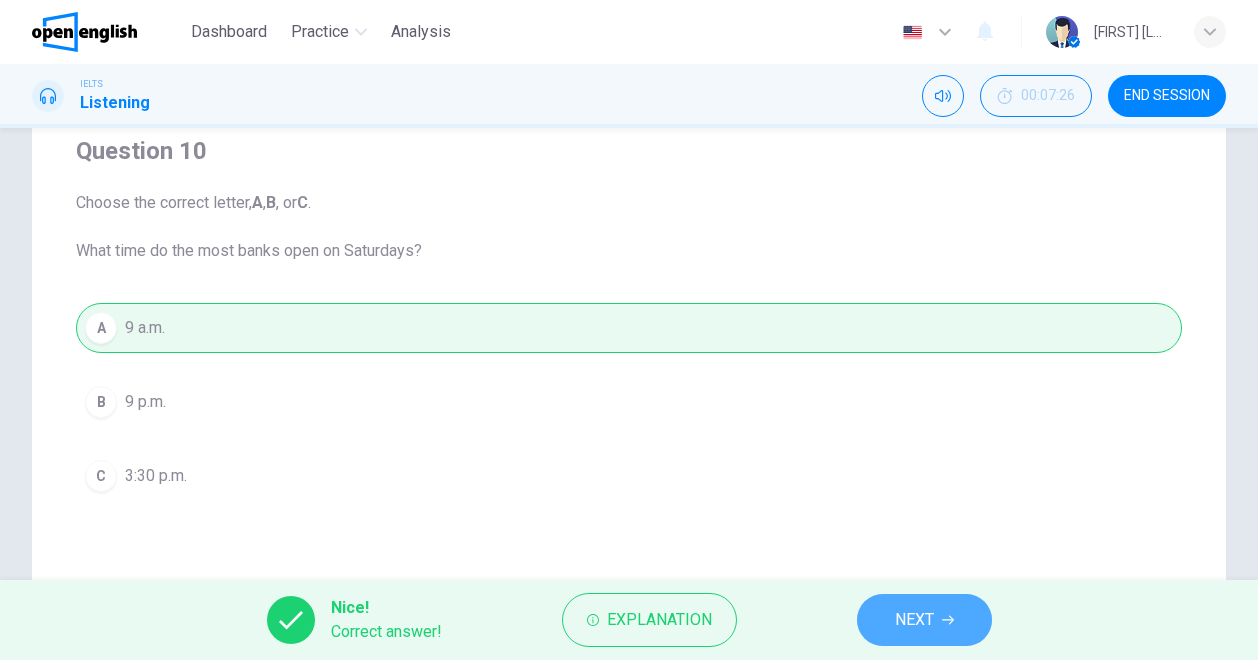 click on "NEXT" at bounding box center [914, 620] 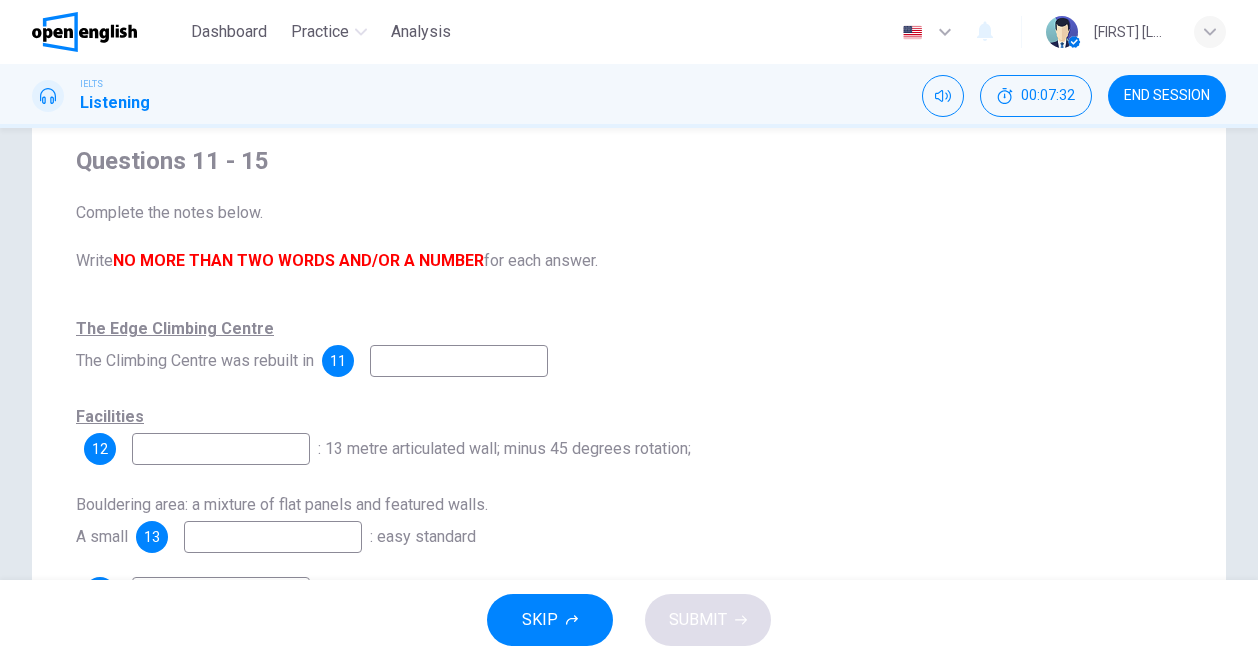 scroll, scrollTop: 0, scrollLeft: 0, axis: both 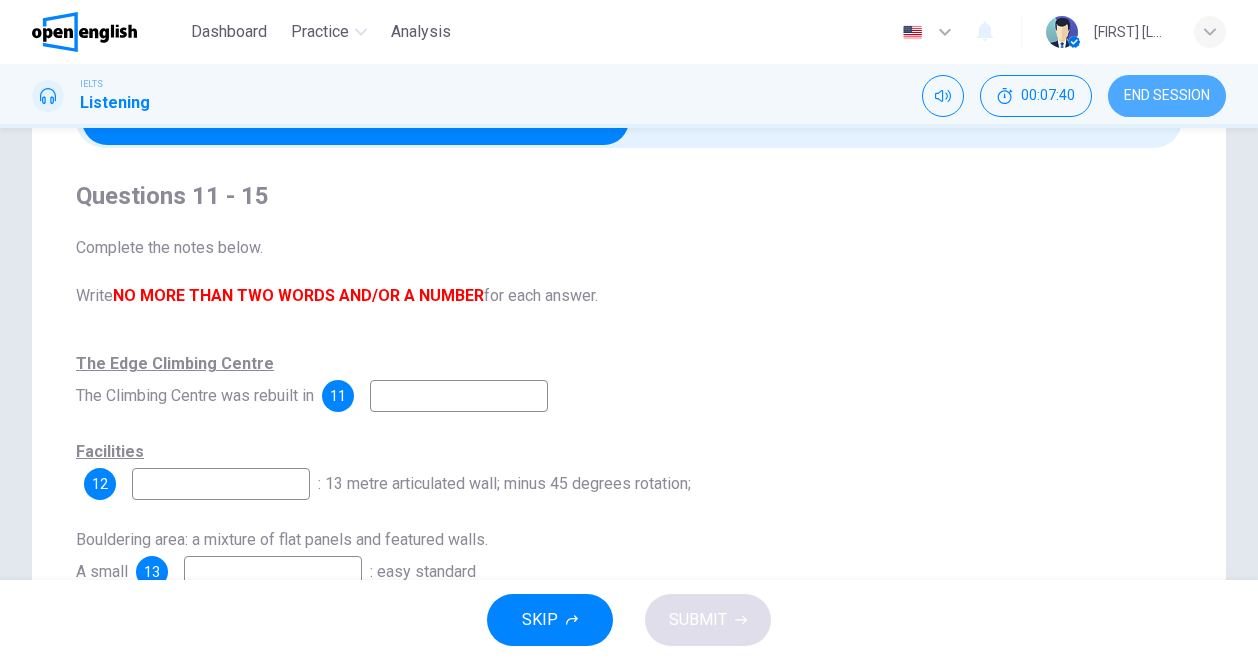 click on "END SESSION" at bounding box center (1167, 96) 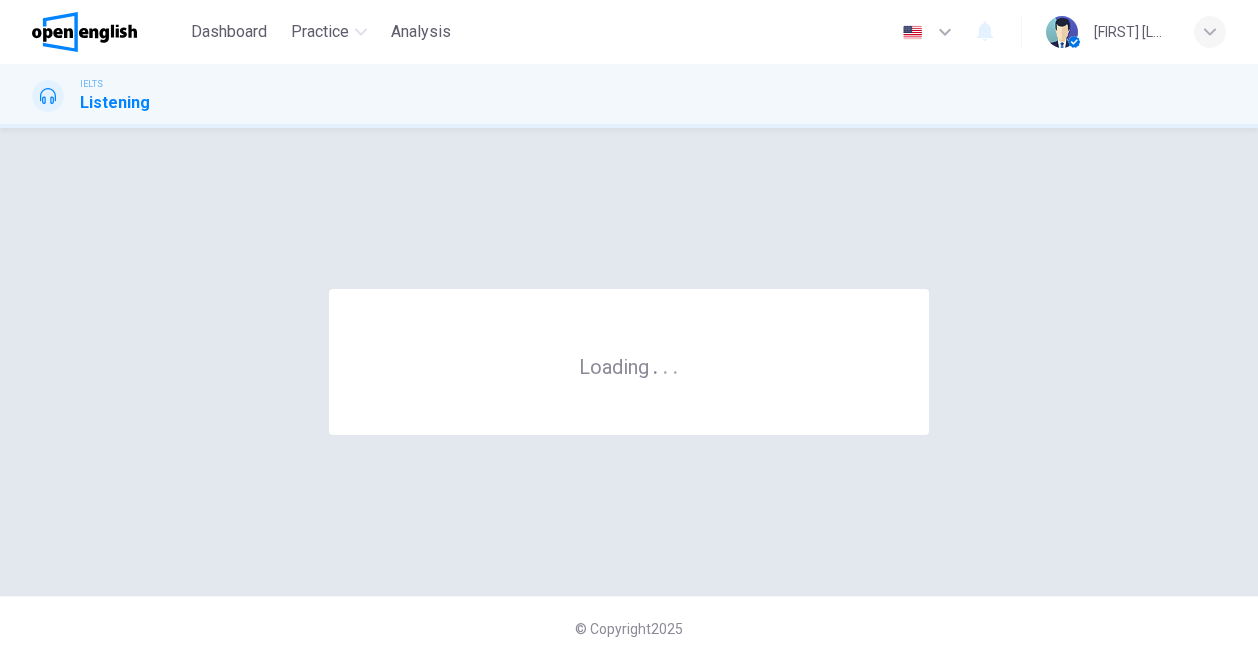 scroll, scrollTop: 0, scrollLeft: 0, axis: both 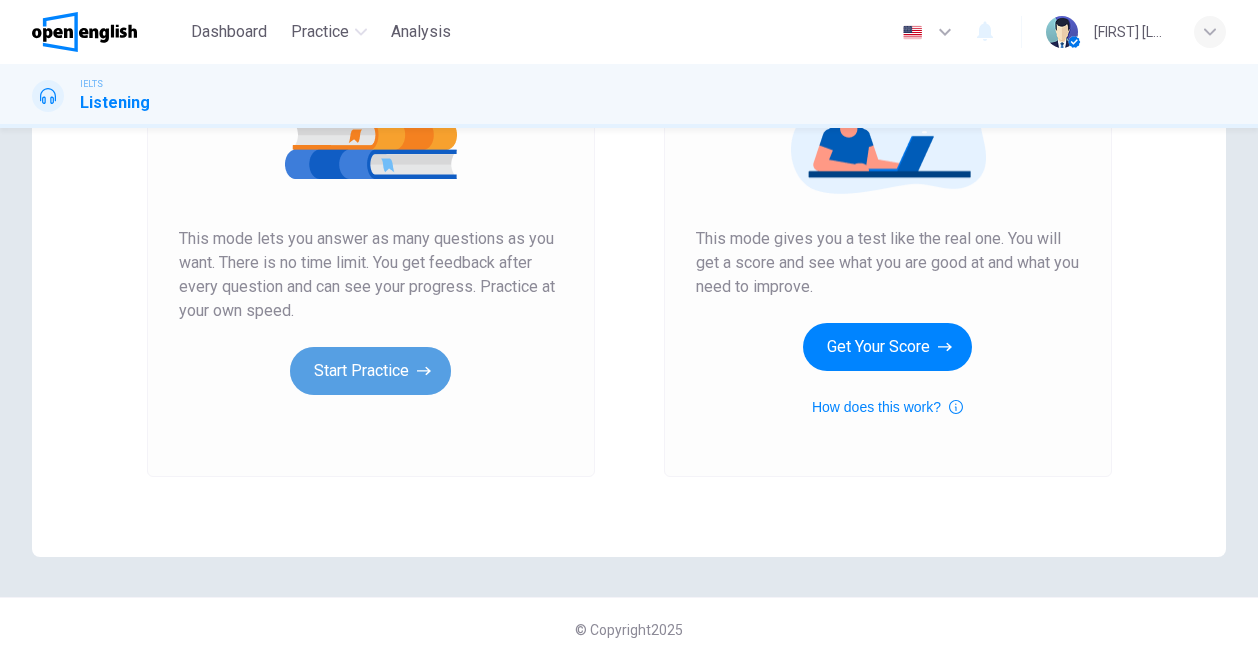 click on "Start Practice" at bounding box center (370, 371) 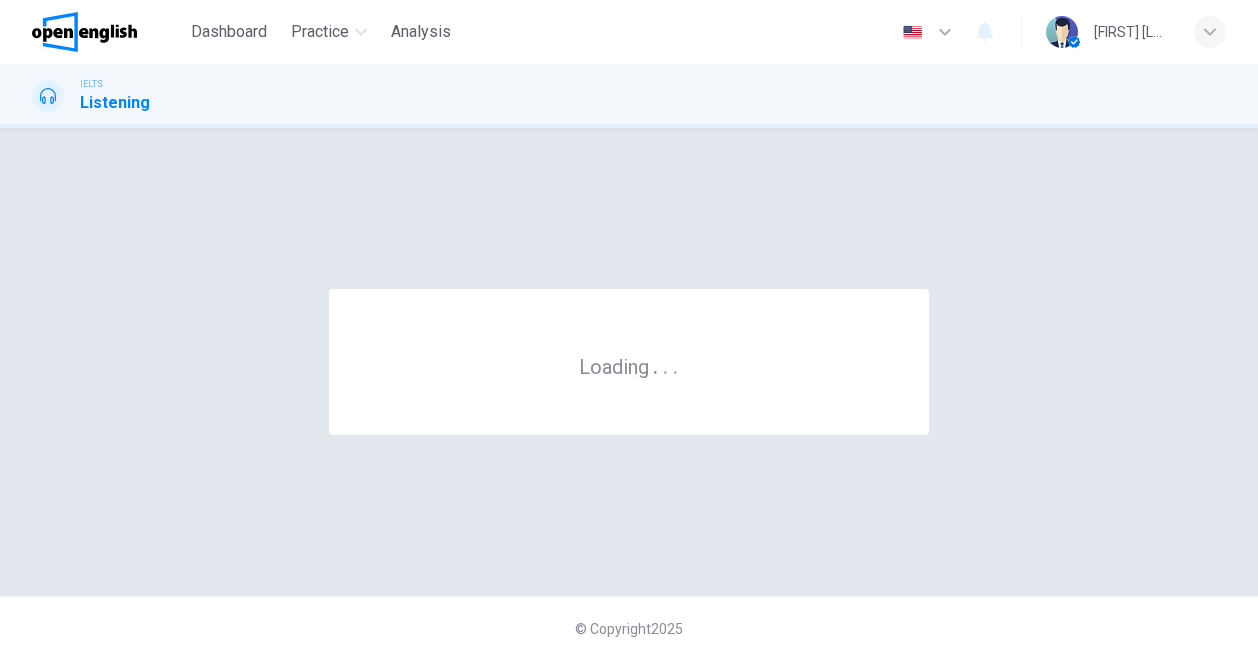scroll, scrollTop: 0, scrollLeft: 0, axis: both 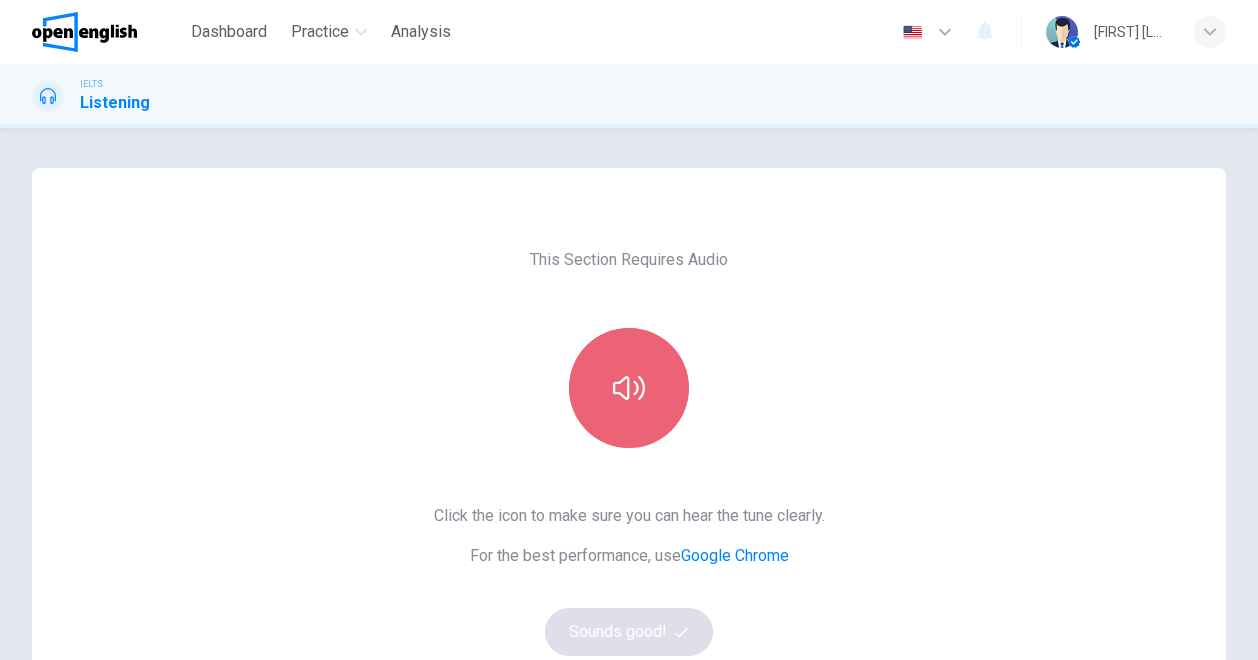 click at bounding box center [629, 388] 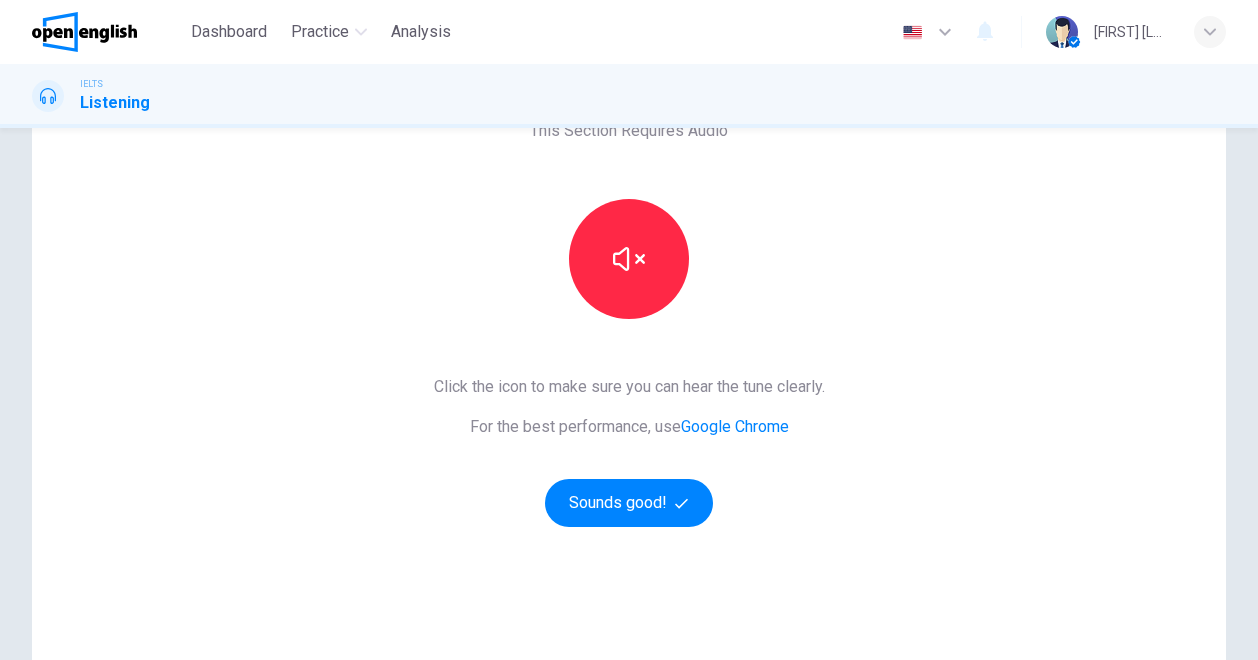 scroll, scrollTop: 131, scrollLeft: 0, axis: vertical 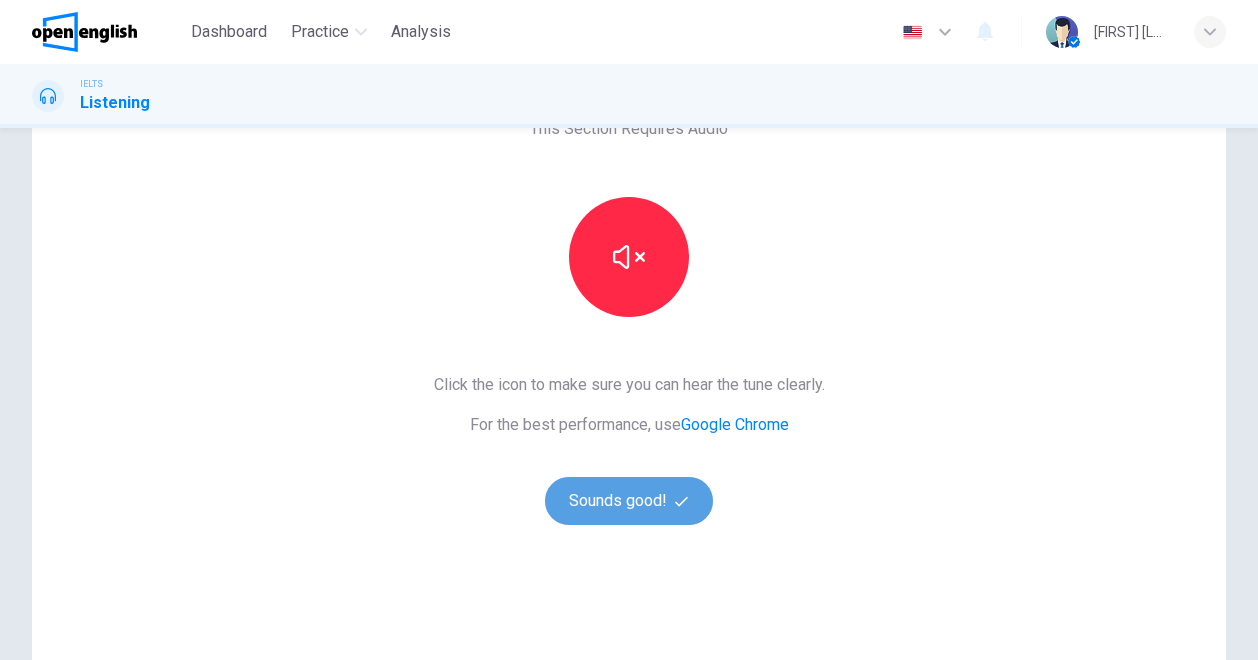 click on "Sounds good!" at bounding box center [629, 501] 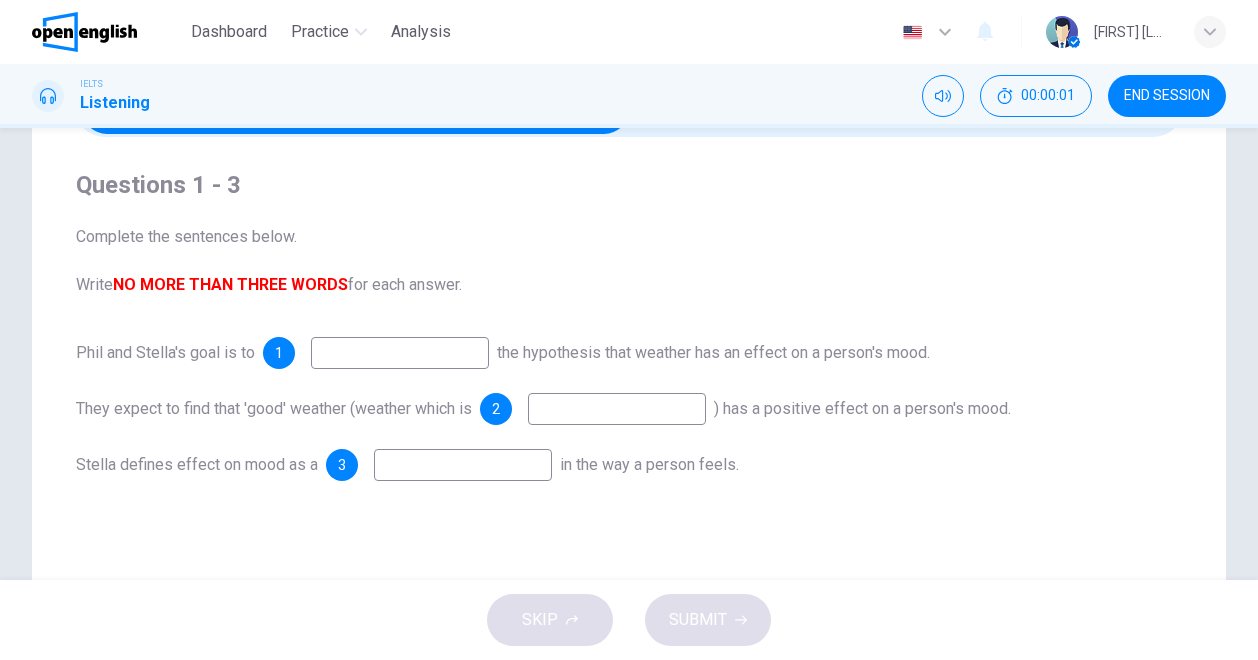 scroll, scrollTop: 0, scrollLeft: 0, axis: both 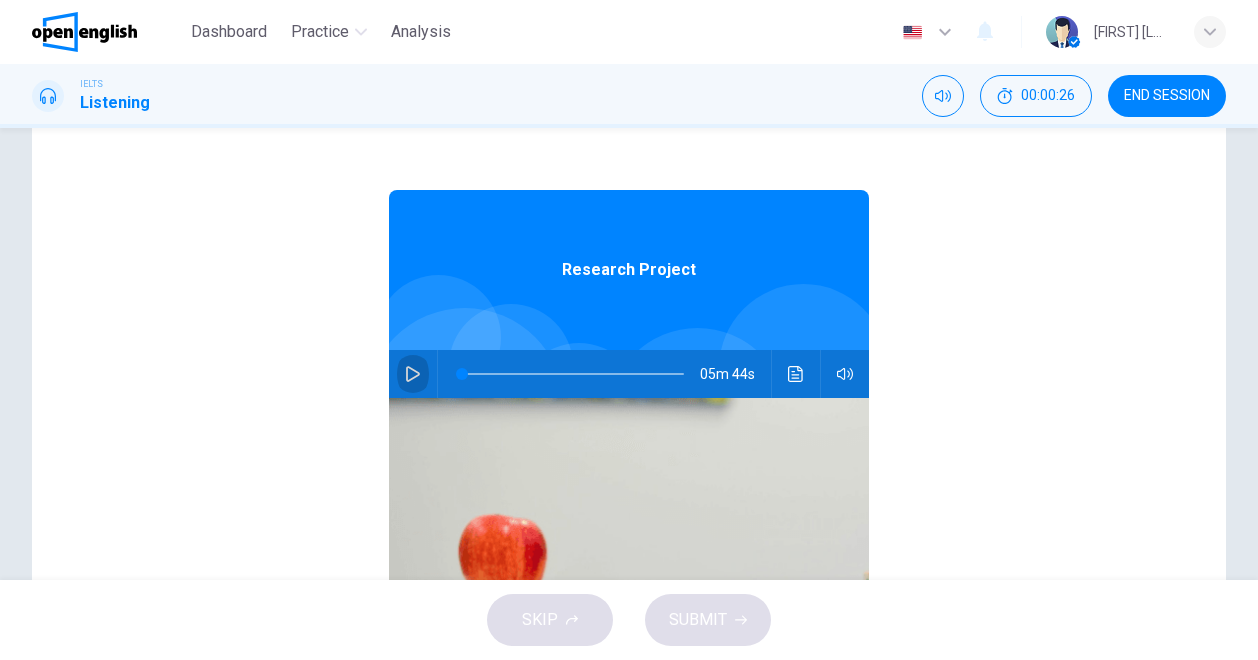 click at bounding box center (413, 374) 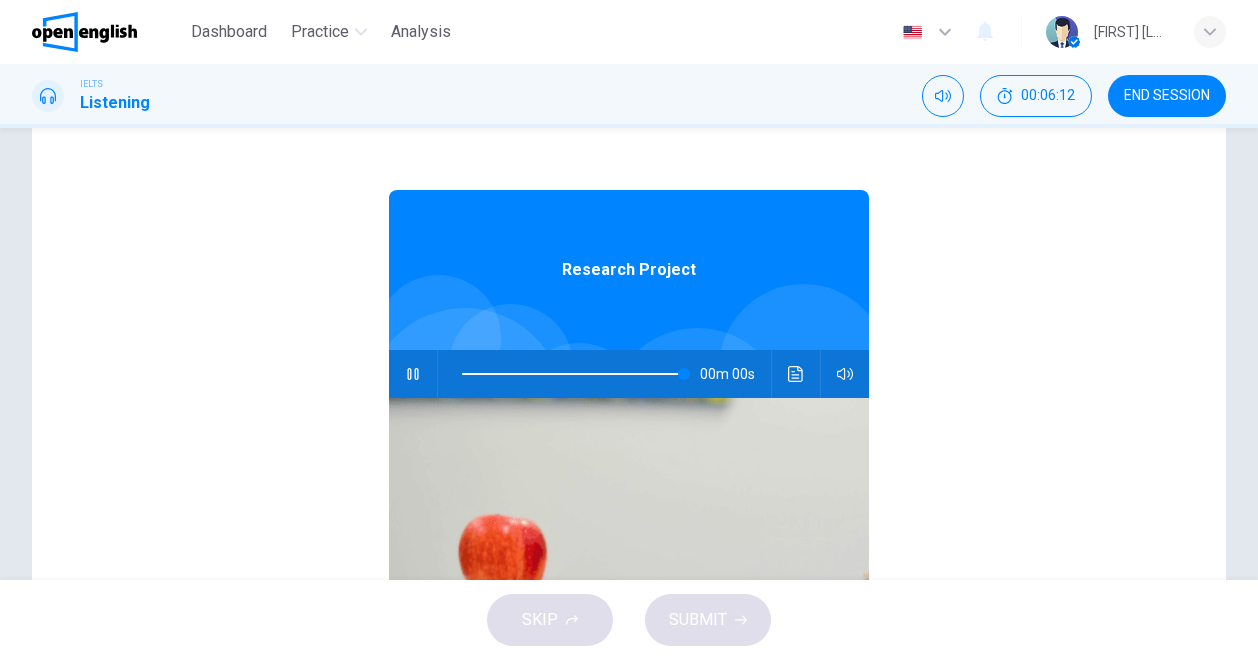 scroll, scrollTop: 0, scrollLeft: 0, axis: both 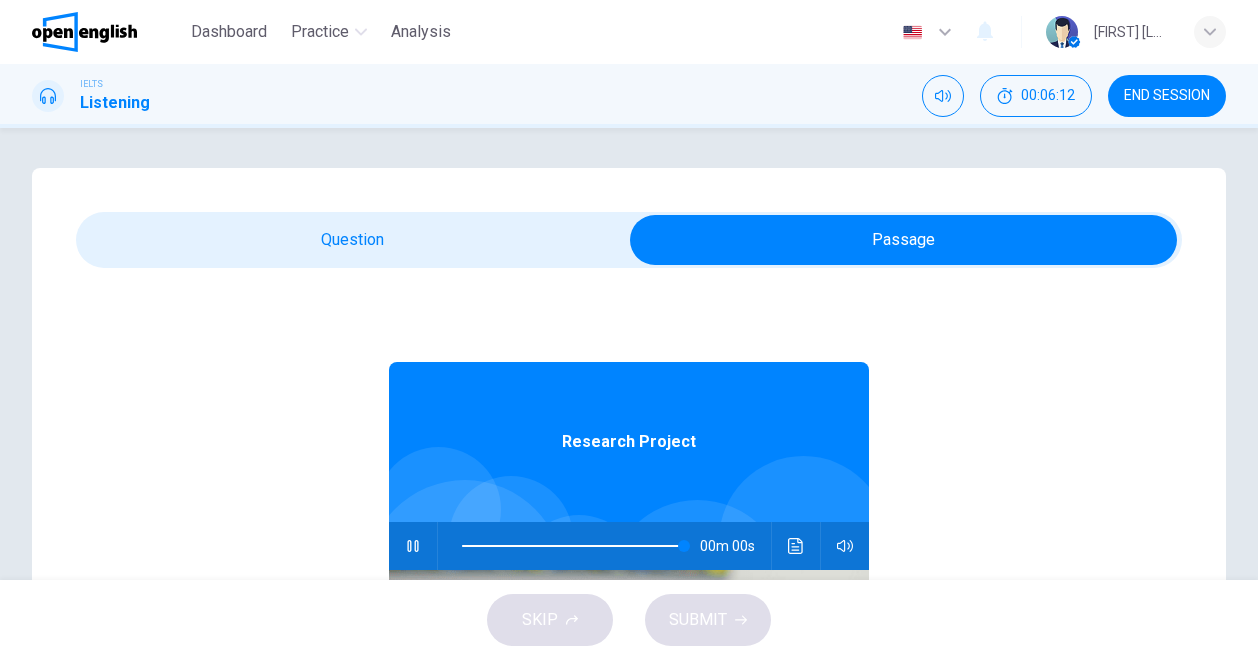 type on "*" 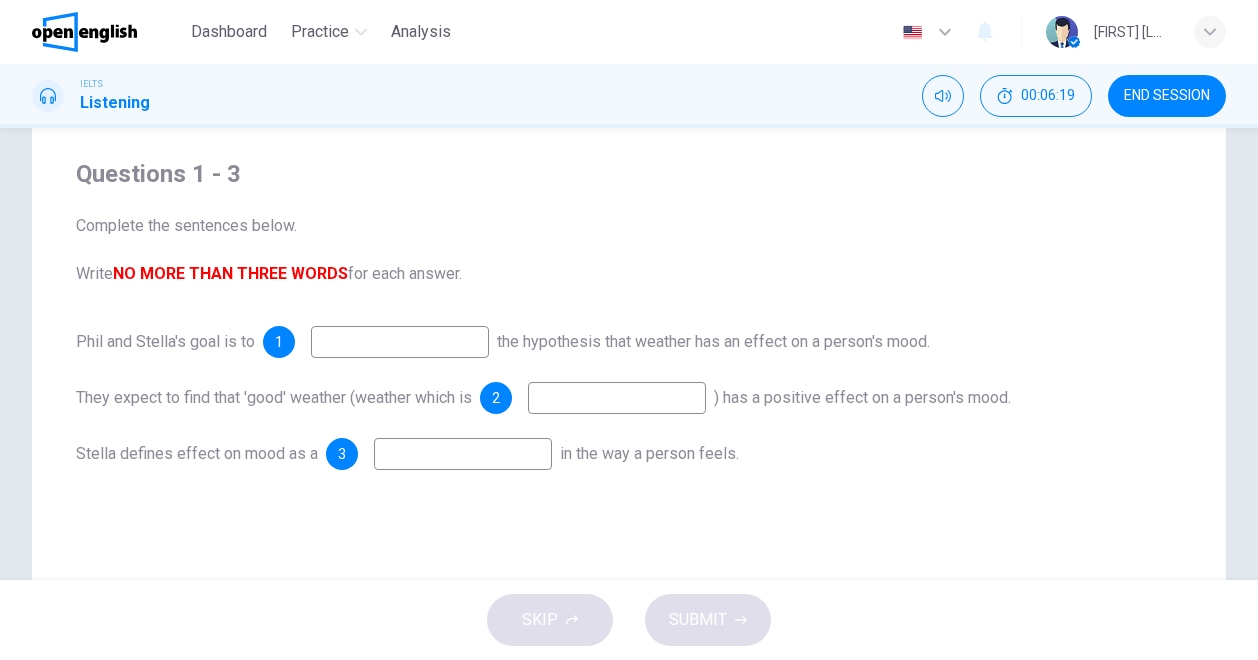 scroll, scrollTop: 141, scrollLeft: 0, axis: vertical 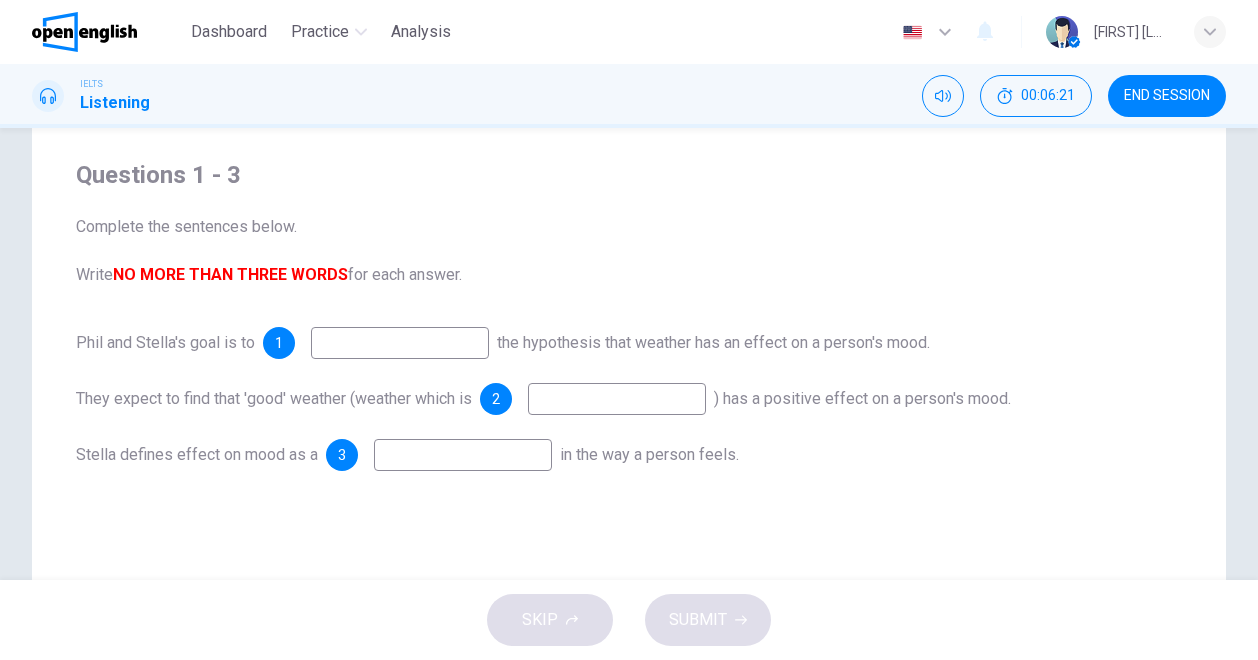click at bounding box center (400, 343) 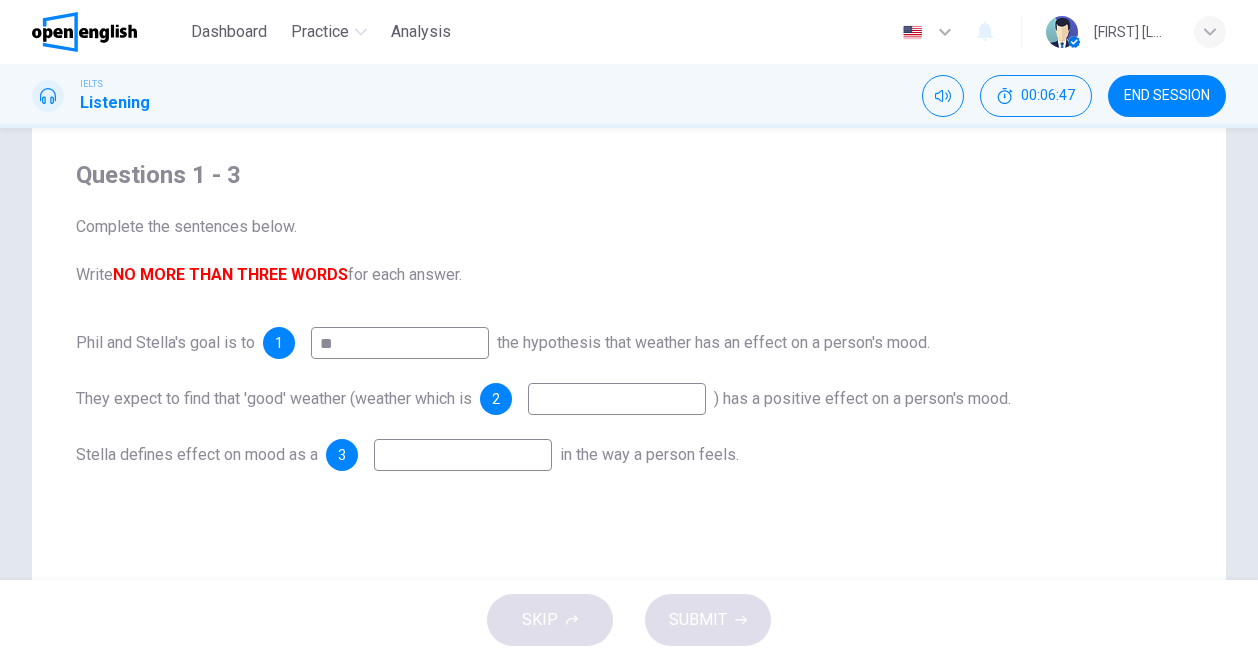 type on "*" 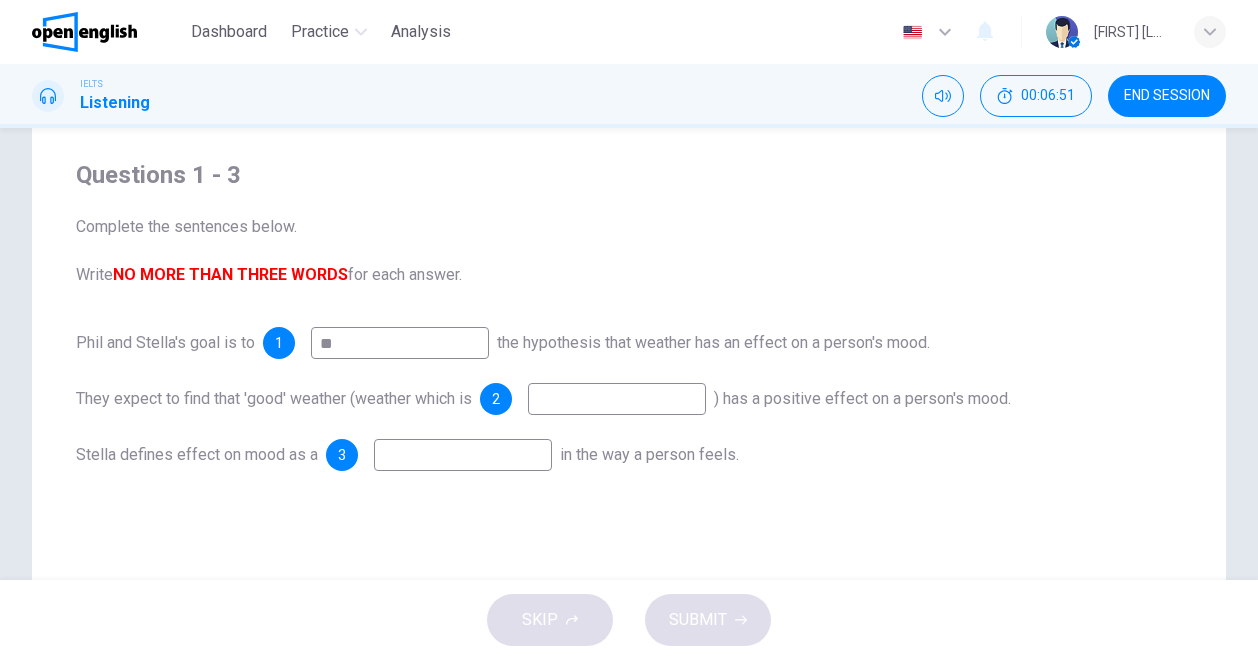 type on "*" 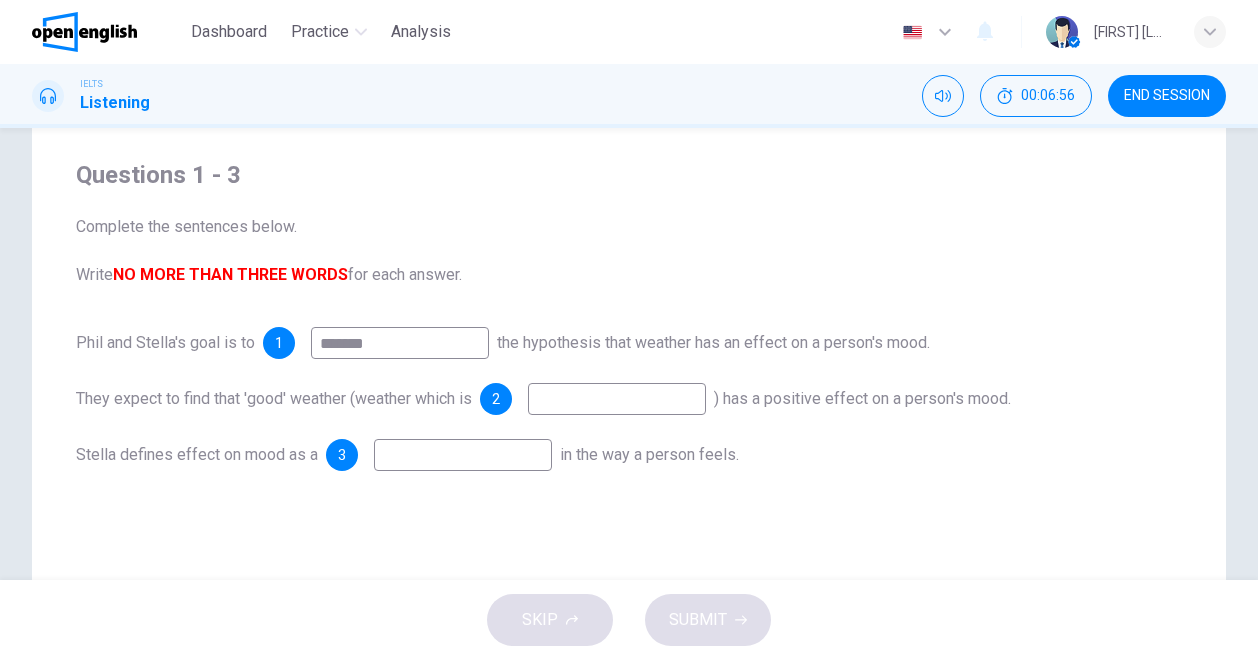type on "*******" 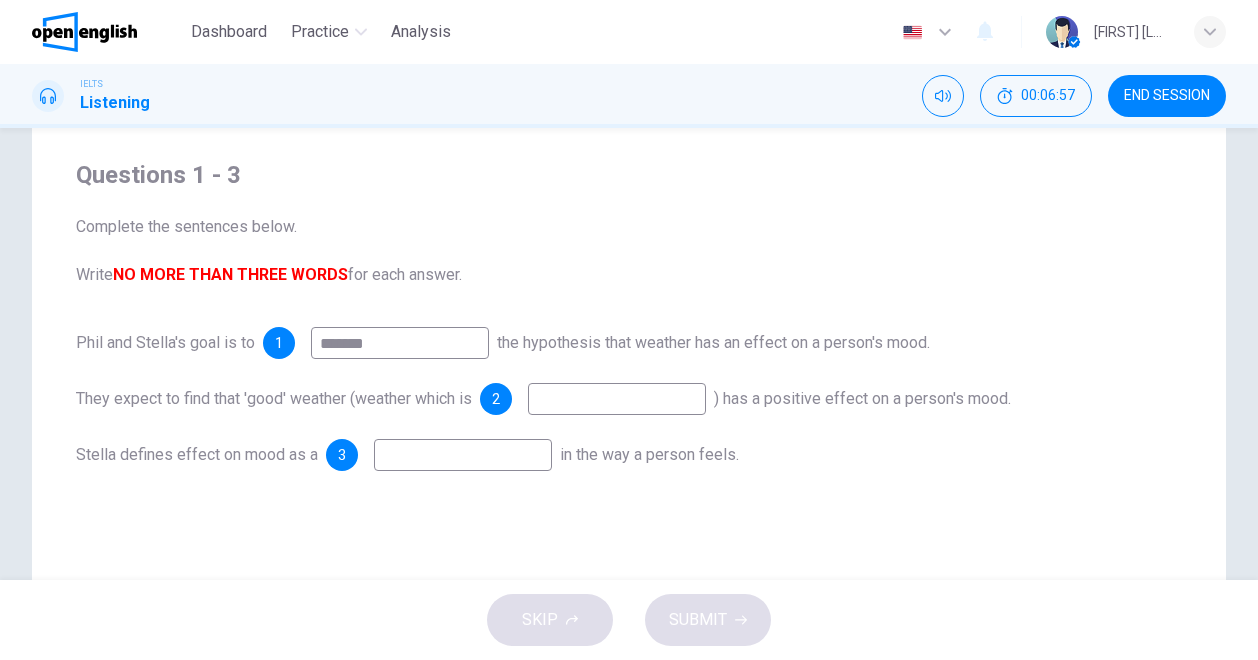 click at bounding box center (617, 399) 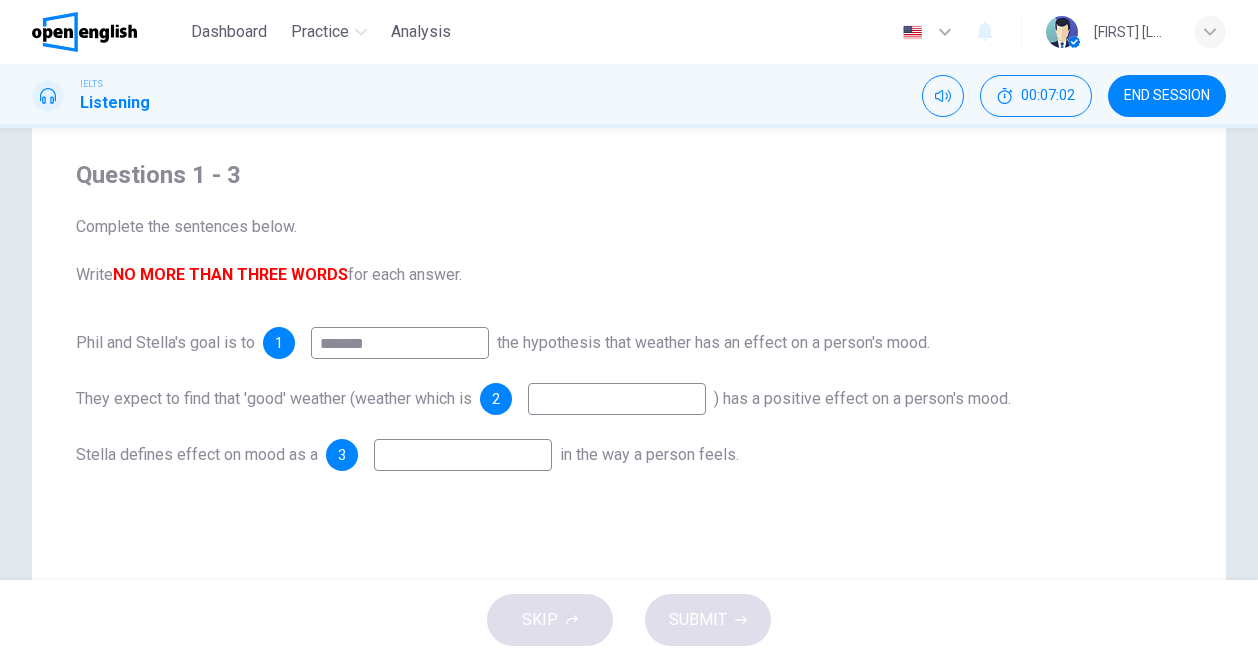 click on "*******" at bounding box center (400, 343) 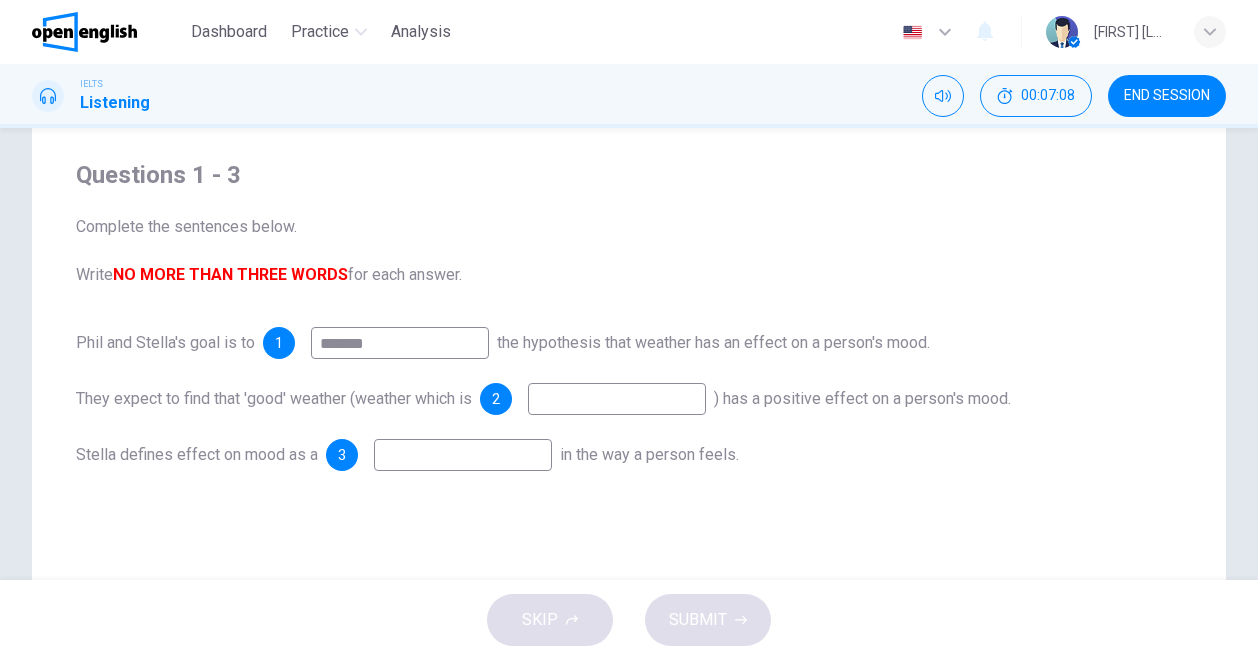 click at bounding box center (617, 399) 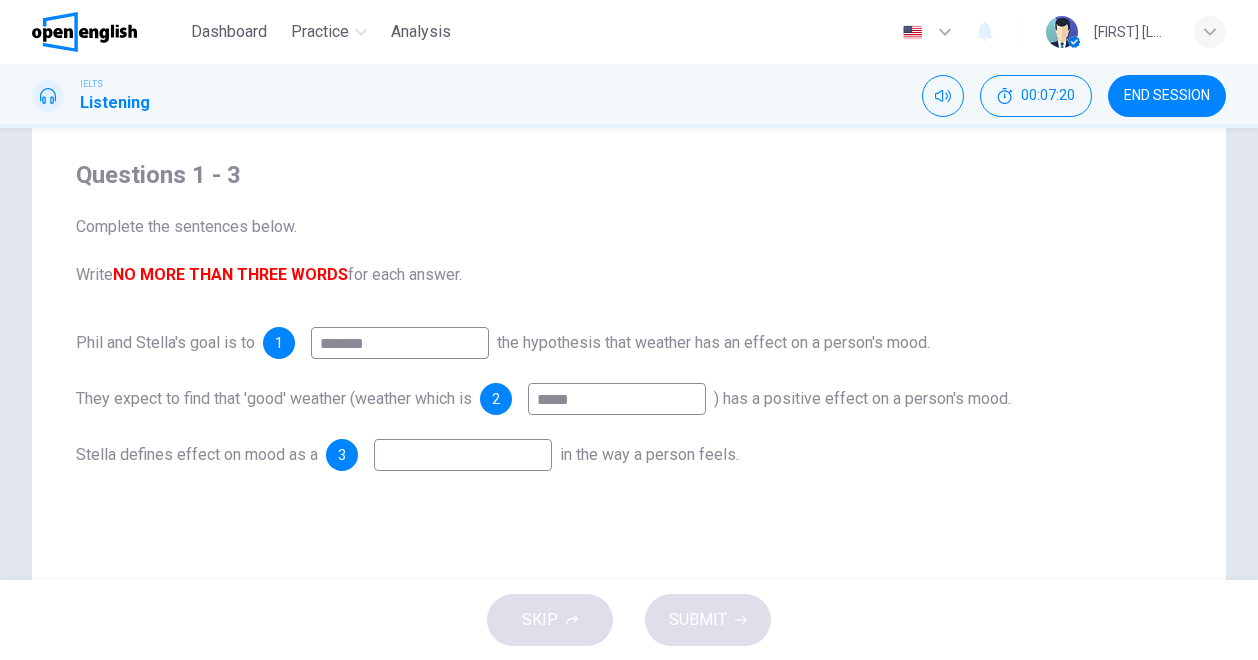 type on "*****" 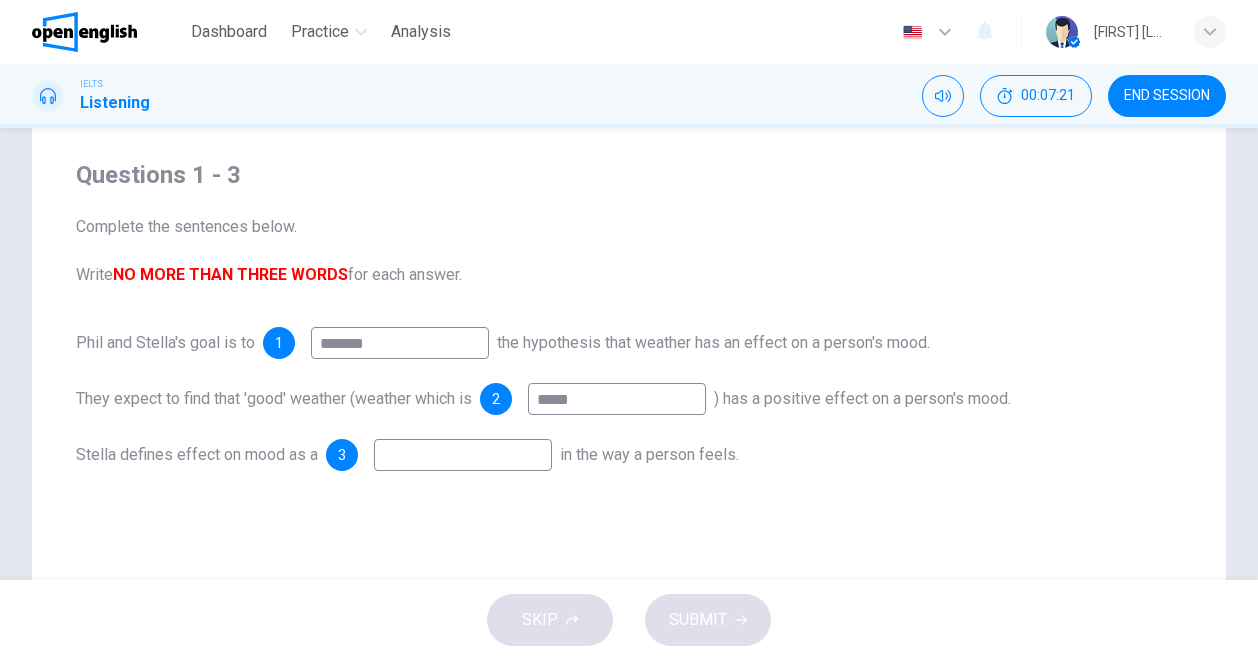 click at bounding box center (463, 455) 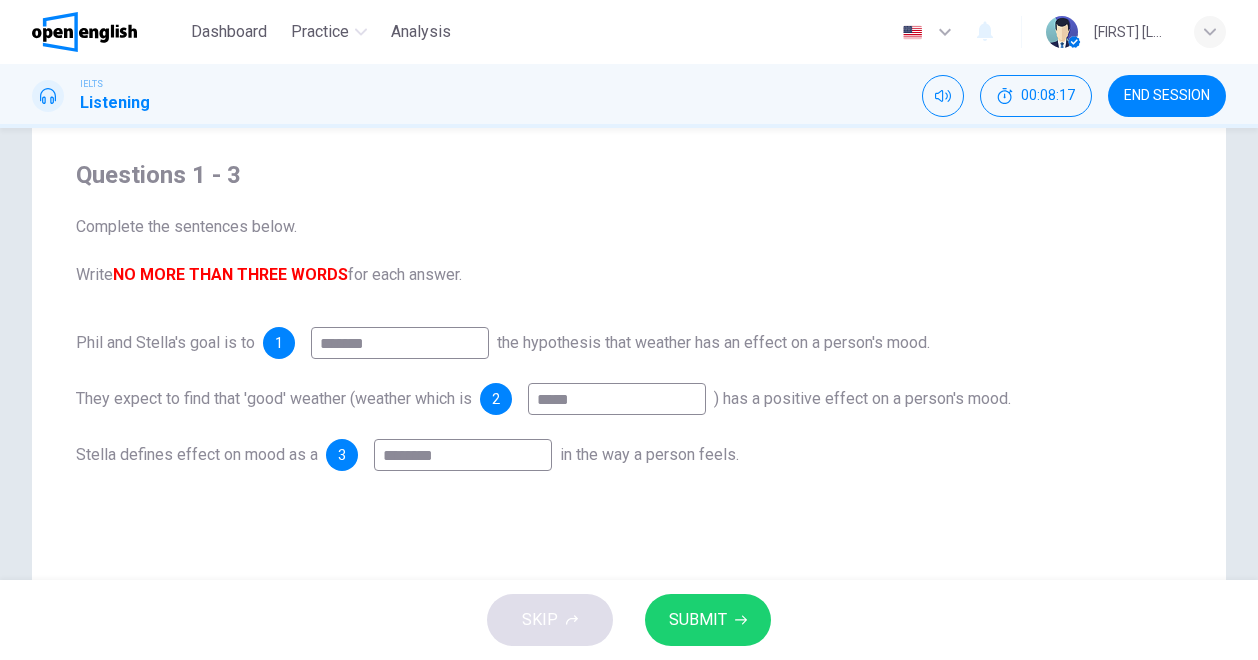 type on "********" 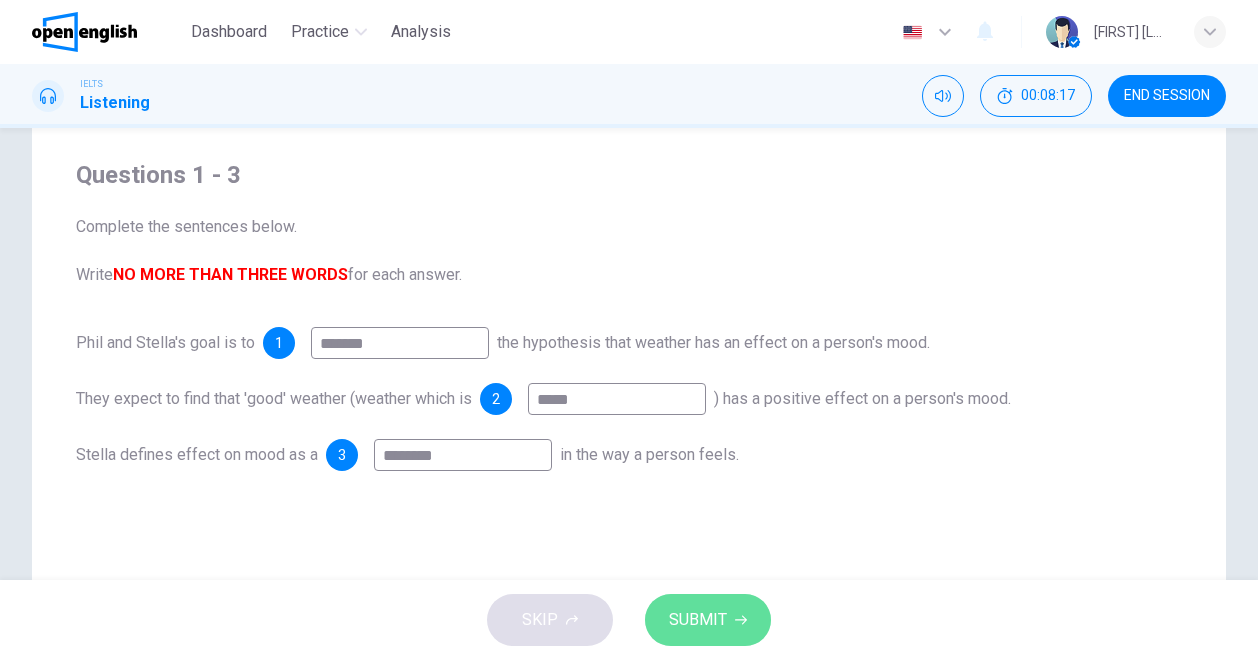 click on "SUBMIT" at bounding box center [708, 620] 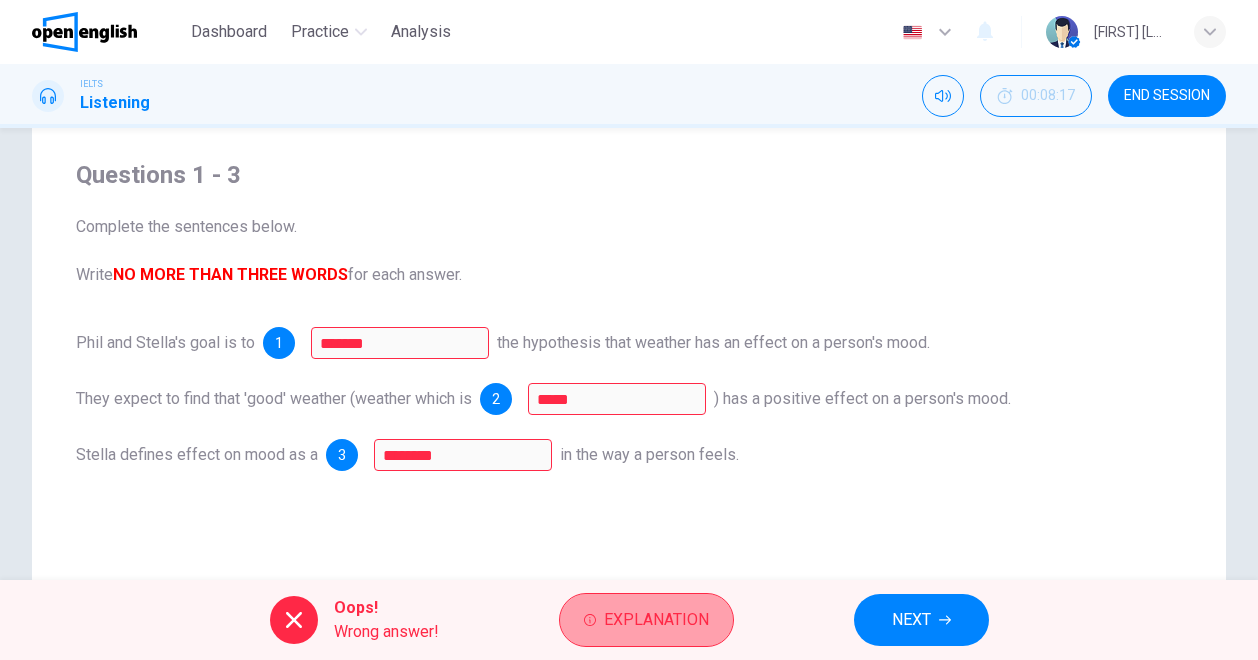 click on "Explanation" at bounding box center (646, 620) 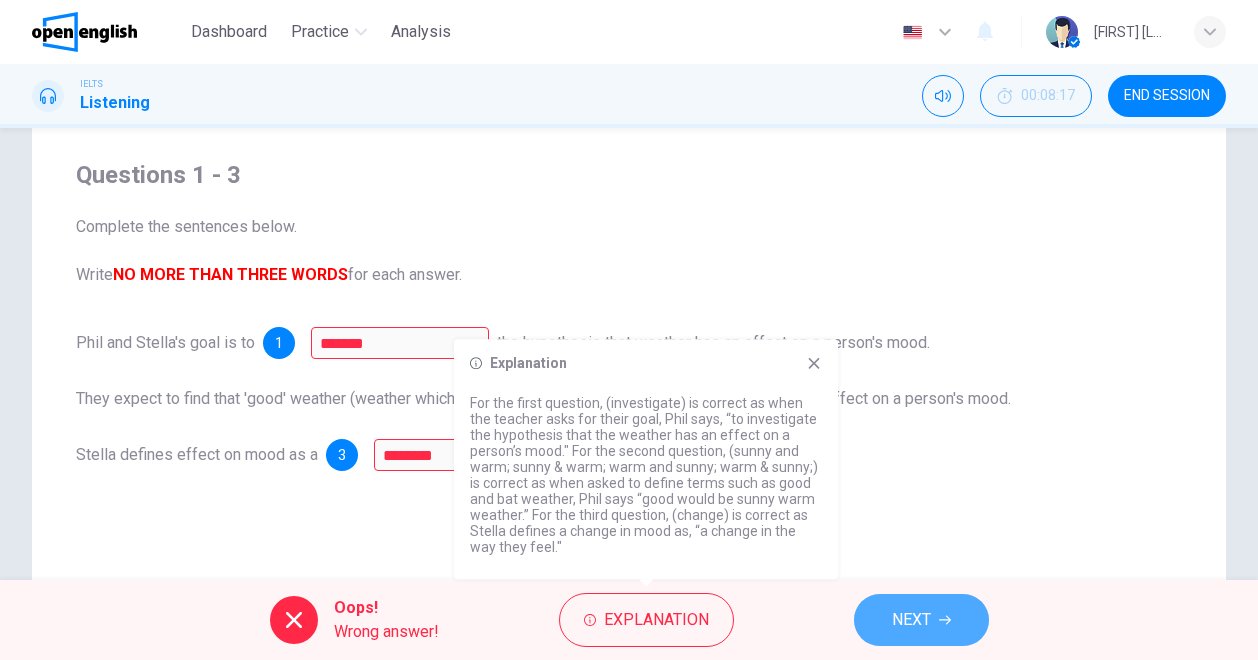 click on "NEXT" at bounding box center [911, 620] 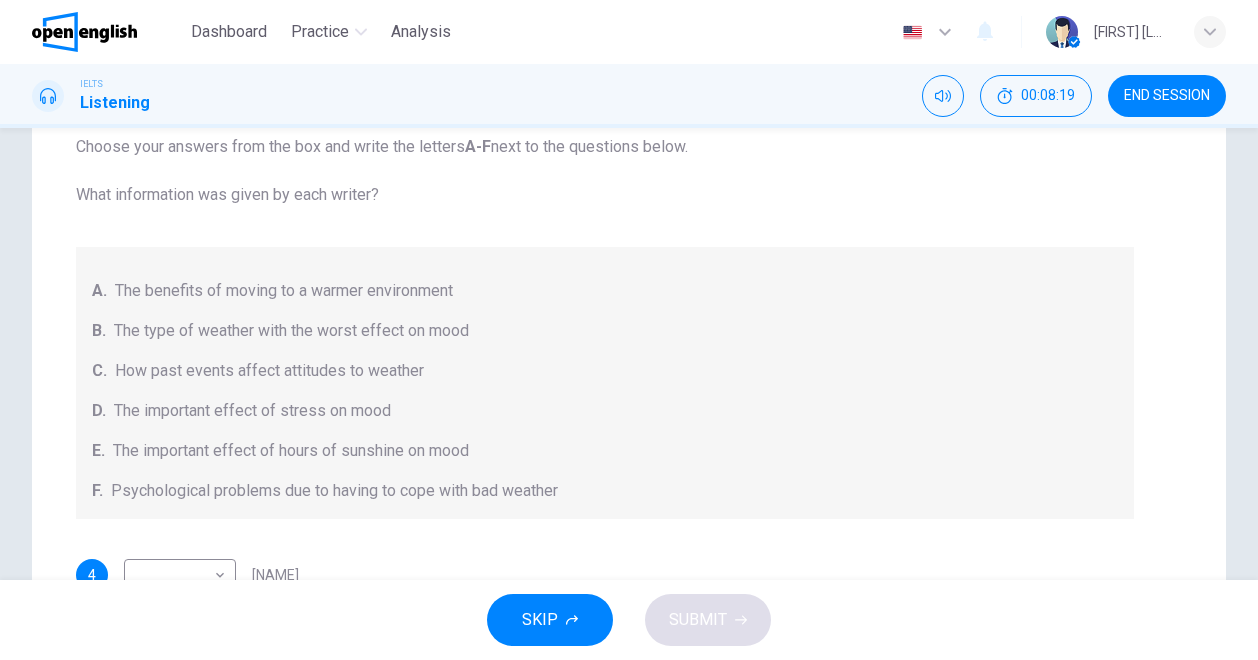 scroll, scrollTop: 84, scrollLeft: 0, axis: vertical 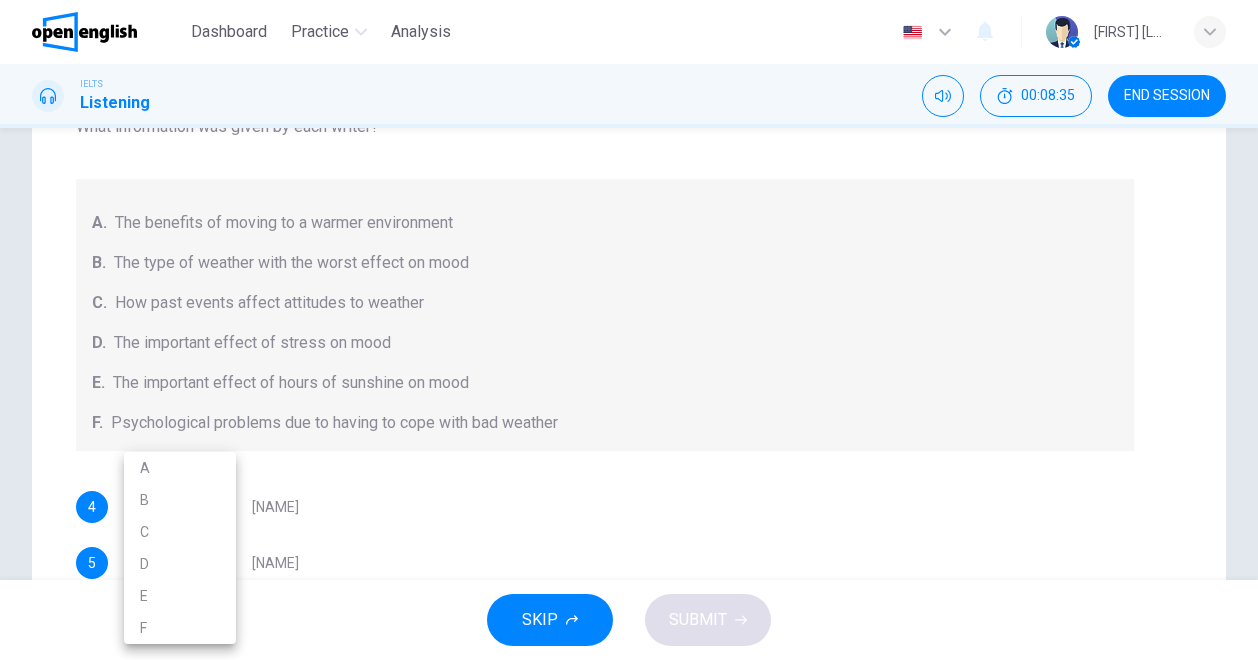click on "Dashboard Practice Analysis English ** ​ [FIRST] [LAST]. IELTS Listening 00:08:35 END SESSION Questions 4 - 7 Choose your answers from the box and write the letters  A-F  next to the questions below. What information was given by each writer? A. The benefits of moving to a warmer environment B. The type of weather with the worst effect on mood C. How past events affect attitudes to weather D. The important effect of stress on mood E. The important effect of hours of sunshine on mood F. Psychological problems due to having to cope with bad weather 4 ​ ​ Vickers 5 ​ ​ Whitebourne 6 ​ ​ Haverton 7 ​ ​ Stanfield Research Project SKIP 1" at bounding box center (629, 330) 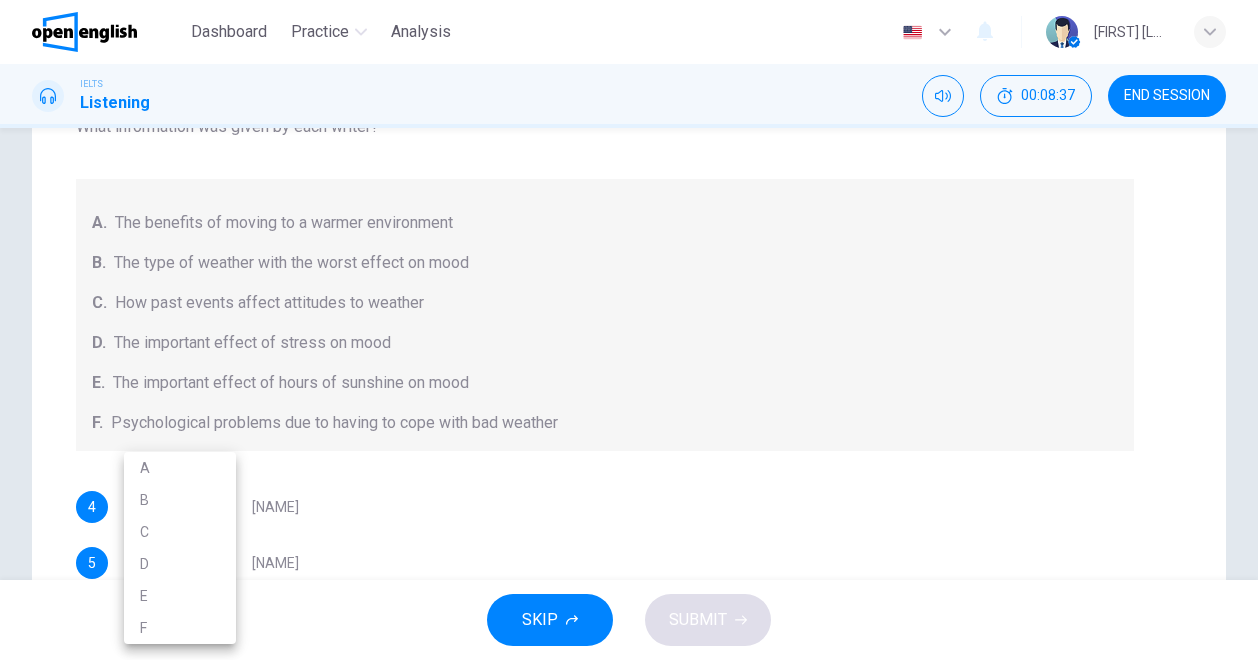 click at bounding box center (629, 330) 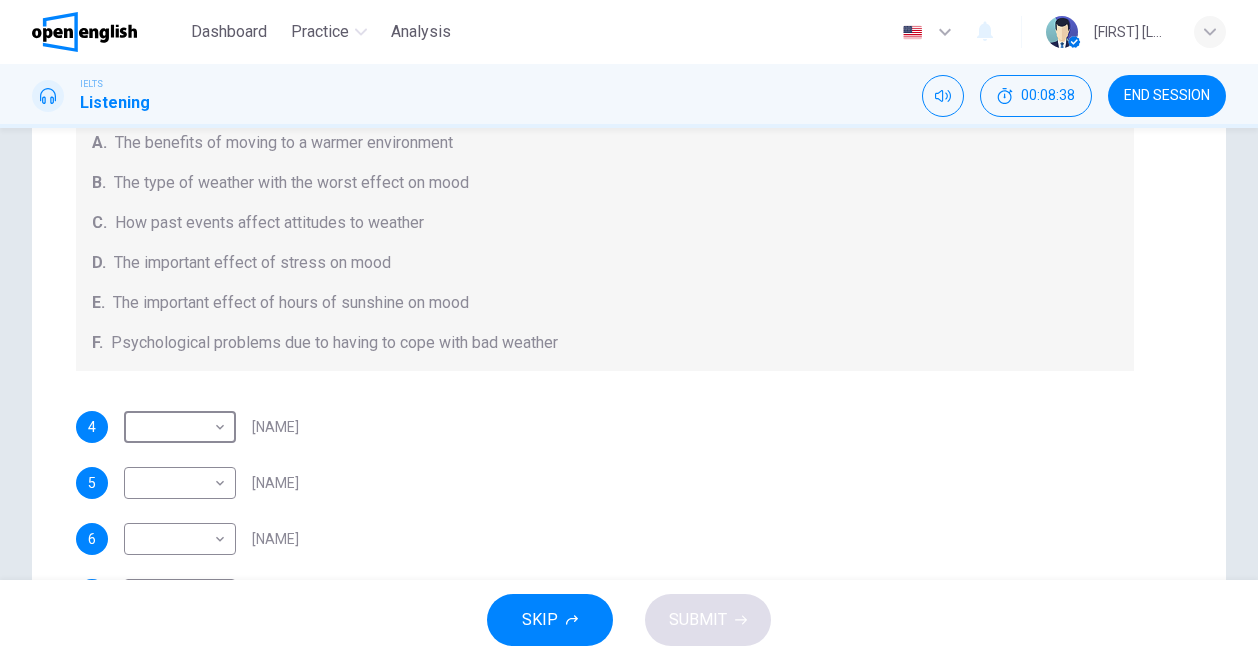 scroll, scrollTop: 293, scrollLeft: 0, axis: vertical 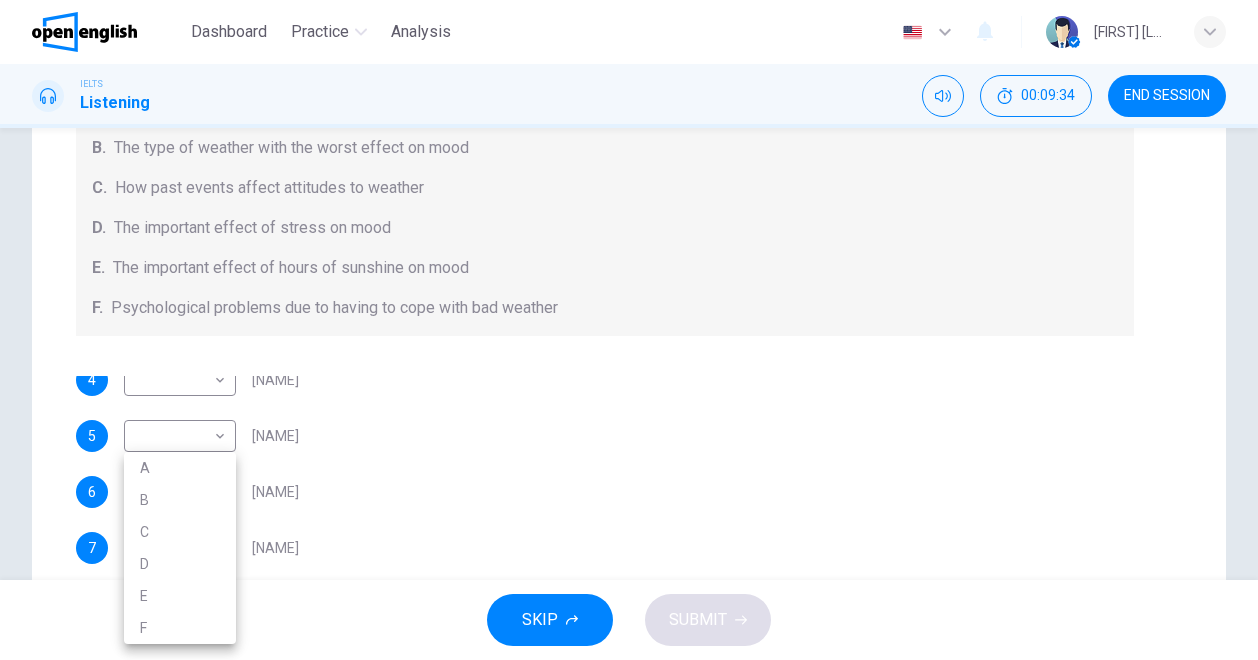 click on "Dashboard Practice Analysis English ** ​ [FIRST] [LAST]. IELTS Listening 00:09:34 END SESSION Questions 4 - 7 Choose your answers from the box and write the letters  A-F  next to the questions below. What information was given by each writer? A. The benefits of moving to a warmer environment B. The type of weather with the worst effect on mood C. How past events affect attitudes to weather D. The important effect of stress on mood E. The important effect of hours of sunshine on mood F. Psychological problems due to having to cope with bad weather 4 ​ ​ Vickers 5 ​ ​ Whitebourne 6 ​ ​ Haverton 7 ​ ​ Stanfield Research Project SKIP 1" at bounding box center [629, 330] 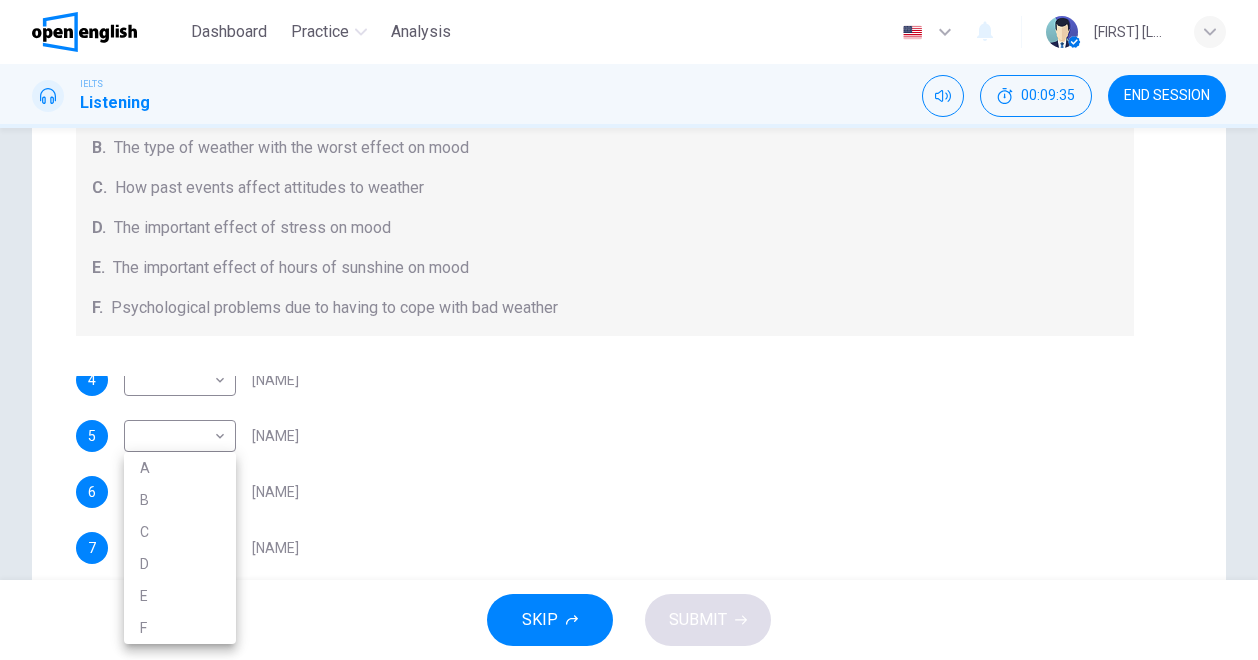 click at bounding box center [629, 330] 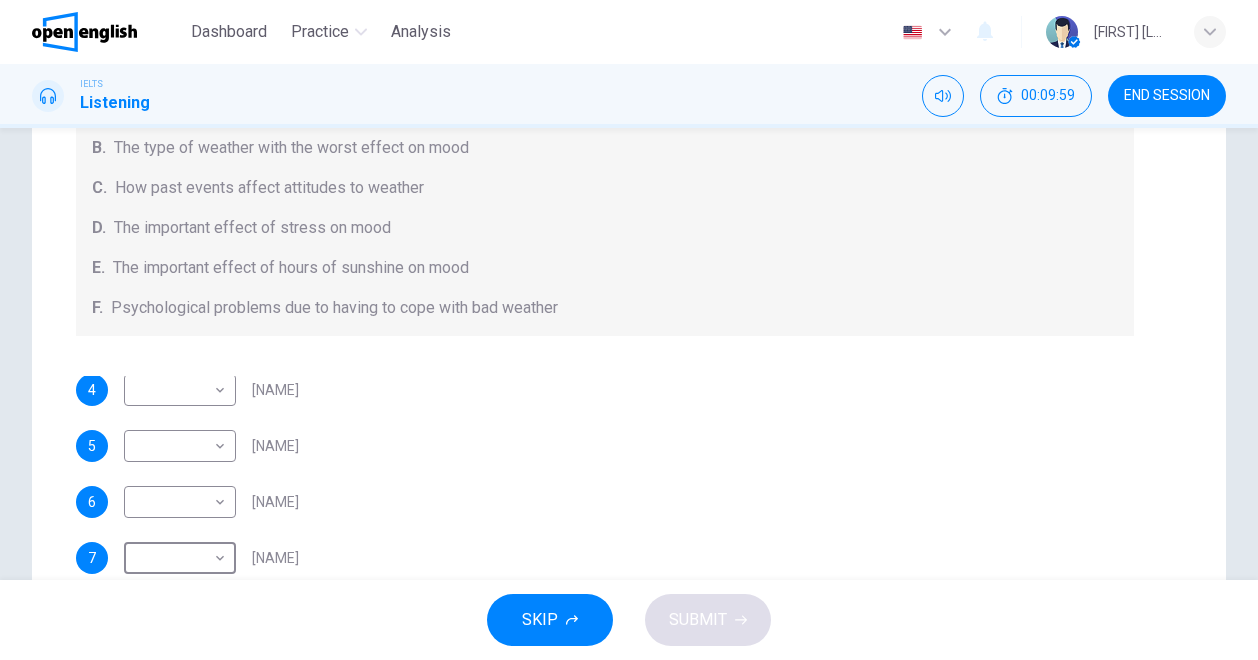 scroll, scrollTop: 0, scrollLeft: 0, axis: both 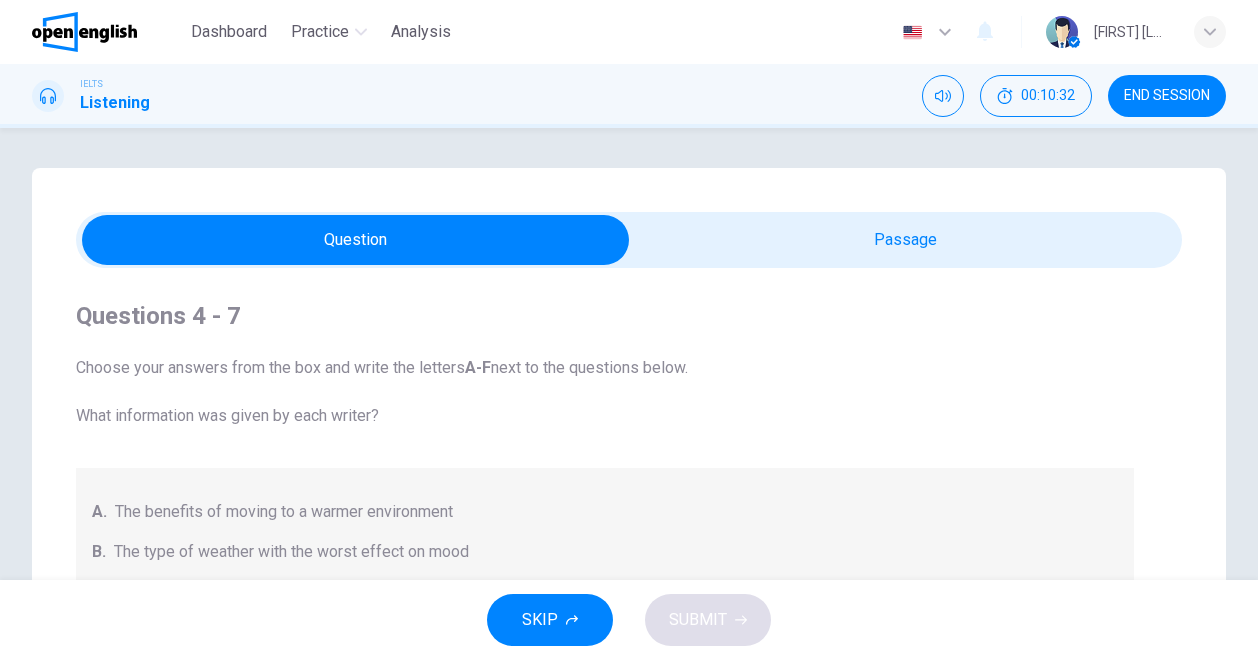 click on "Questions 4 - 7 Choose your answers from the box and write the letters  A-F  next to the questions below. What information was given by each writer? A. The benefits of moving to a warmer environment B. The type of weather with the worst effect on mood C. How past events affect attitudes to weather D. The important effect of stress on mood E. The important effect of hours of sunshine on mood F. Psychological problems due to having to cope with bad weather 4 ​ ​ Vickers 5 ​ ​ Whitebourne 6 ​ ​ Haverton 7 ​ ​ Stanfield Research Project 05m 44s" at bounding box center [629, 570] 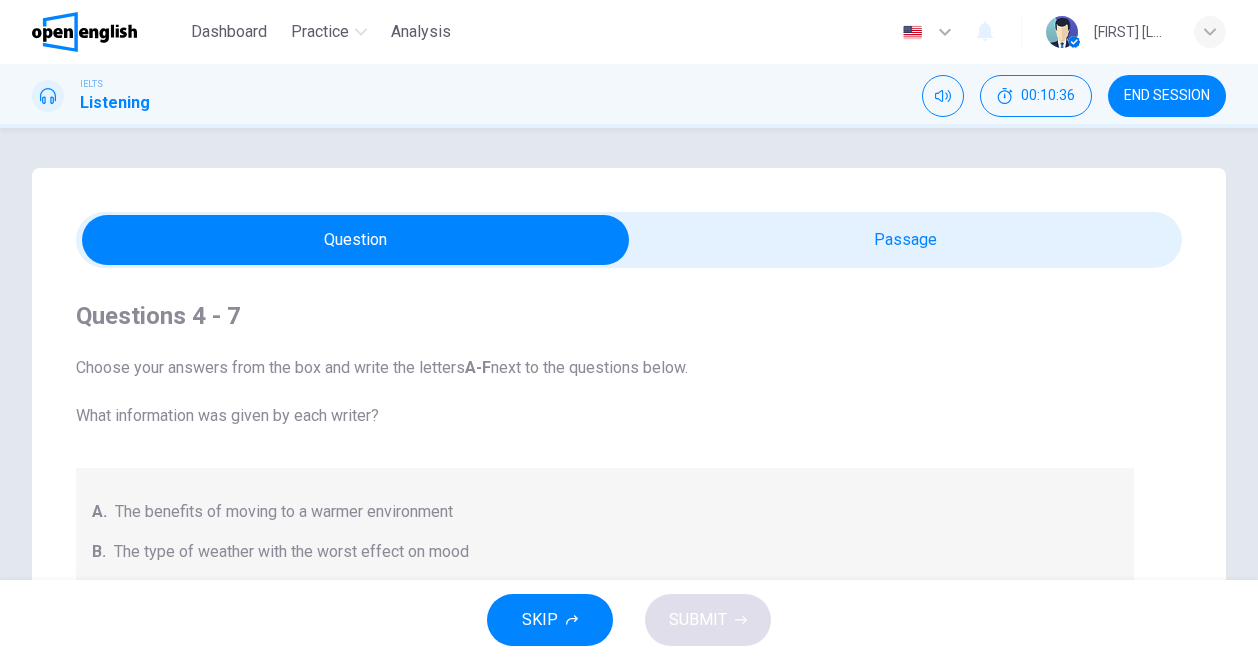 scroll, scrollTop: 84, scrollLeft: 0, axis: vertical 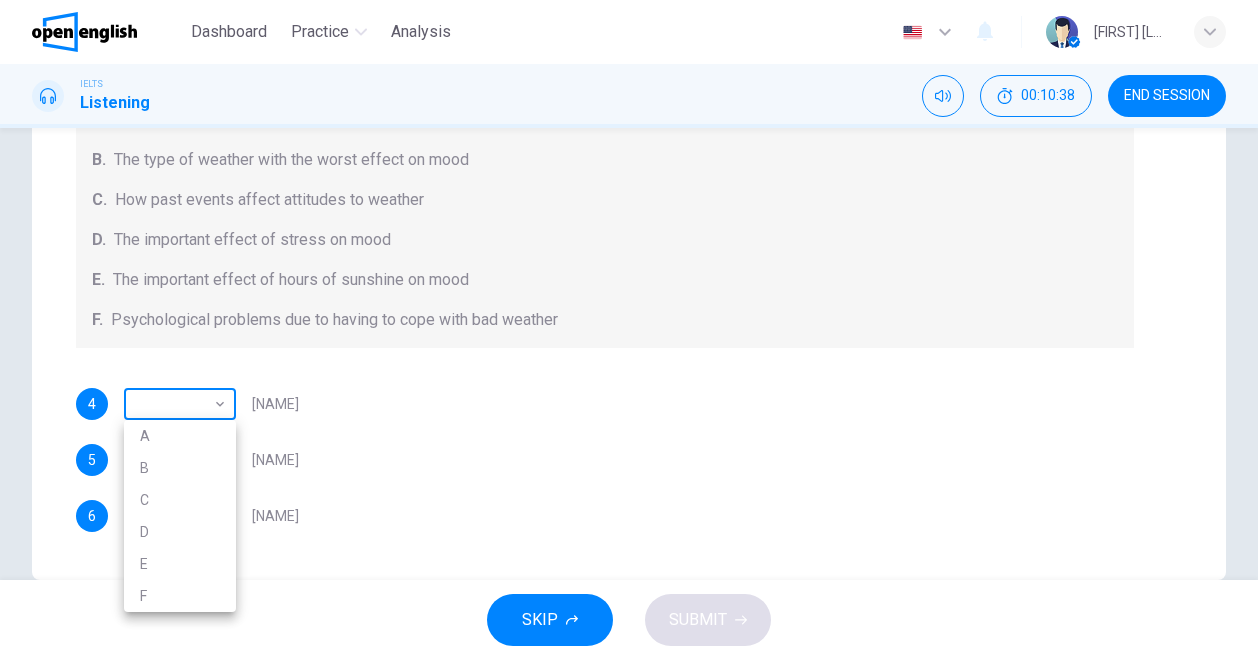 click on "Dashboard Practice Analysis English ** ​ [FIRST] [LAST]. IELTS Listening 00:10:38 END SESSION Questions 4 - 7 Choose your answers from the box and write the letters  A-F  next to the questions below. What information was given by each writer? A. The benefits of moving to a warmer environment B. The type of weather with the worst effect on mood C. How past events affect attitudes to weather D. The important effect of stress on mood E. The important effect of hours of sunshine on mood F. Psychological problems due to having to cope with bad weather 4 ​ ​ Vickers 5 ​ ​ Whitebourne 6 ​ ​ Haverton 7 ​ ​ Stanfield Research Project SKIP 1" at bounding box center [629, 330] 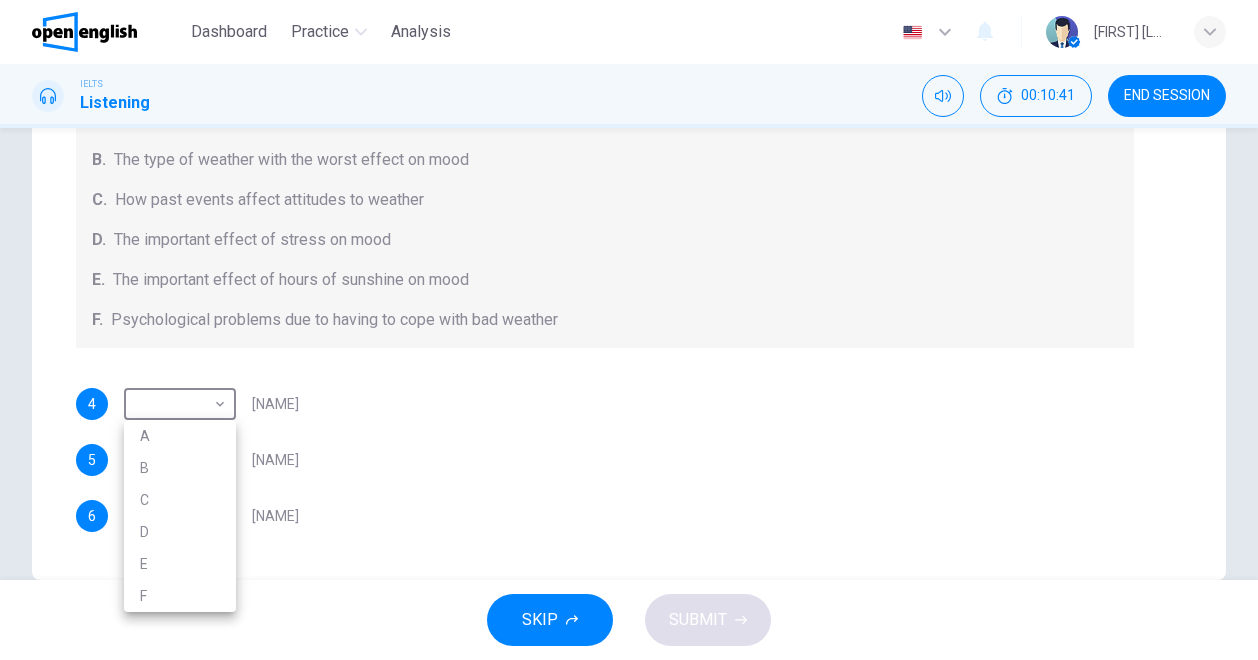 click at bounding box center (629, 330) 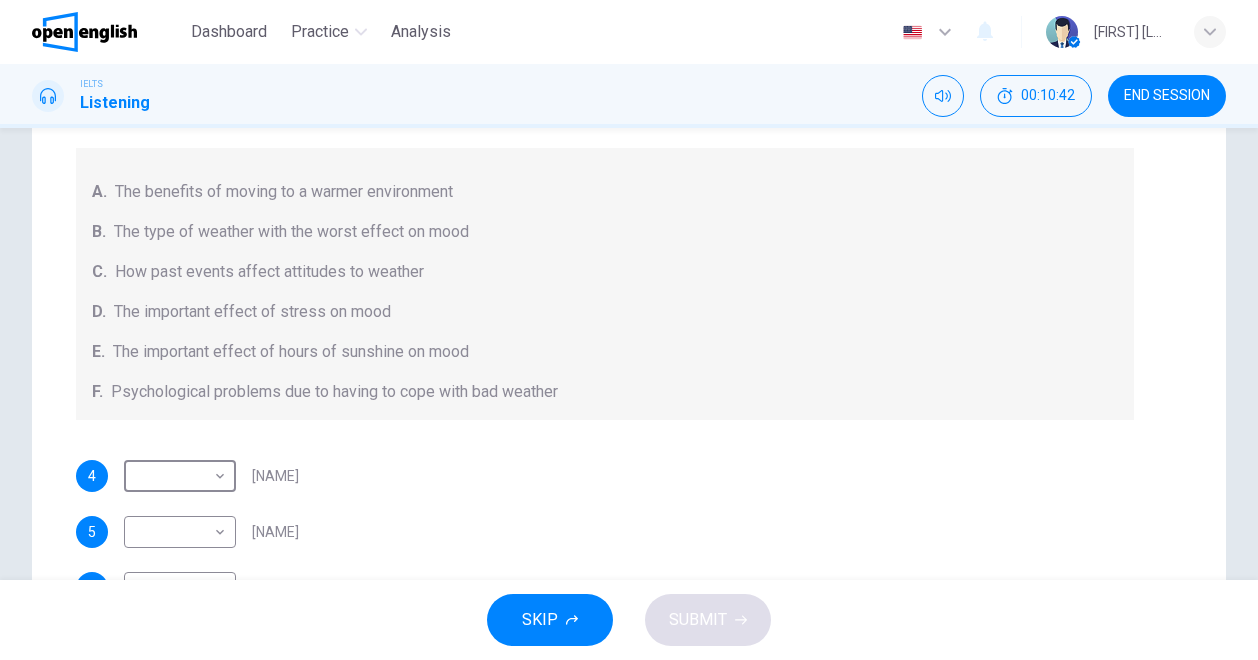 scroll, scrollTop: 313, scrollLeft: 0, axis: vertical 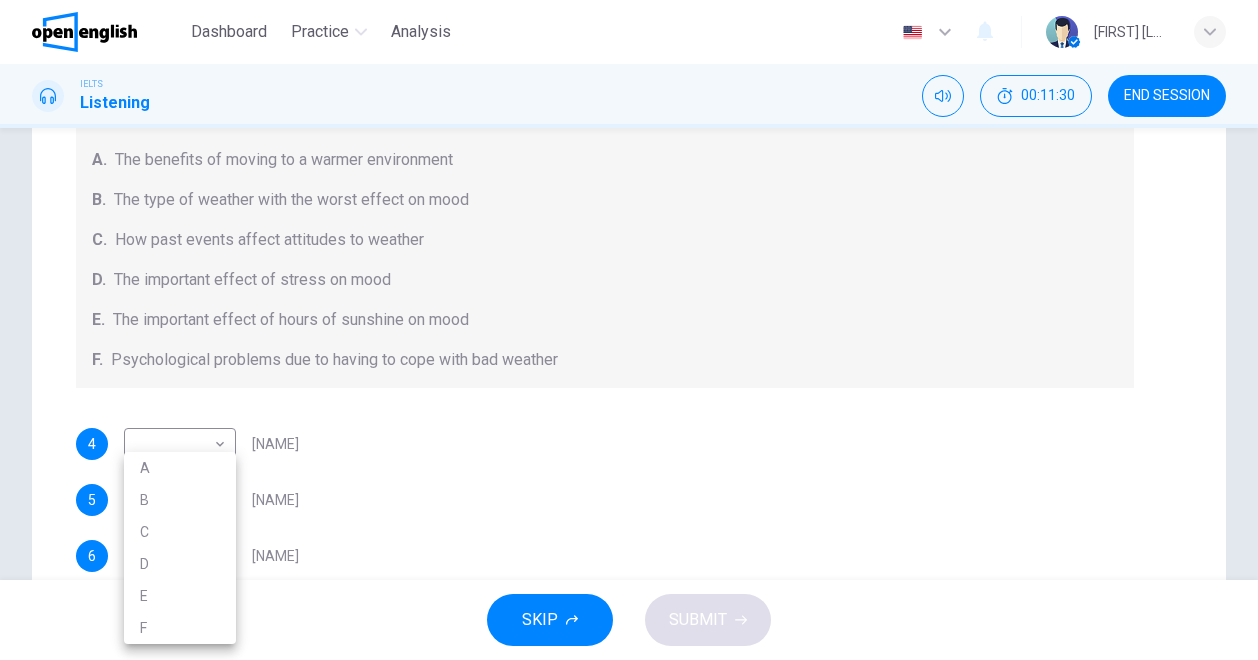 click on "Dashboard Practice Analysis English ** ​ [FIRST] [LAST]. IELTS Listening 00:11:30 END SESSION Questions 4 - 7 Choose your answers from the box and write the letters  A-F  next to the questions below. What information was given by each writer? A. The benefits of moving to a warmer environment B. The type of weather with the worst effect on mood C. How past events affect attitudes to weather D. The important effect of stress on mood E. The important effect of hours of sunshine on mood F. Psychological problems due to having to cope with bad weather 4 ​ ​ Vickers 5 ​ ​ Whitebourne 6 ​ ​ Haverton 7 ​ ​ Stanfield Research Project SKIP 1" at bounding box center (629, 330) 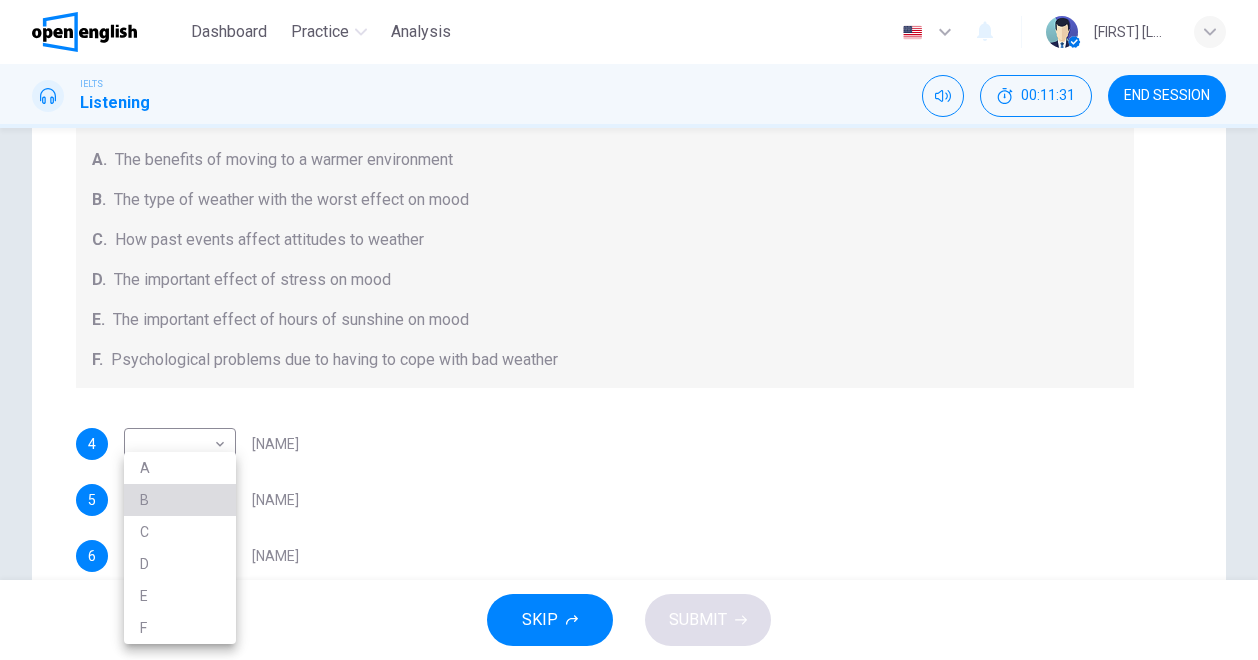 click on "B" at bounding box center (180, 500) 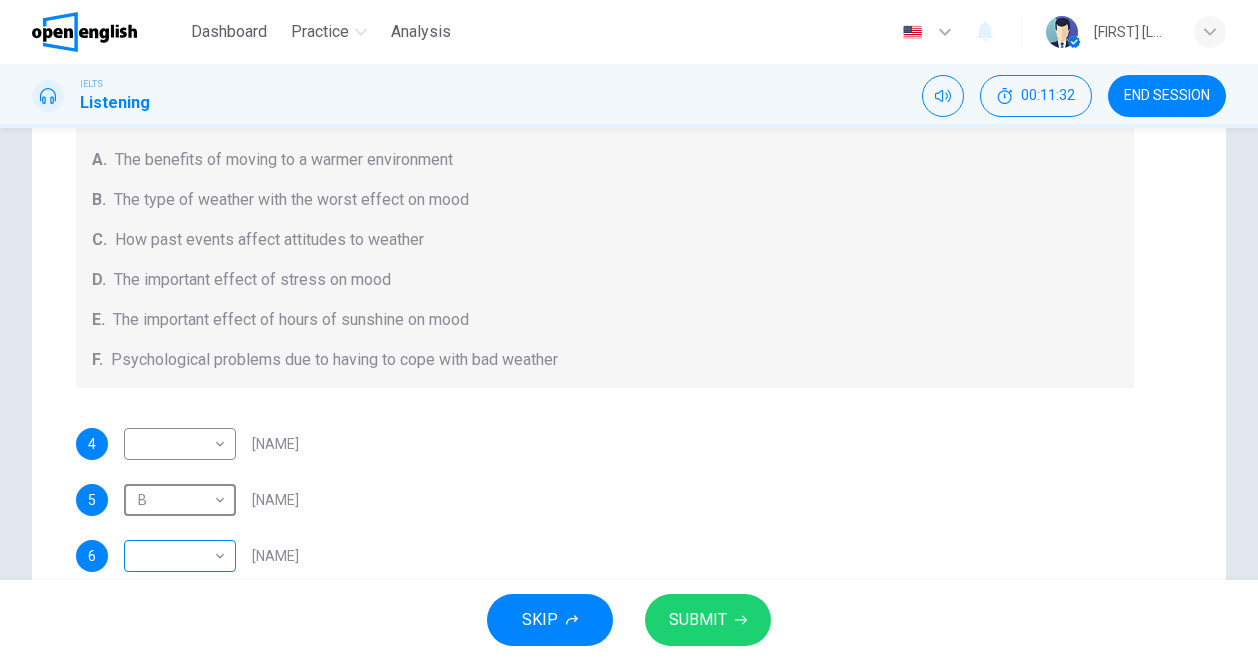 scroll, scrollTop: 317, scrollLeft: 0, axis: vertical 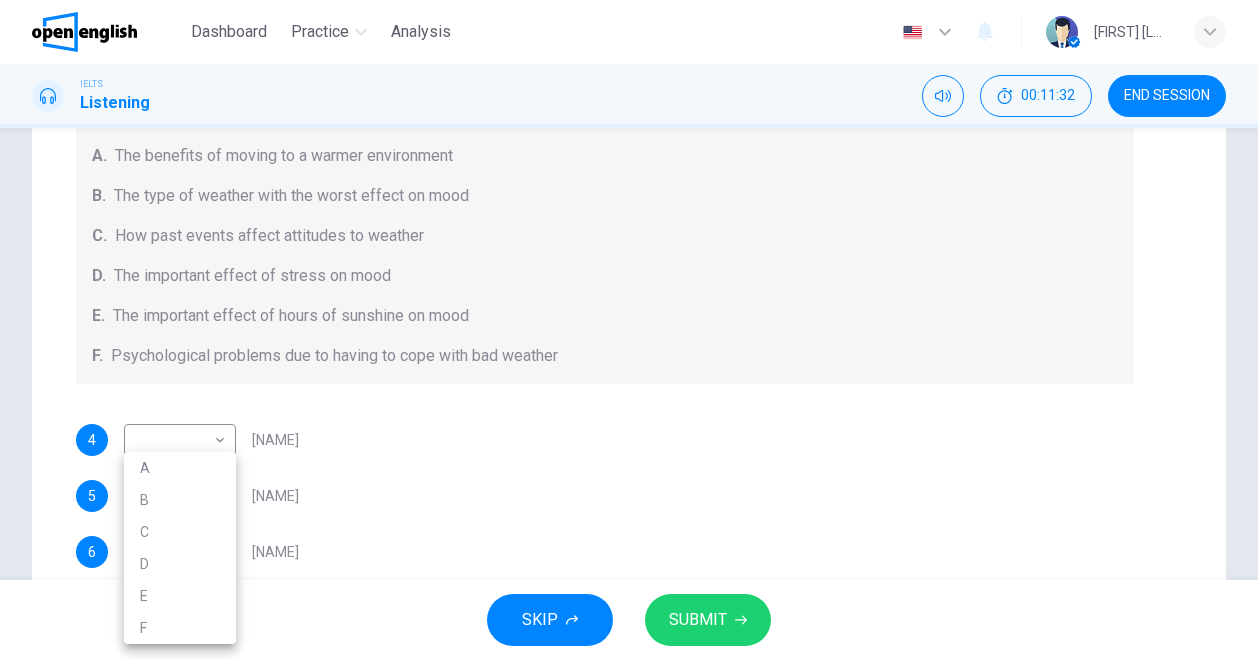click on "Dashboard Practice Analysis English ** ​ [FIRST] [LAST]. IELTS Listening 00:11:32 END SESSION Questions 4 - 7 Choose your answers from the box and write the letters  A-F  next to the questions below. What information was given by each writer? A. The benefits of moving to a warmer environment B. The type of weather with the worst effect on mood C. How past events affect attitudes to weather D. The important effect of stress on mood E. The important effect of hours of sunshine on mood F. Psychological problems due to having to cope with bad weather 4 ​ ​ Vickers 5 B * ​ Whitebourne 6 ​ ​ Haverton 7 ​ ​ Stanfield Research Project SKIP 1" at bounding box center (629, 330) 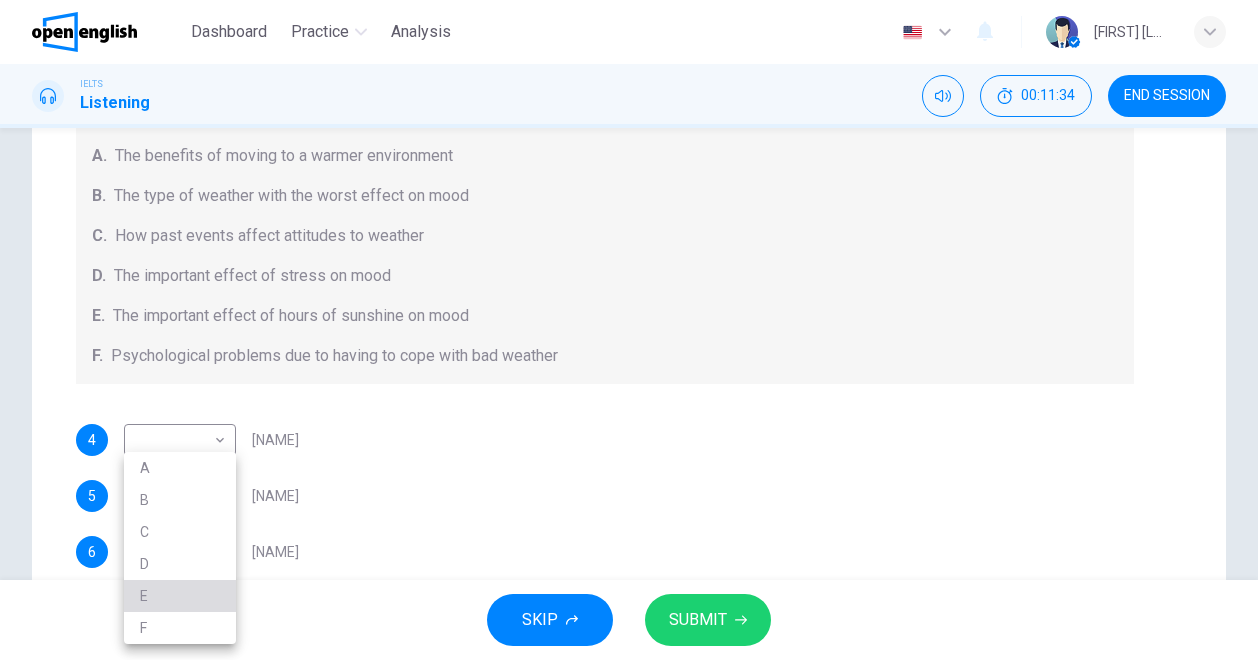 click on "E" at bounding box center [180, 596] 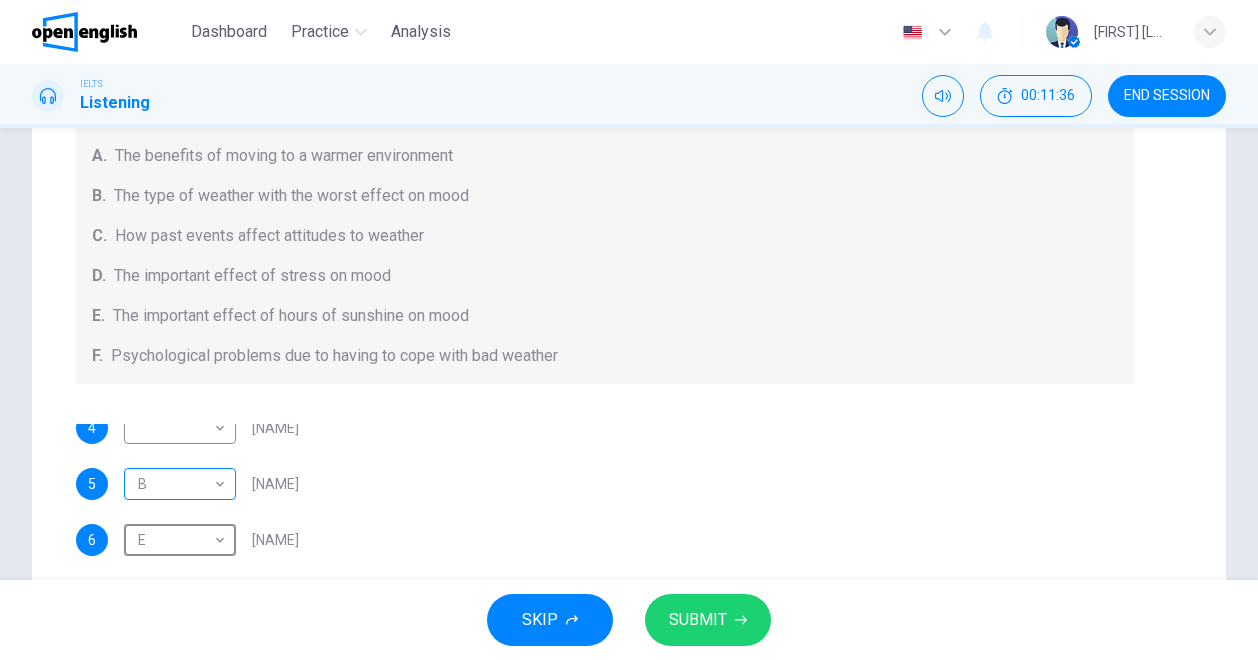 scroll, scrollTop: 0, scrollLeft: 0, axis: both 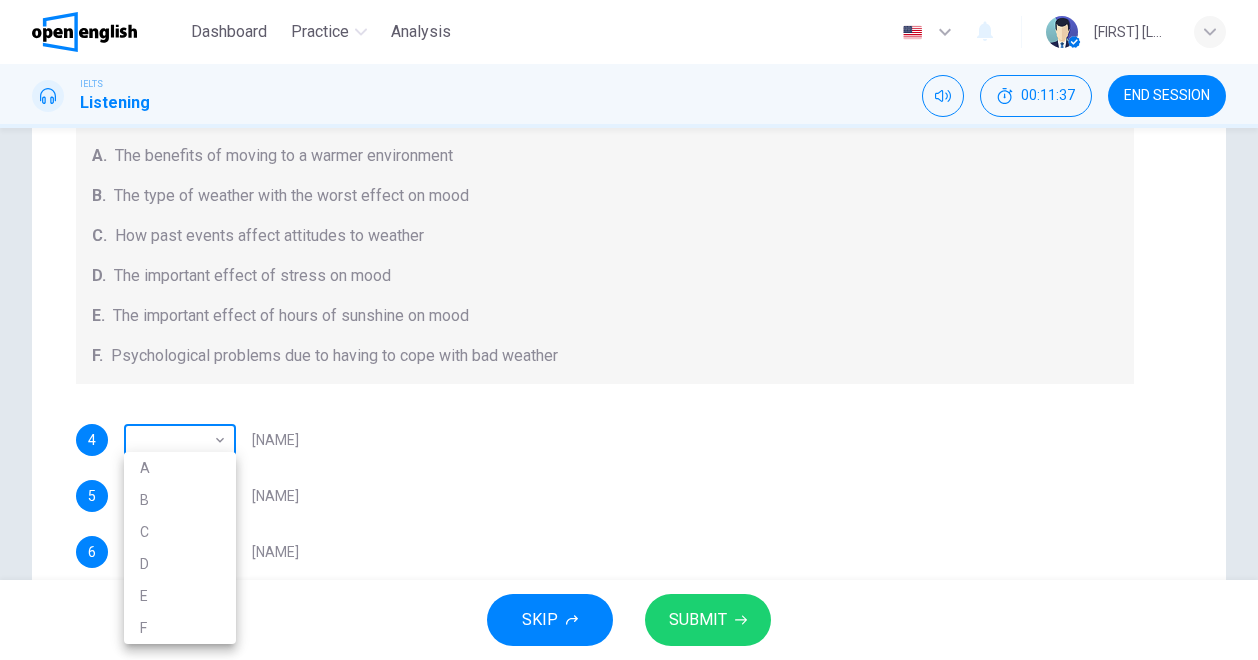 click on "Dashboard Practice Analysis English ** ​ [FIRST] [LAST]. IELTS Listening 00:11:37 END SESSION Questions 4 - 7 Choose your answers from the box and write the letters  A-F  next to the questions below. What information was given by each writer? A. The benefits of moving to a warmer environment B. The type of weather with the worst effect on mood C. How past events affect attitudes to weather D. The important effect of stress on mood E. The important effect of hours of sunshine on mood F. Psychological problems due to having to cope with bad weather 4 ​ ​ Vickers 5 B * ​ Whitebourne 6 E * ​ Haverton 7 ​ ​ Stanfield Research Project SKIP 1" at bounding box center (629, 330) 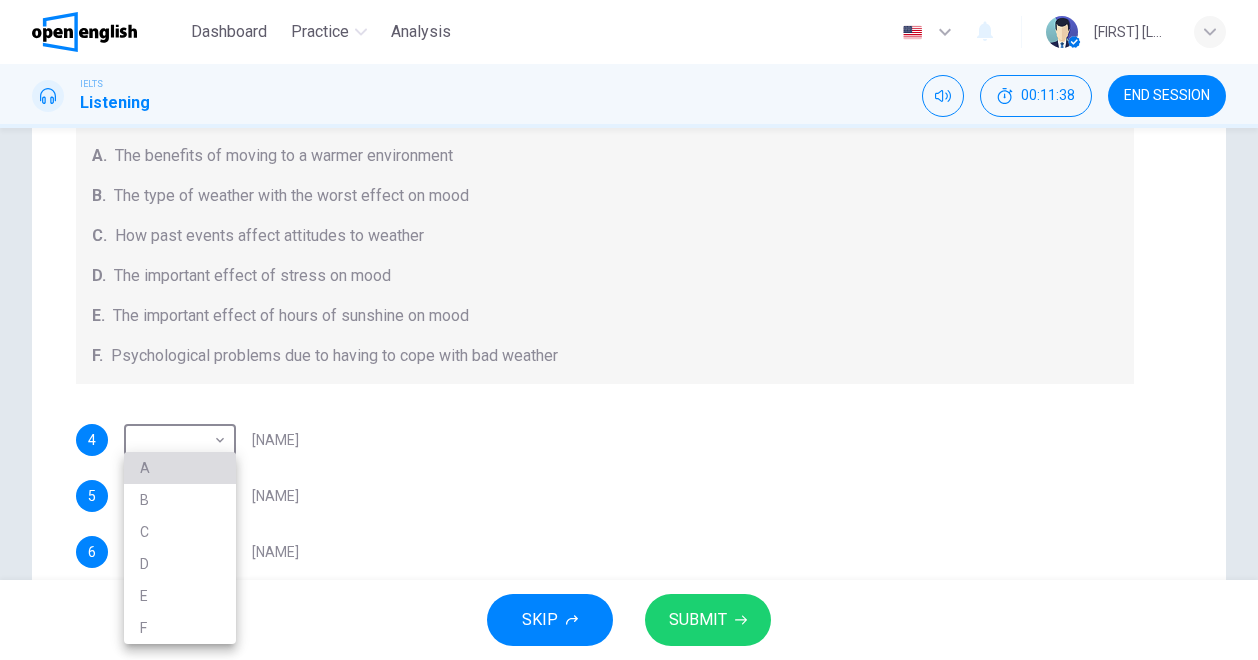 click on "A" at bounding box center [180, 468] 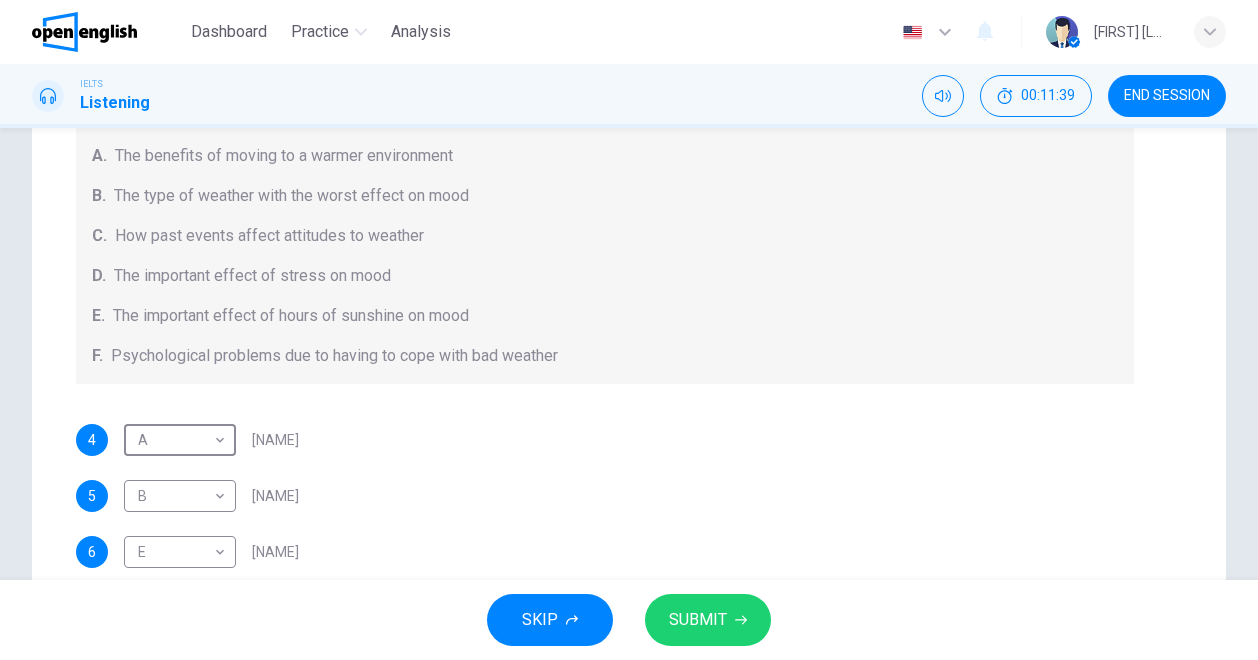 scroll, scrollTop: 12, scrollLeft: 0, axis: vertical 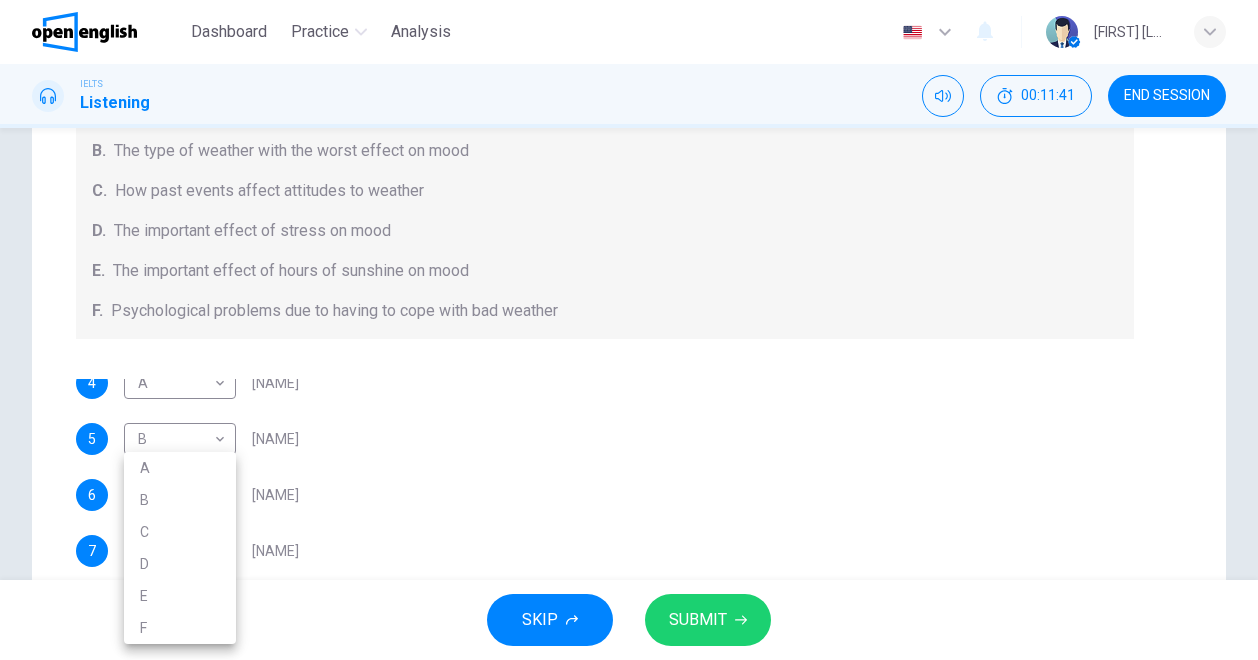 click on "Dashboard Practice Analysis English ** ​ [FIRST] [LAST]. IELTS Listening 00:11:41 END SESSION Questions 4 - 7 Choose your answers from the box and write the letters  A-F  next to the questions below. What information was given by each writer? A. The benefits of moving to a warmer environment B. The type of weather with the worst effect on mood C. How past events affect attitudes to weather D. The important effect of stress on mood E. The important effect of hours of sunshine on mood F. Psychological problems due to having to cope with bad weather 4 A * ​ Vickers 5 B * ​ Whitebourne 6 E * ​ Haverton 7 ​ ​ Stanfield Research Project SKIP 1" at bounding box center [629, 330] 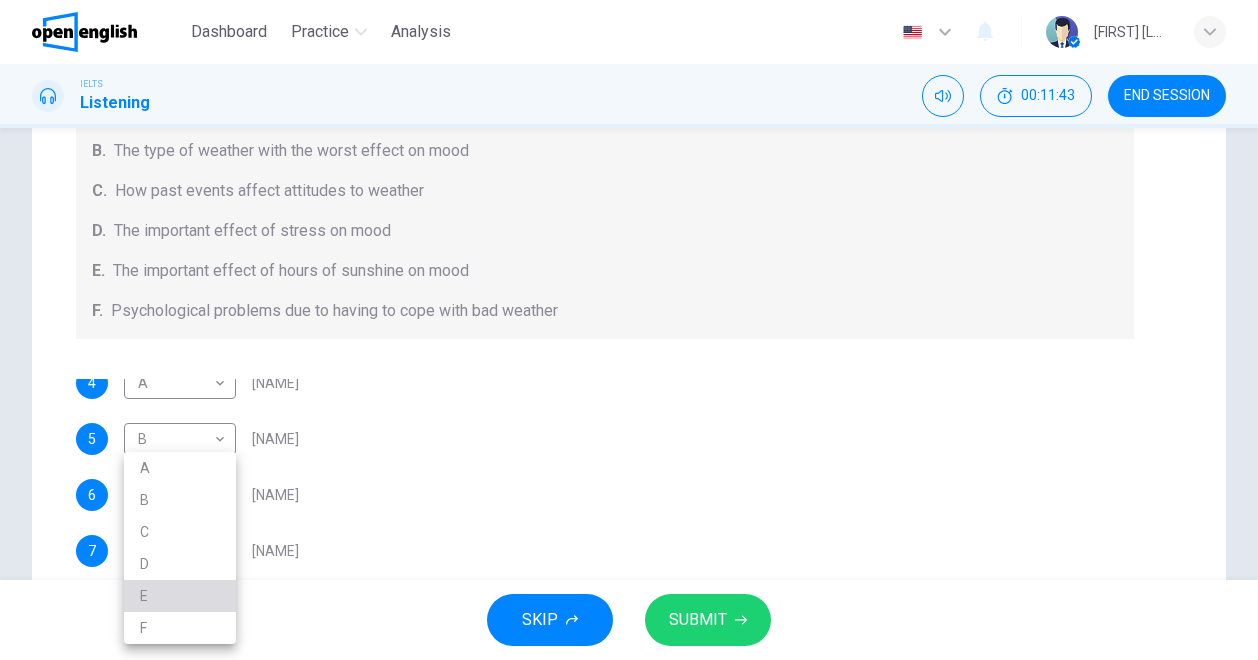 click on "E" at bounding box center [180, 596] 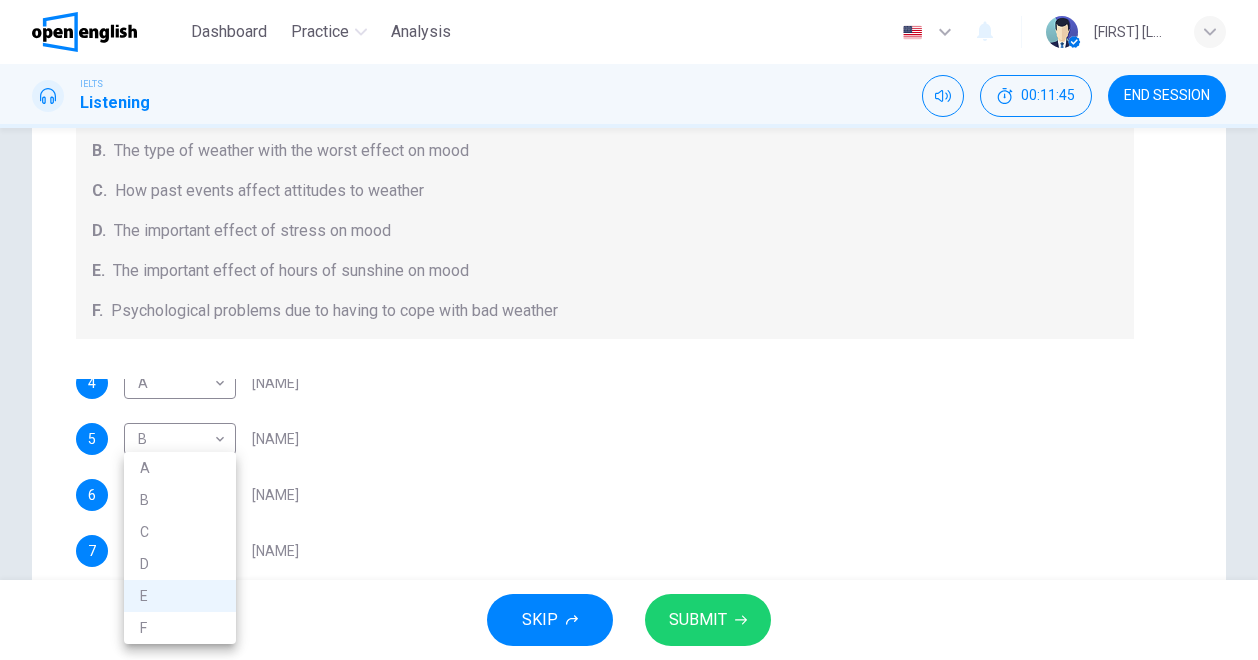 click on "Dashboard Practice Analysis English ** ​ [FIRST] [LAST]. IELTS Listening 00:11:45 END SESSION Questions 4 - 7 Choose your answers from the box and write the letters  A-F  next to the questions below. What information was given by each writer? A. The benefits of moving to a warmer environment B. The type of weather with the worst effect on mood C. How past events affect attitudes to weather D. The important effect of stress on mood E. The important effect of hours of sunshine on mood F. Psychological problems due to having to cope with bad weather 4 A * ​ Vickers 5 B * ​ Whitebourne 6 E * ​ Haverton 7 E * ​ Stanfield Research Project SKIP 1" at bounding box center (629, 330) 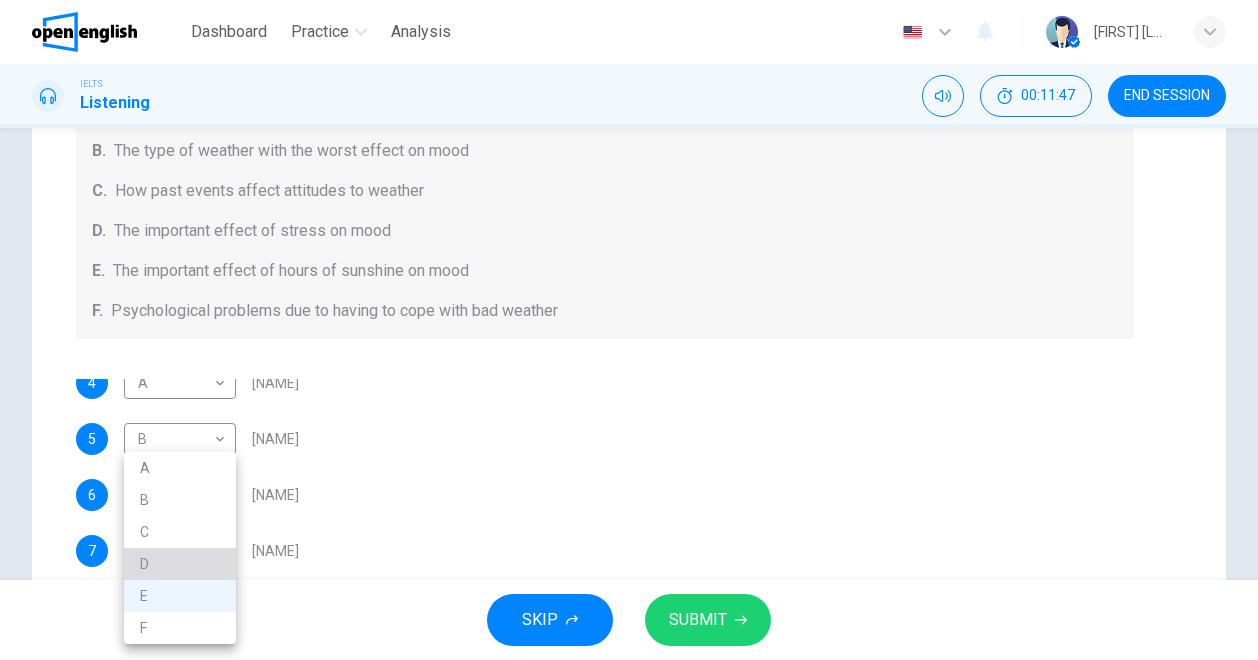 click on "D" at bounding box center (180, 564) 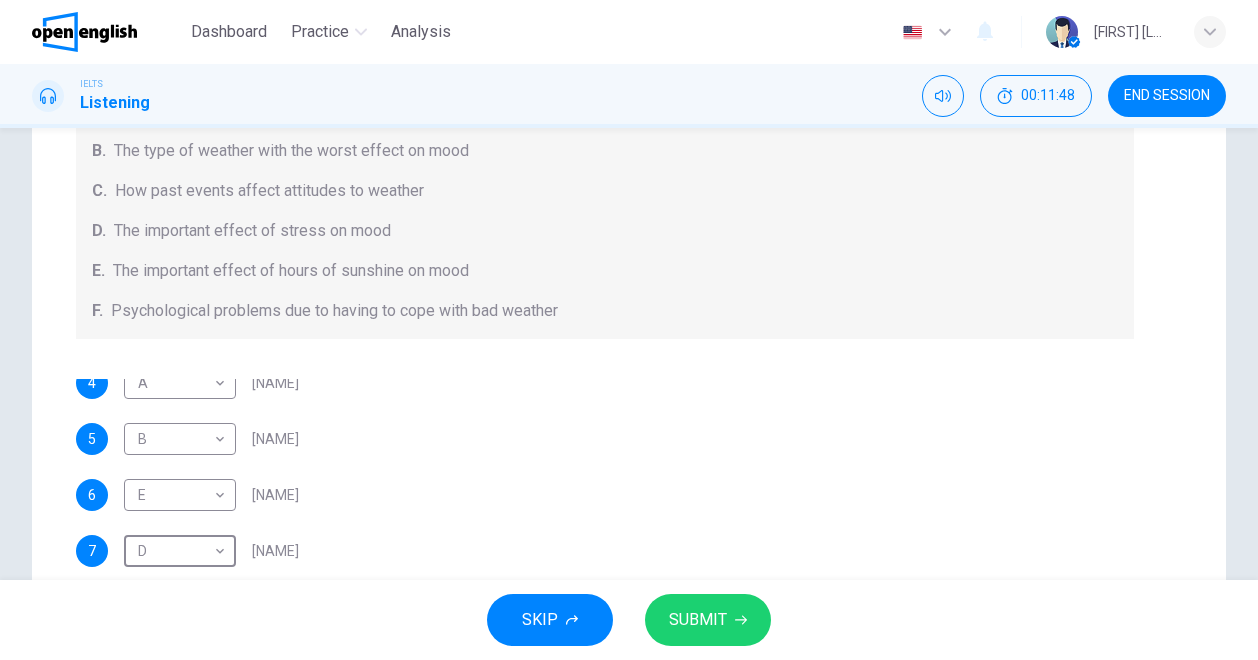 scroll, scrollTop: 0, scrollLeft: 0, axis: both 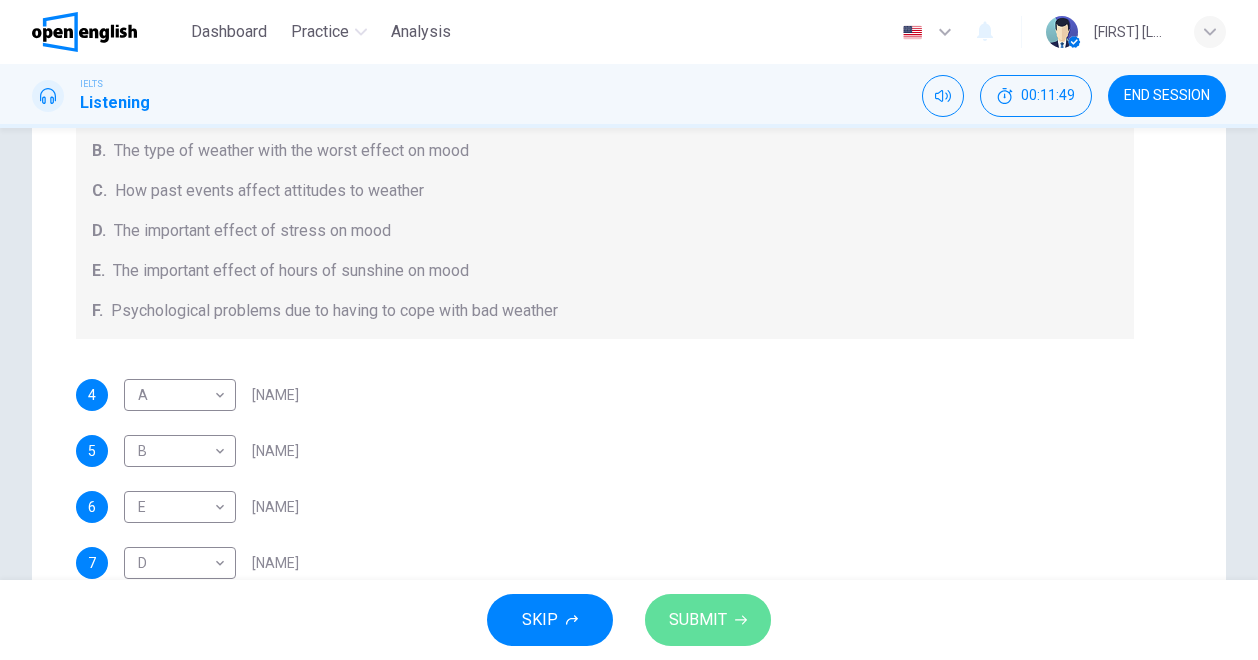 click on "SUBMIT" at bounding box center [698, 620] 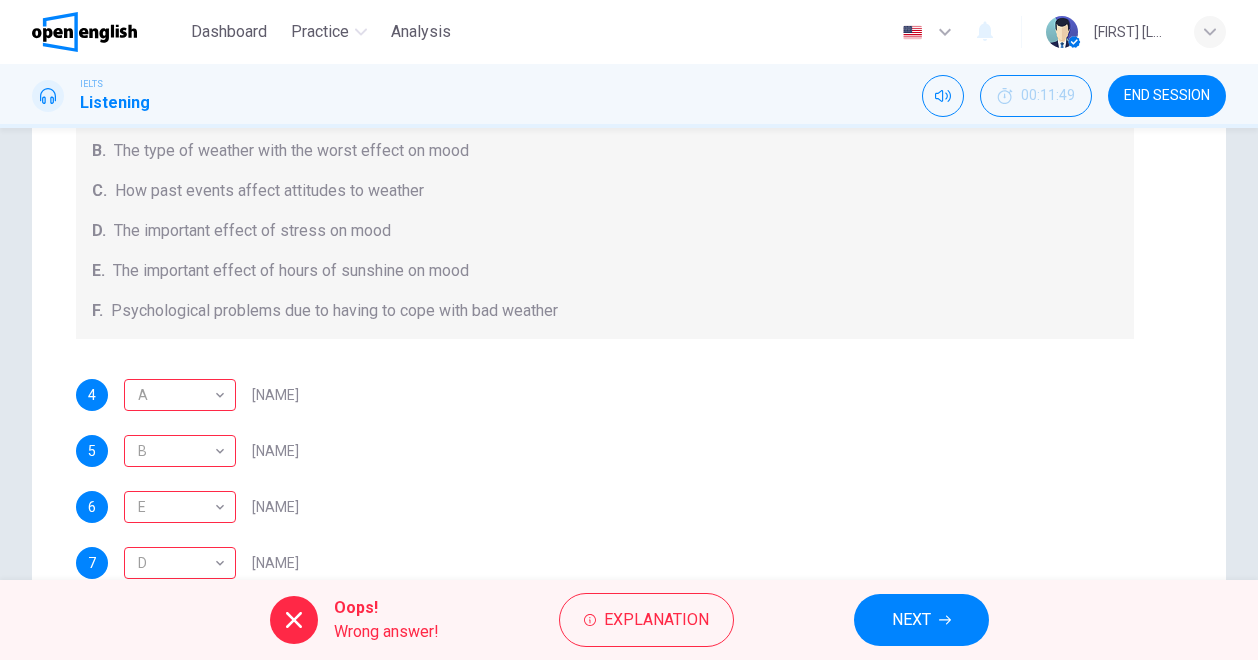scroll, scrollTop: 12, scrollLeft: 0, axis: vertical 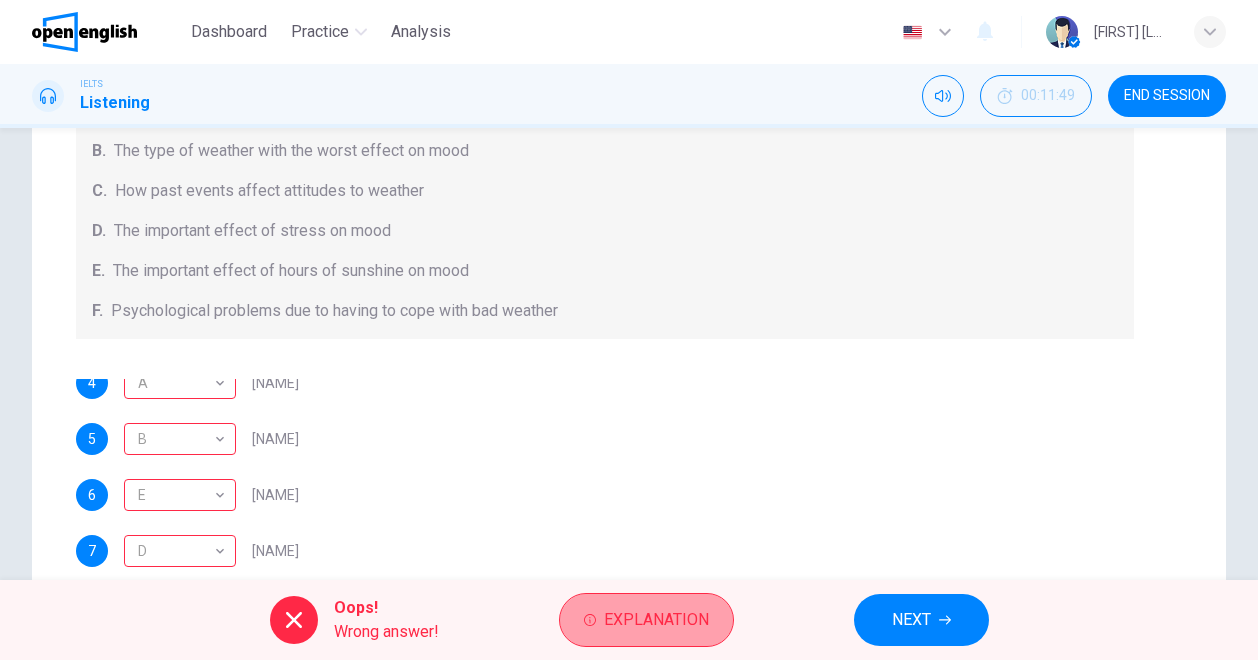 click on "Explanation" at bounding box center (646, 620) 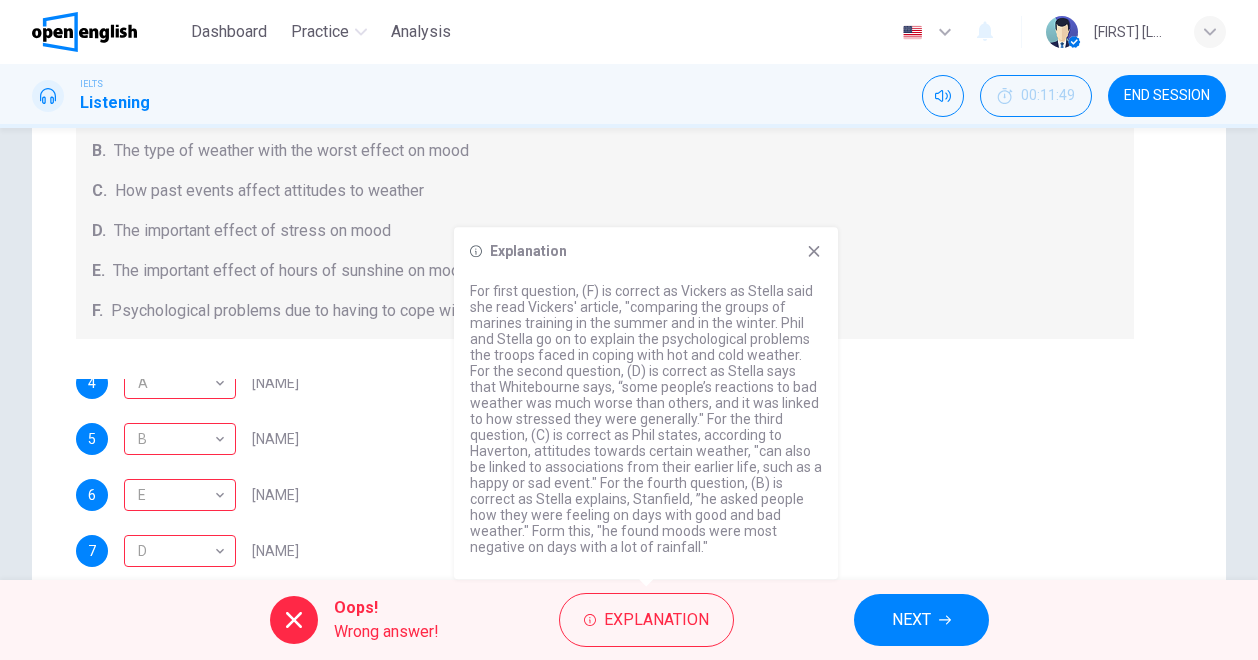 click 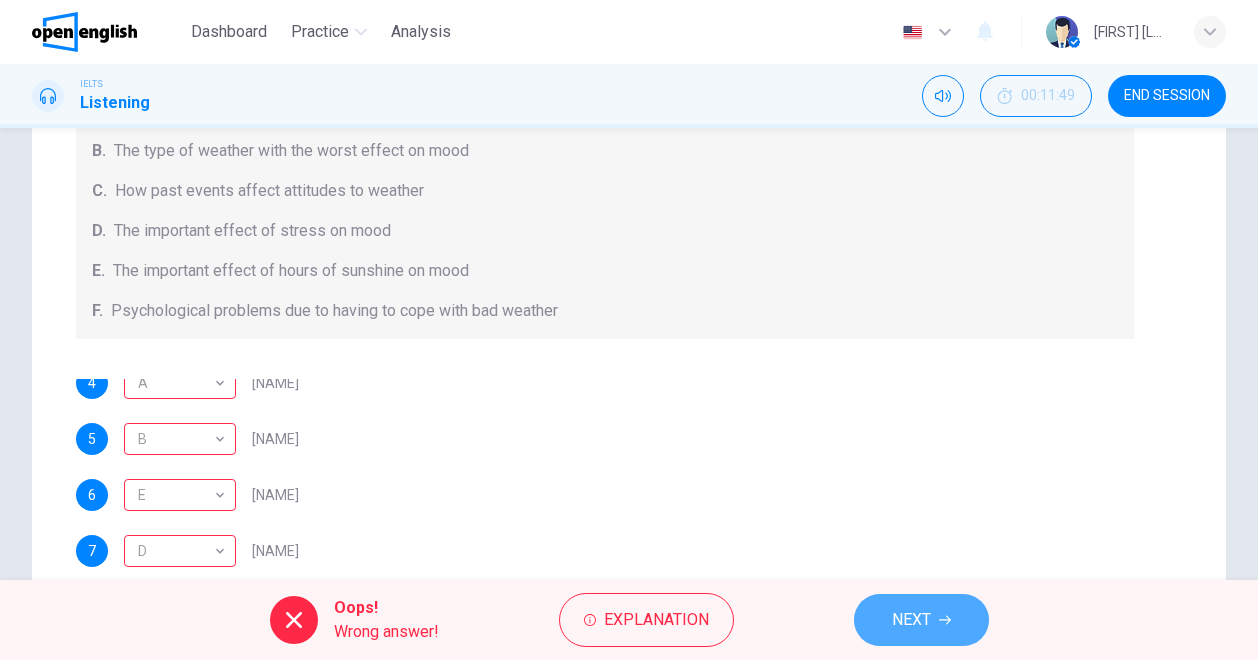 click on "NEXT" at bounding box center (921, 620) 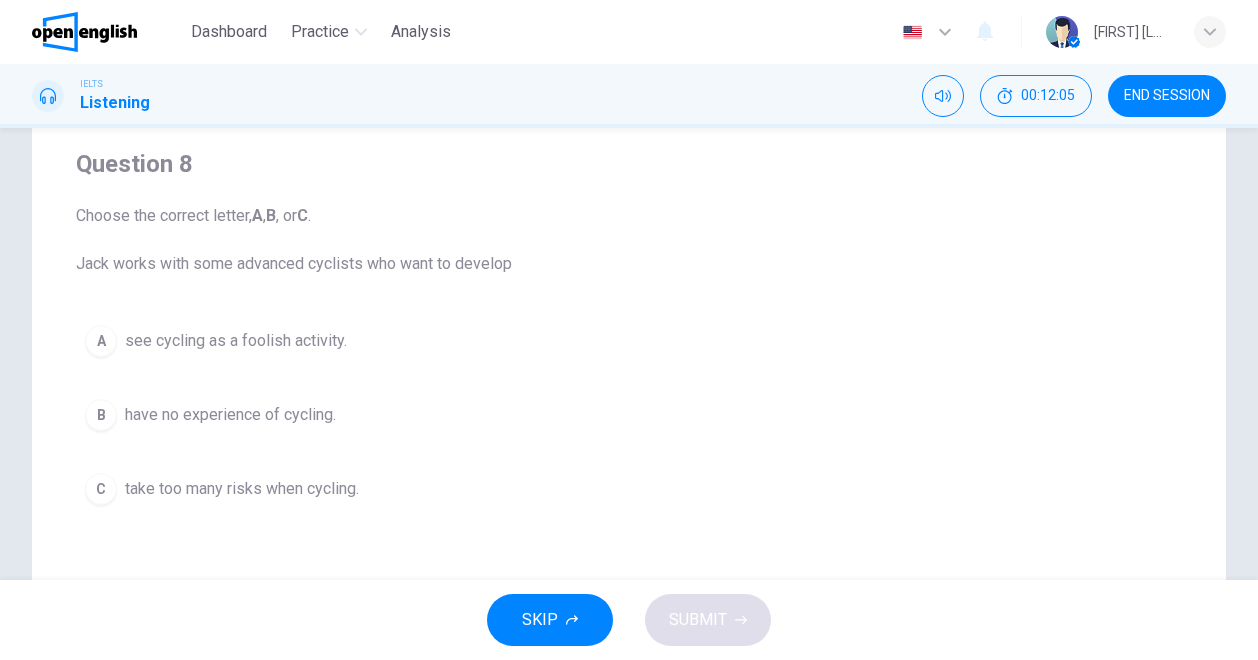 scroll, scrollTop: 0, scrollLeft: 0, axis: both 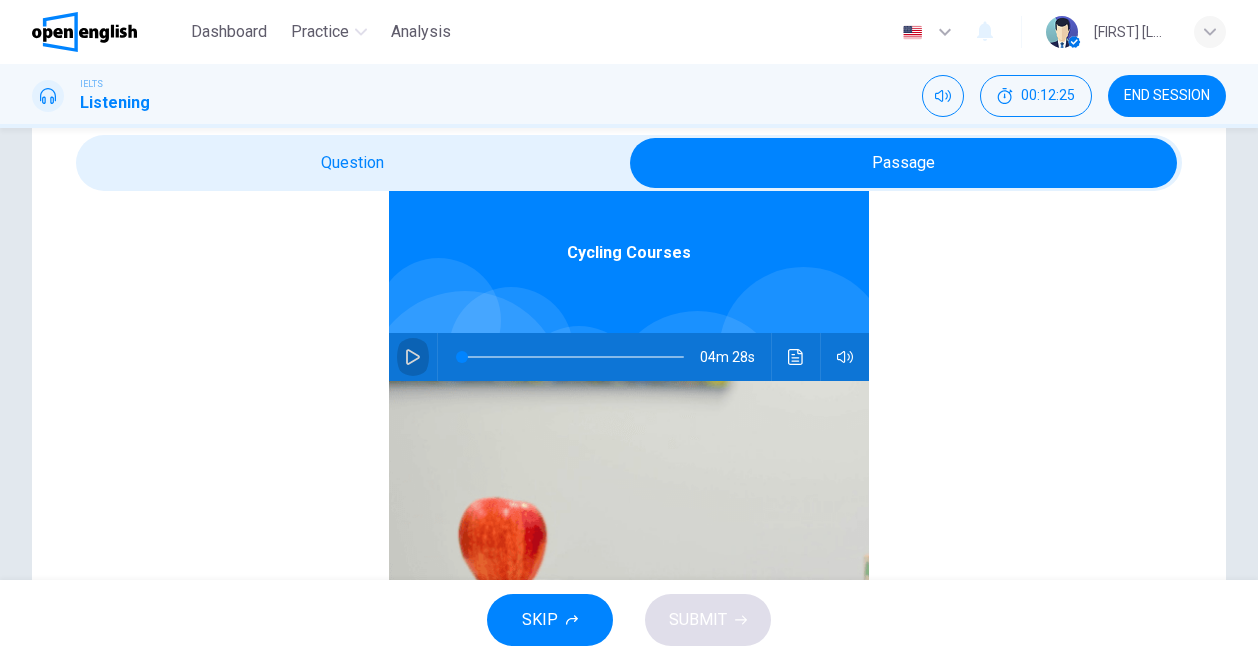 click 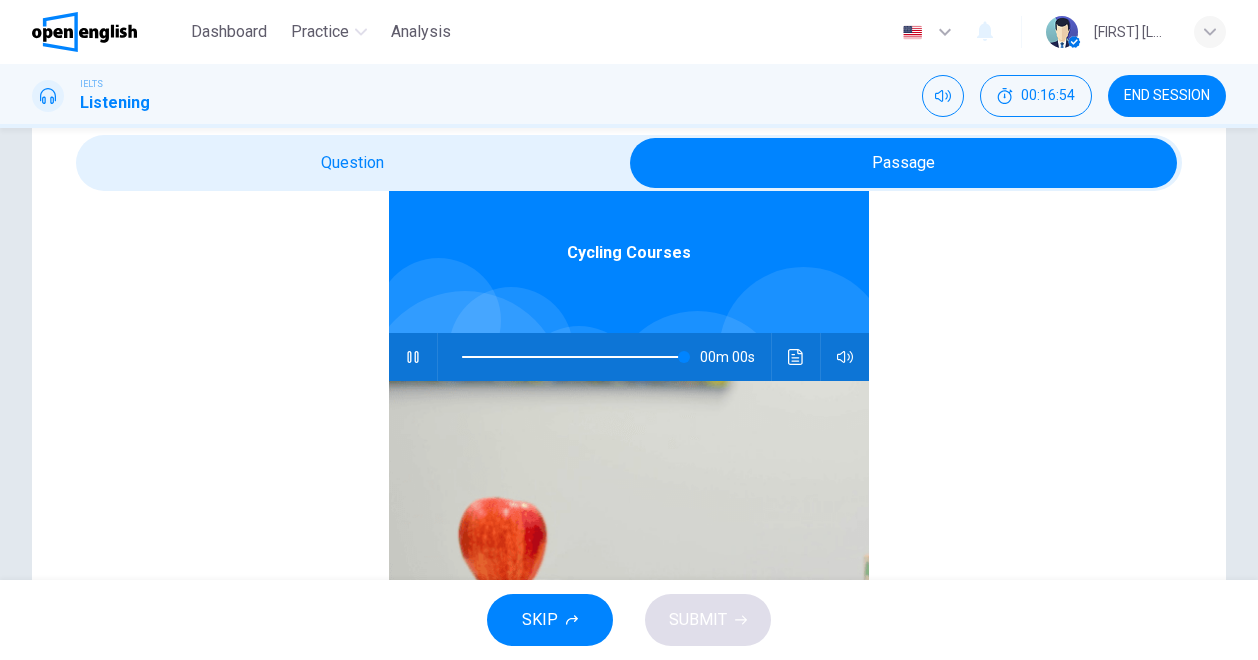 type on "*" 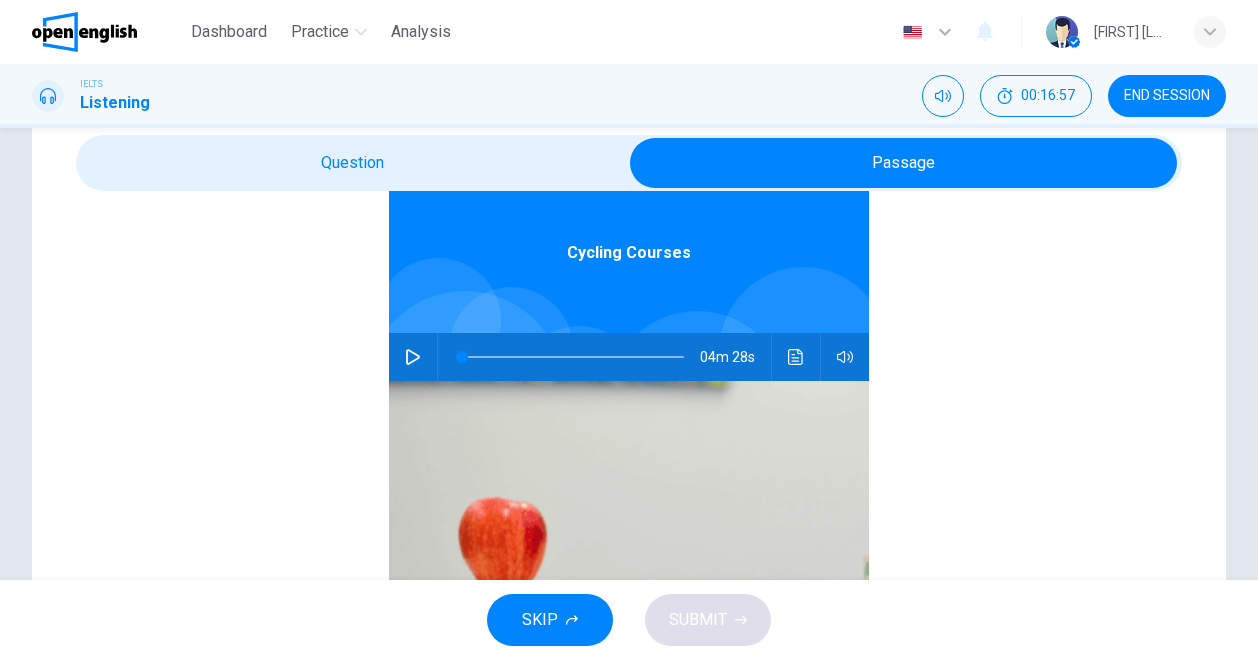 scroll, scrollTop: 0, scrollLeft: 0, axis: both 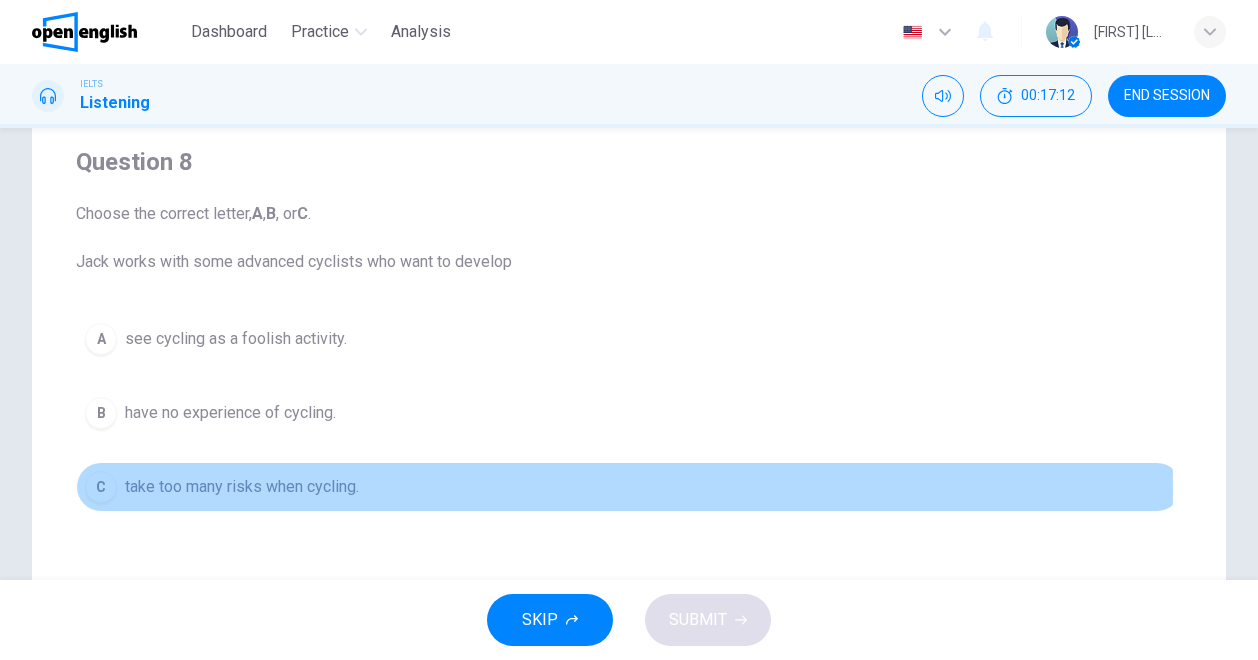 click on "take too many risks when cycling." at bounding box center (242, 487) 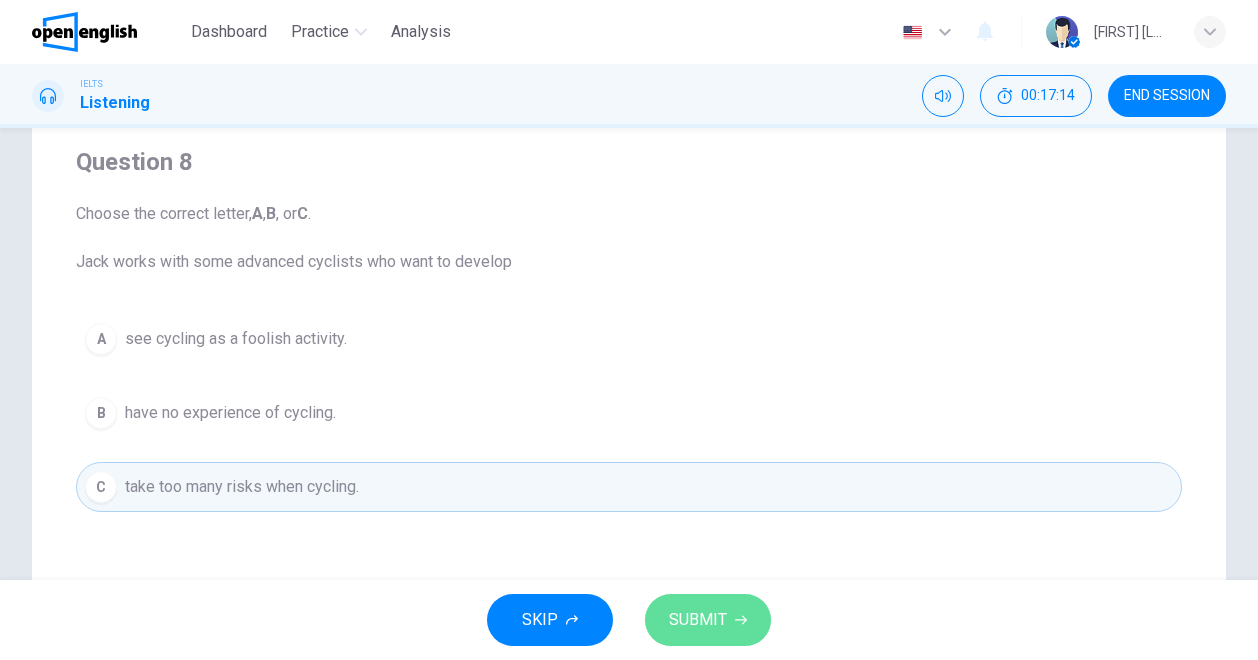 click on "SUBMIT" at bounding box center [698, 620] 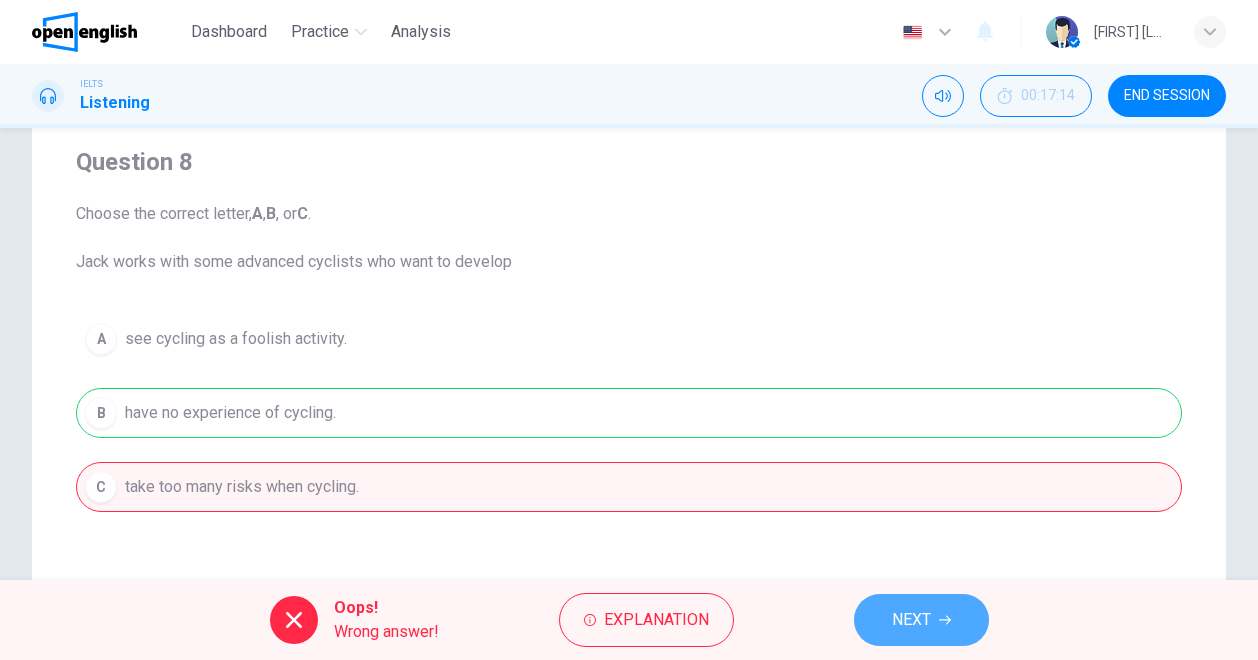 click on "NEXT" at bounding box center [911, 620] 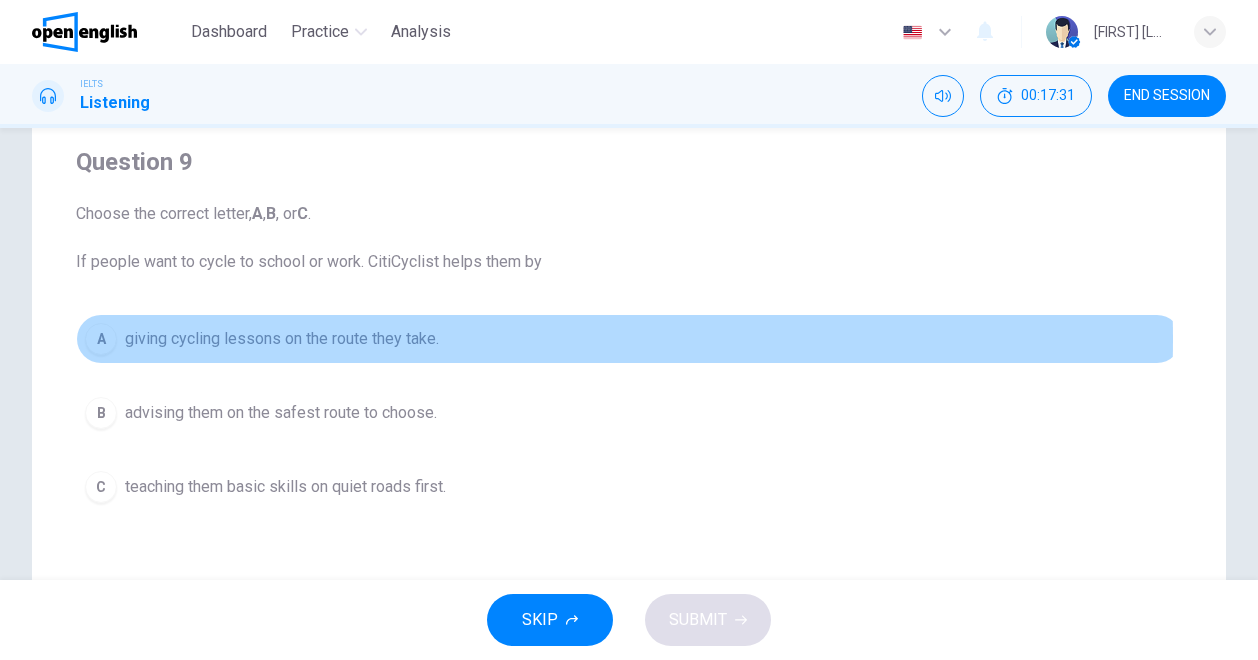 click on "giving cycling lessons on the route they take." at bounding box center [282, 339] 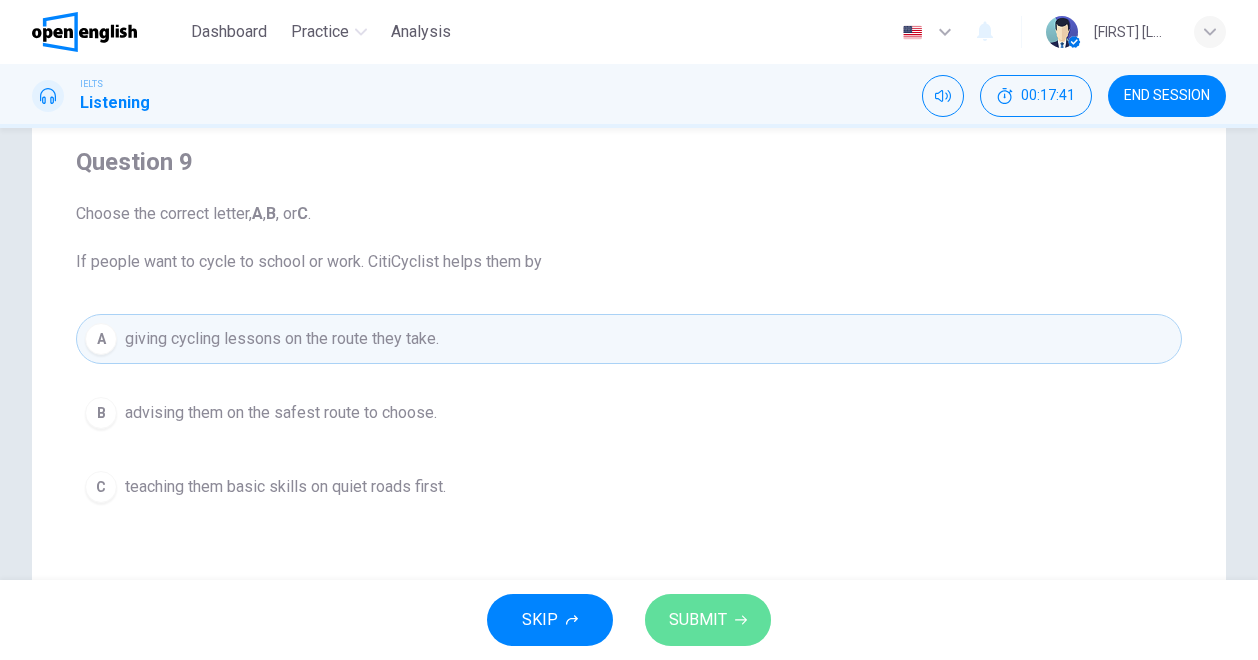 click on "SUBMIT" at bounding box center [698, 620] 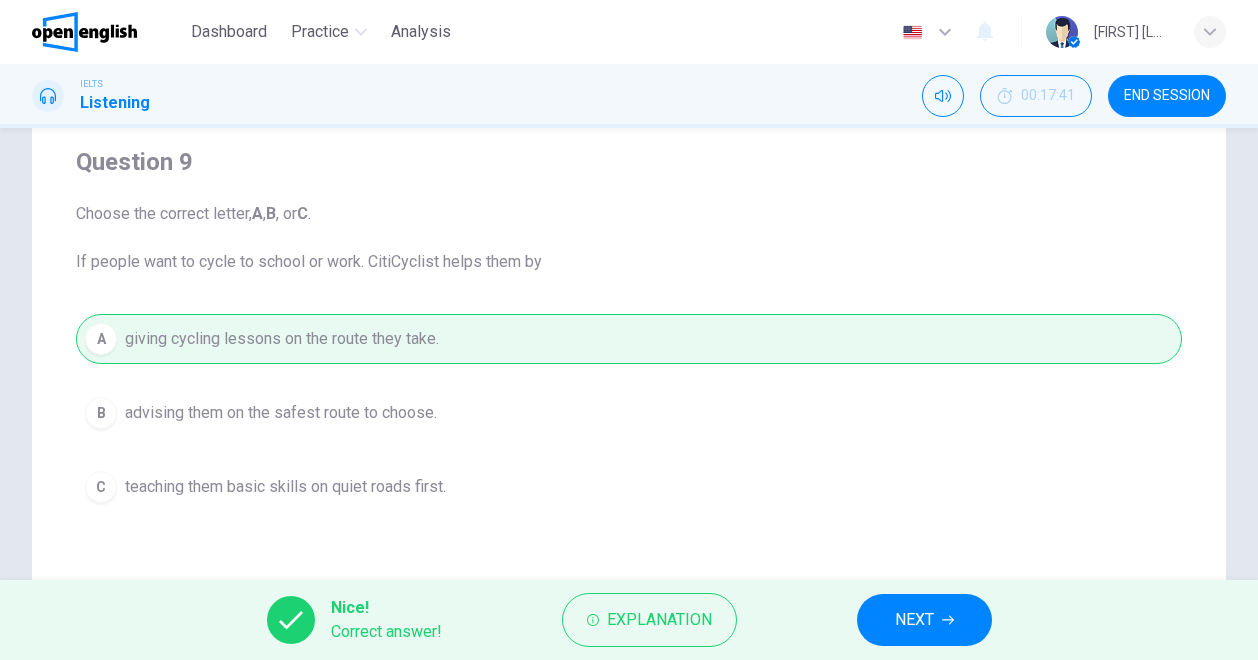 click on "NEXT" at bounding box center (914, 620) 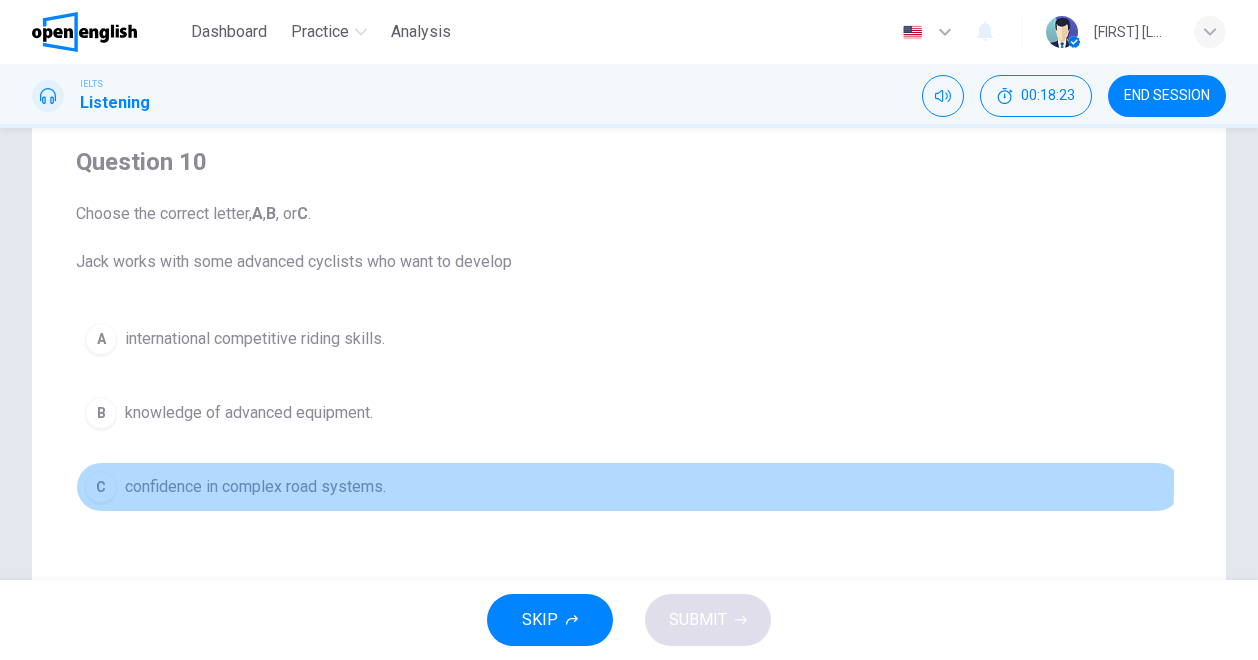 click on "confidence in complex road systems." at bounding box center [255, 487] 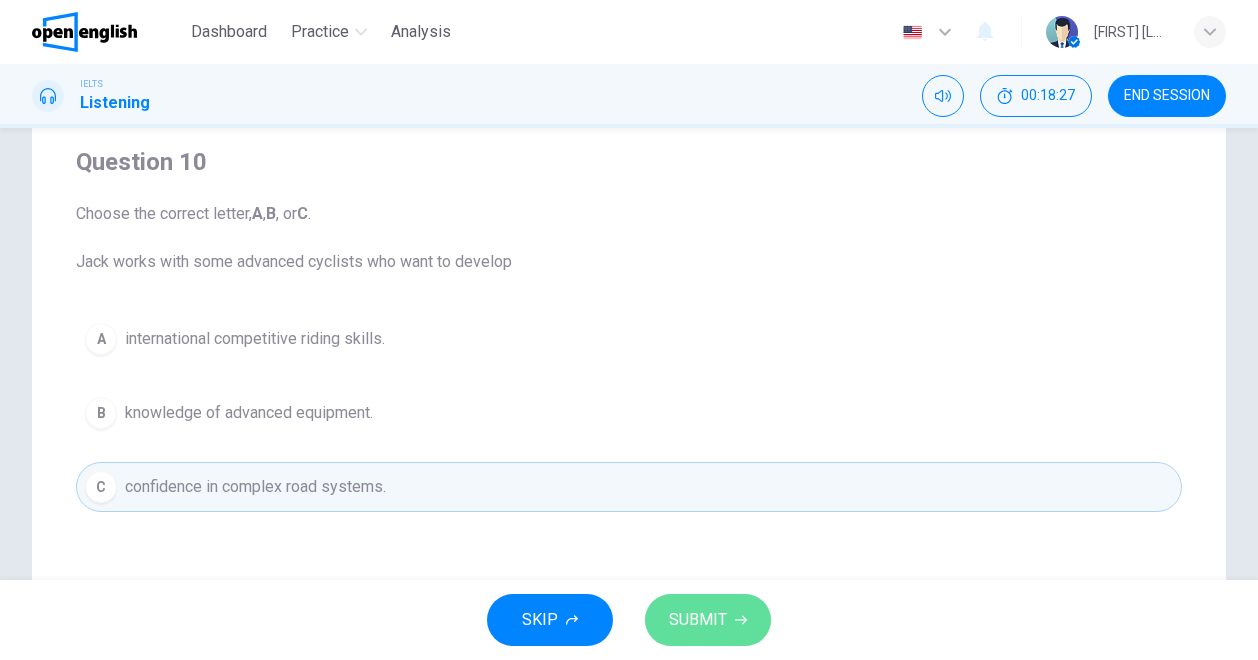 click on "SUBMIT" at bounding box center [708, 620] 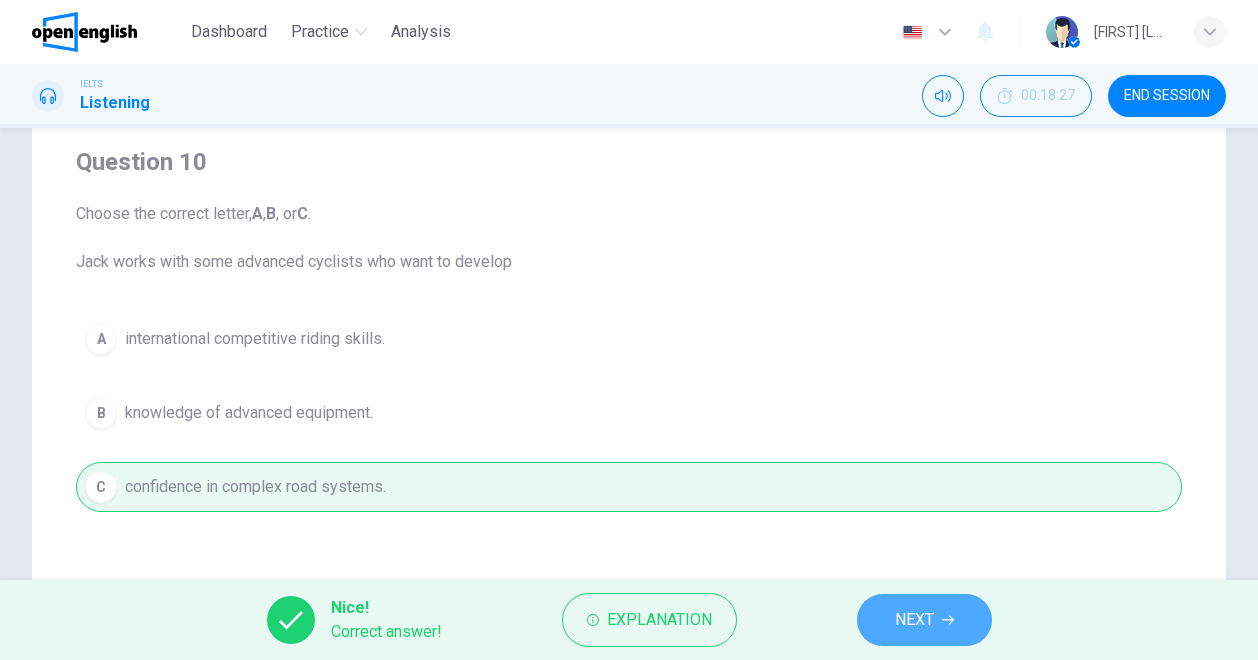 click on "NEXT" at bounding box center [924, 620] 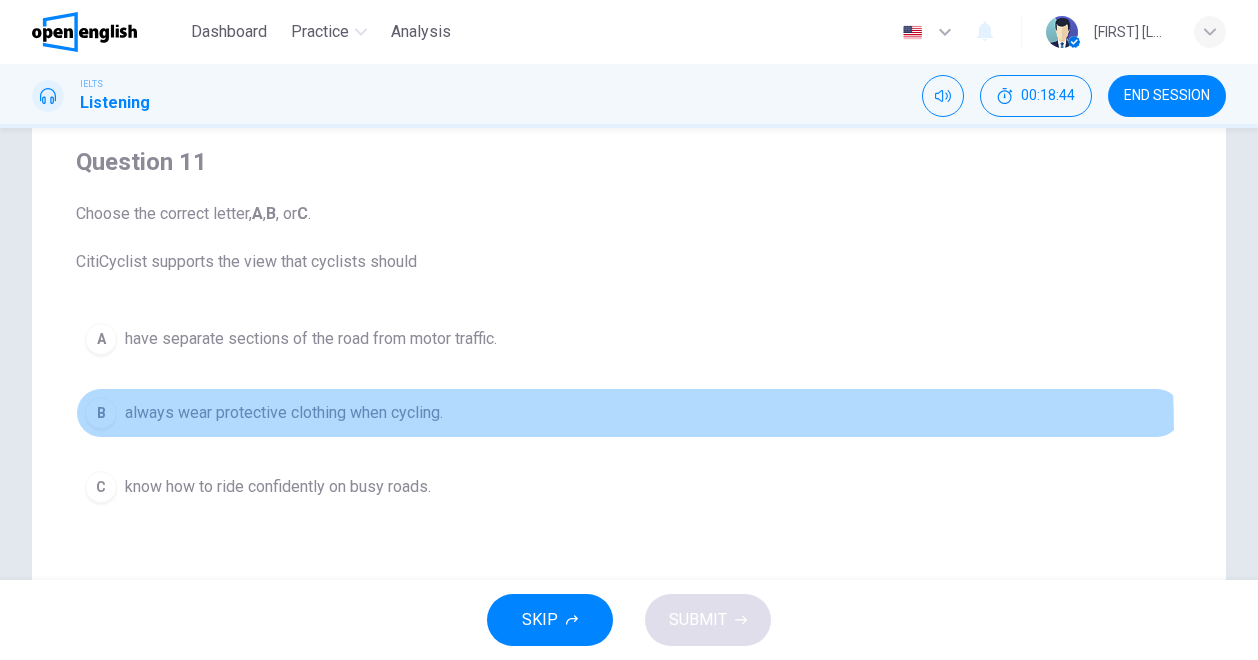 click on "B always wear protective clothing when cycling." at bounding box center [629, 413] 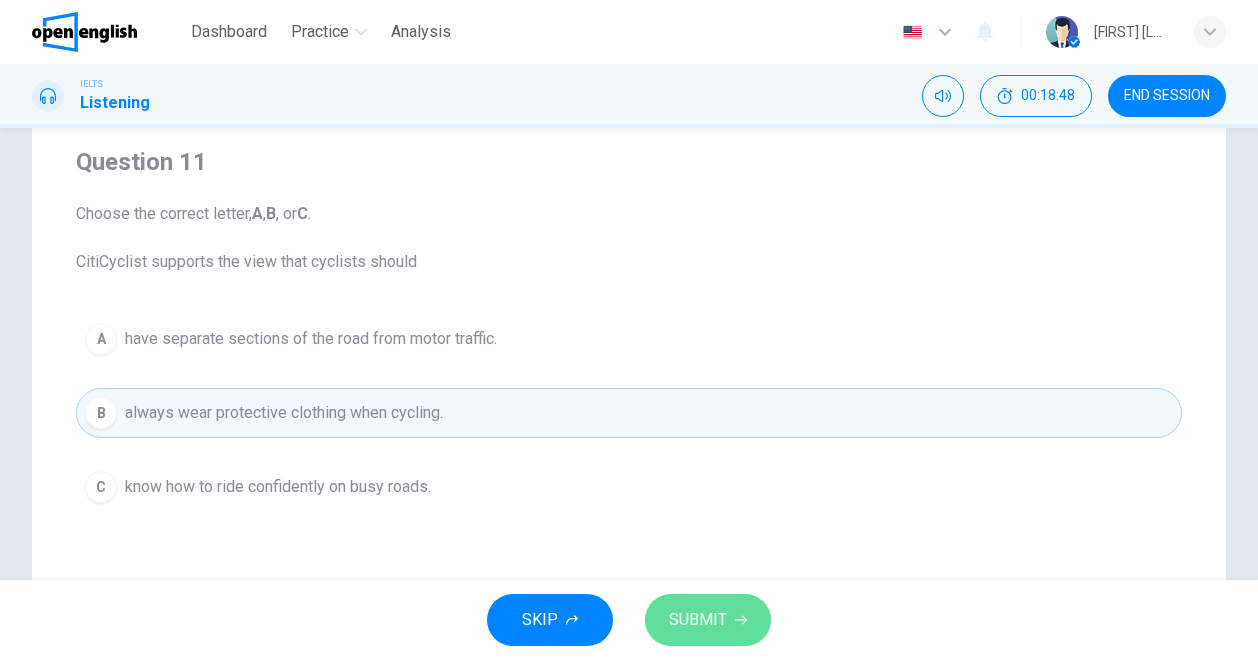 click on "SUBMIT" at bounding box center [698, 620] 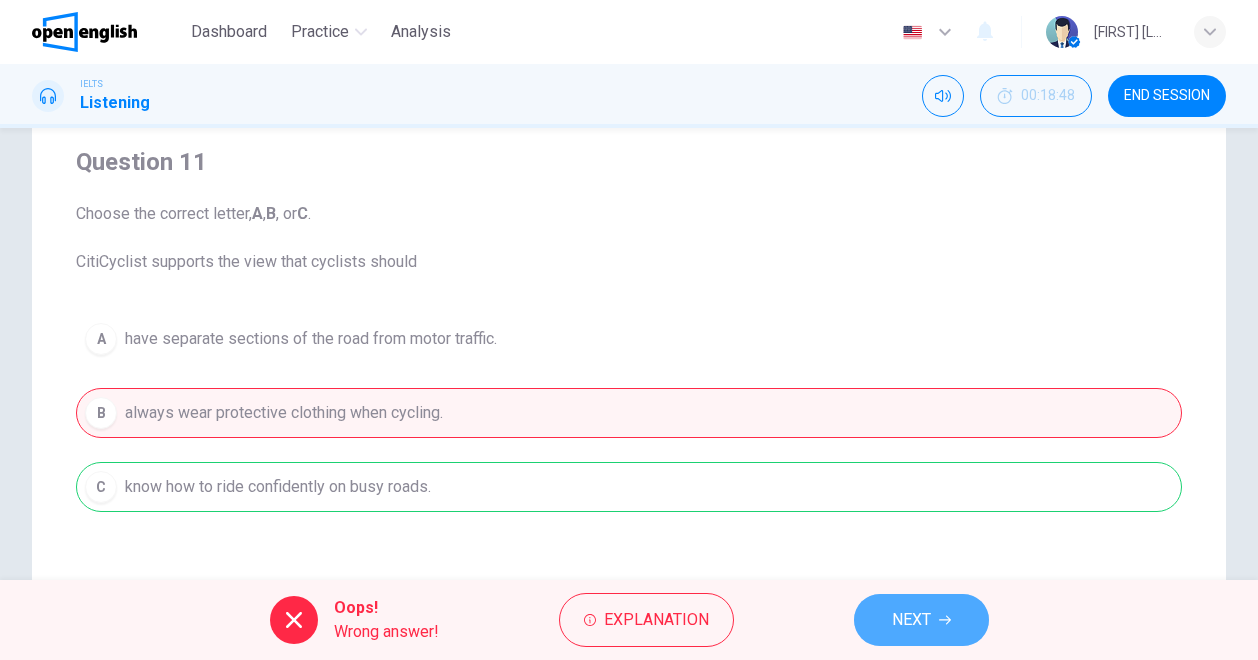 click on "NEXT" at bounding box center [911, 620] 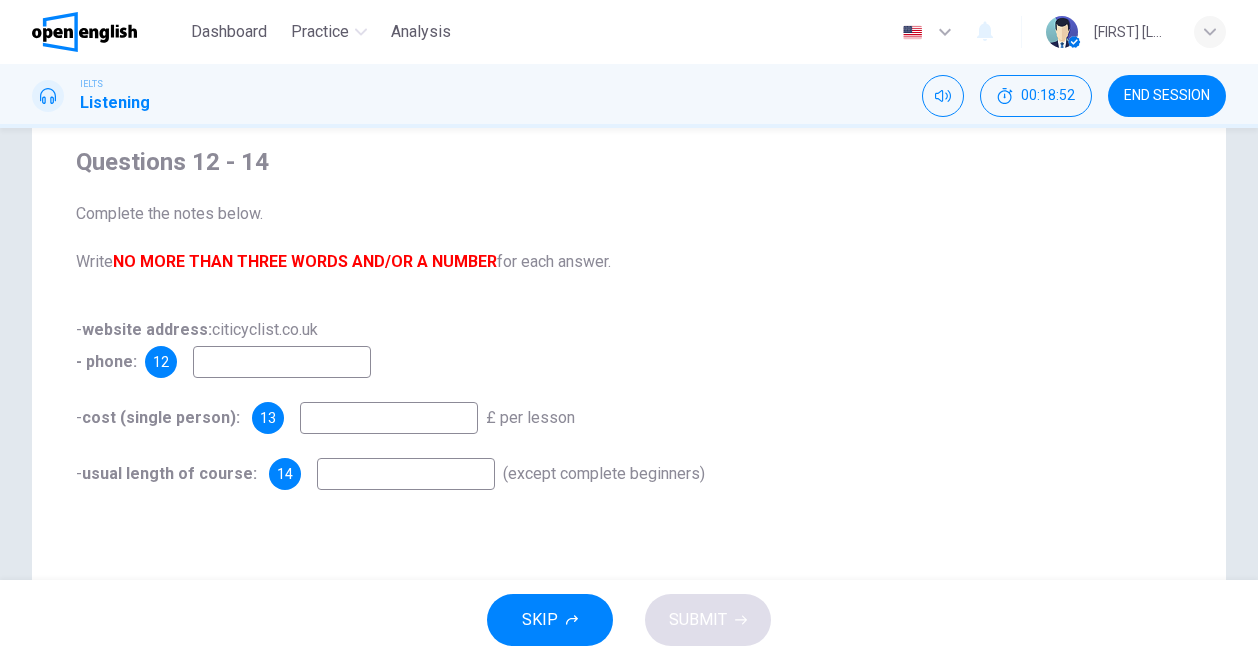click at bounding box center [282, 362] 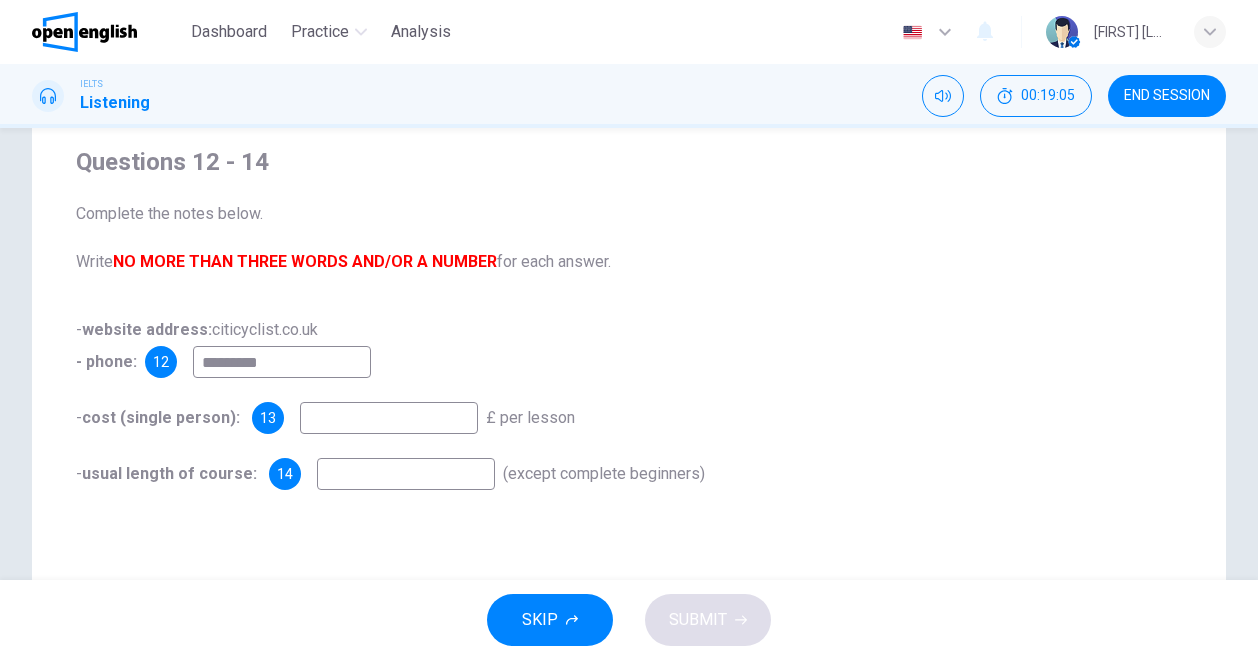 type on "*********" 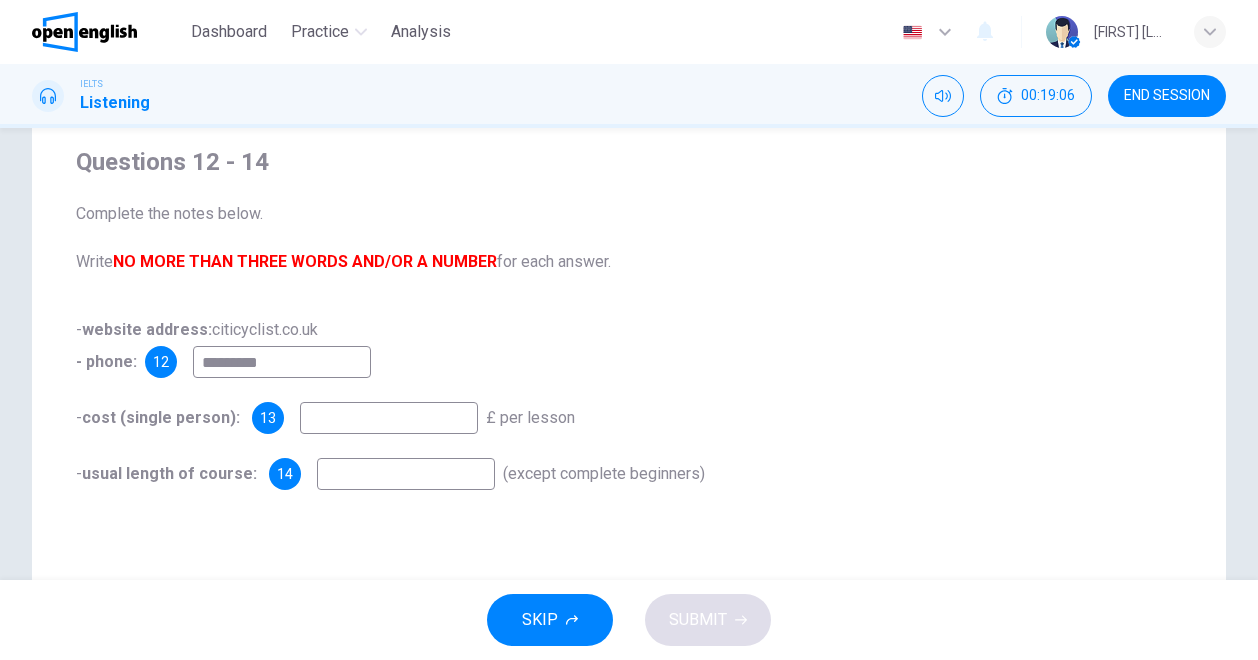 click at bounding box center [389, 418] 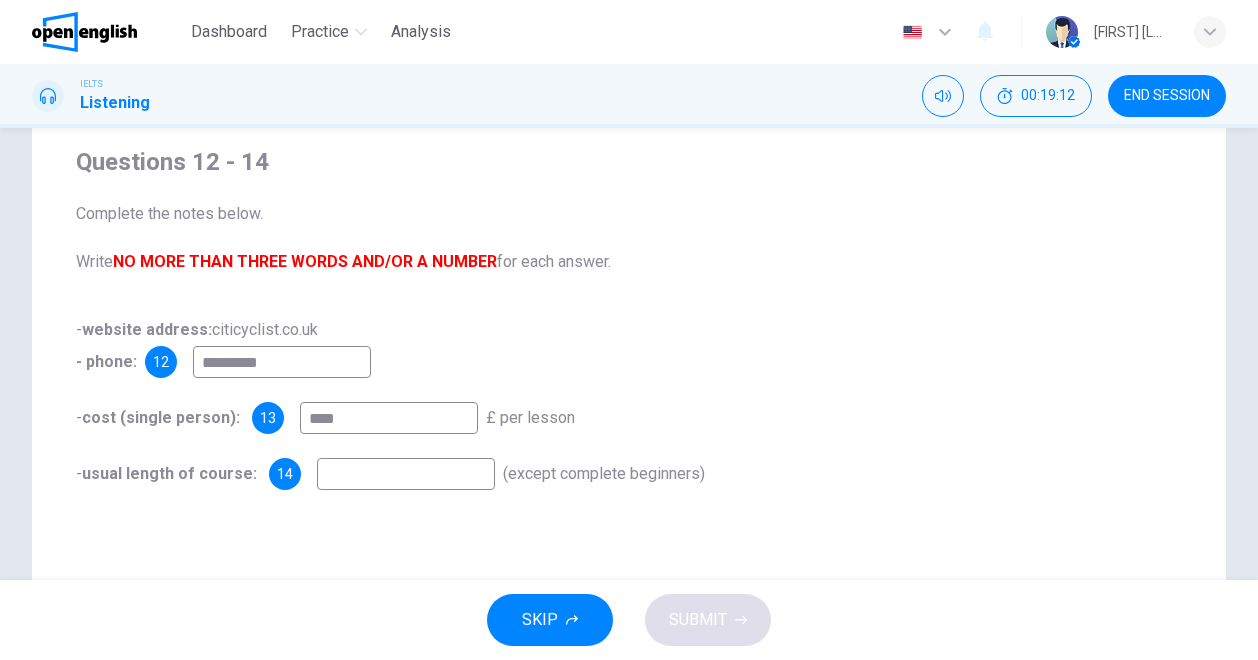 type on "****" 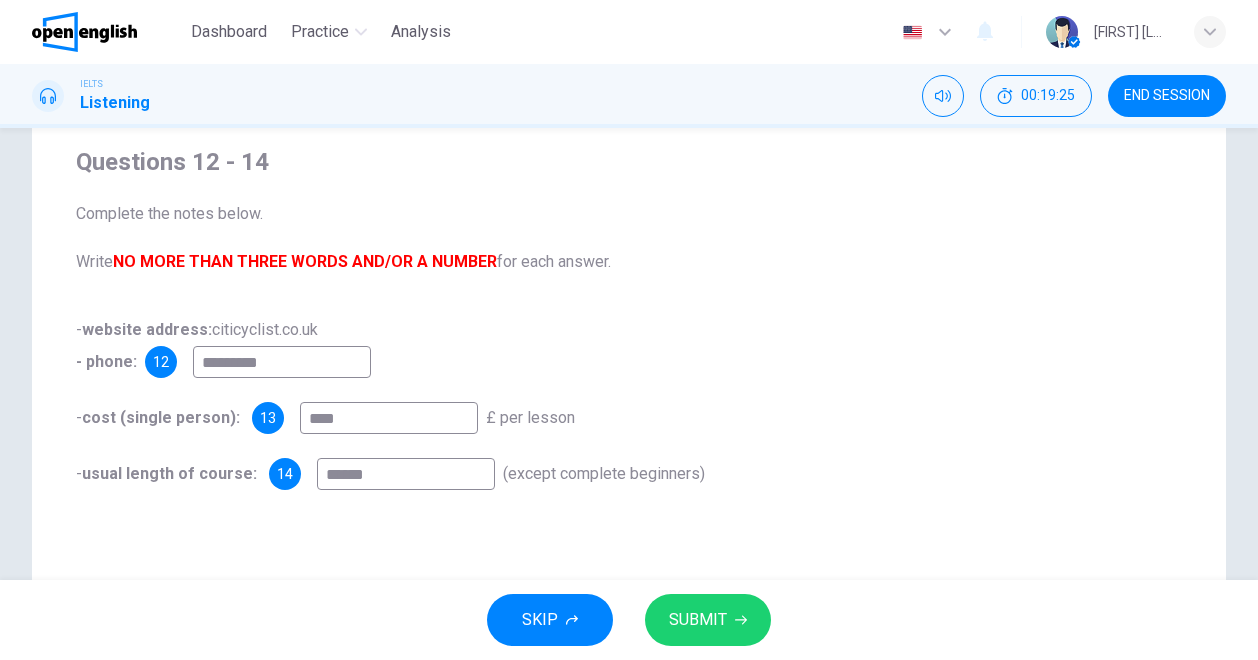 type on "******" 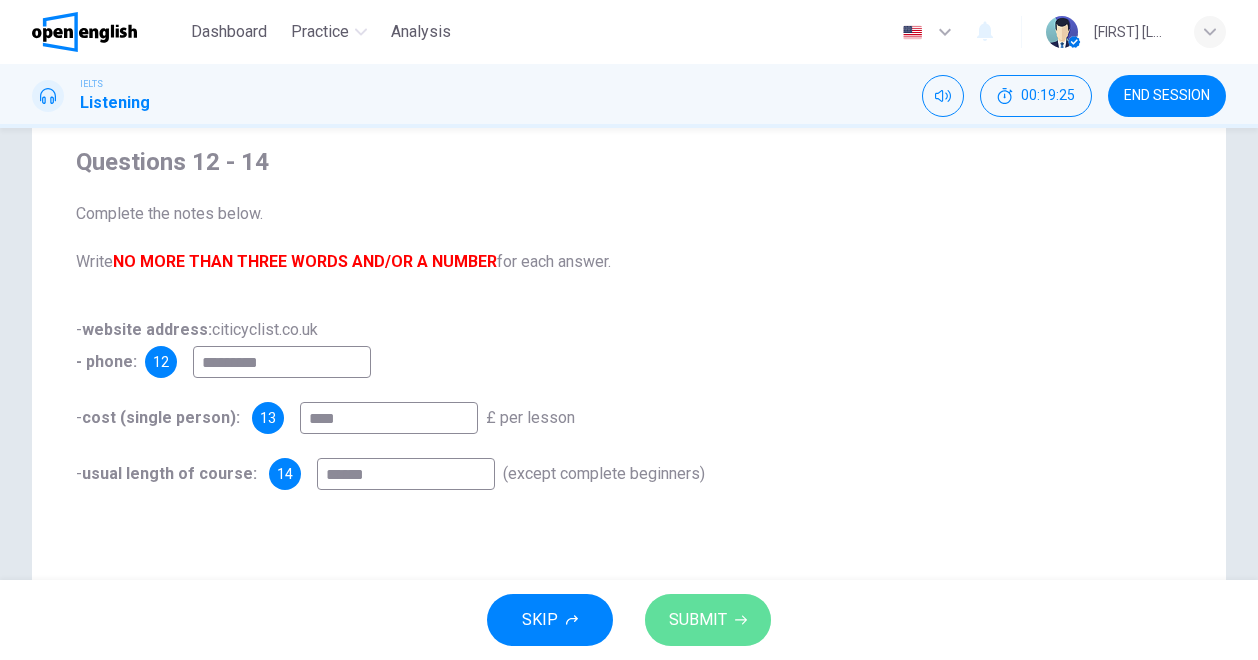 click on "SUBMIT" at bounding box center (708, 620) 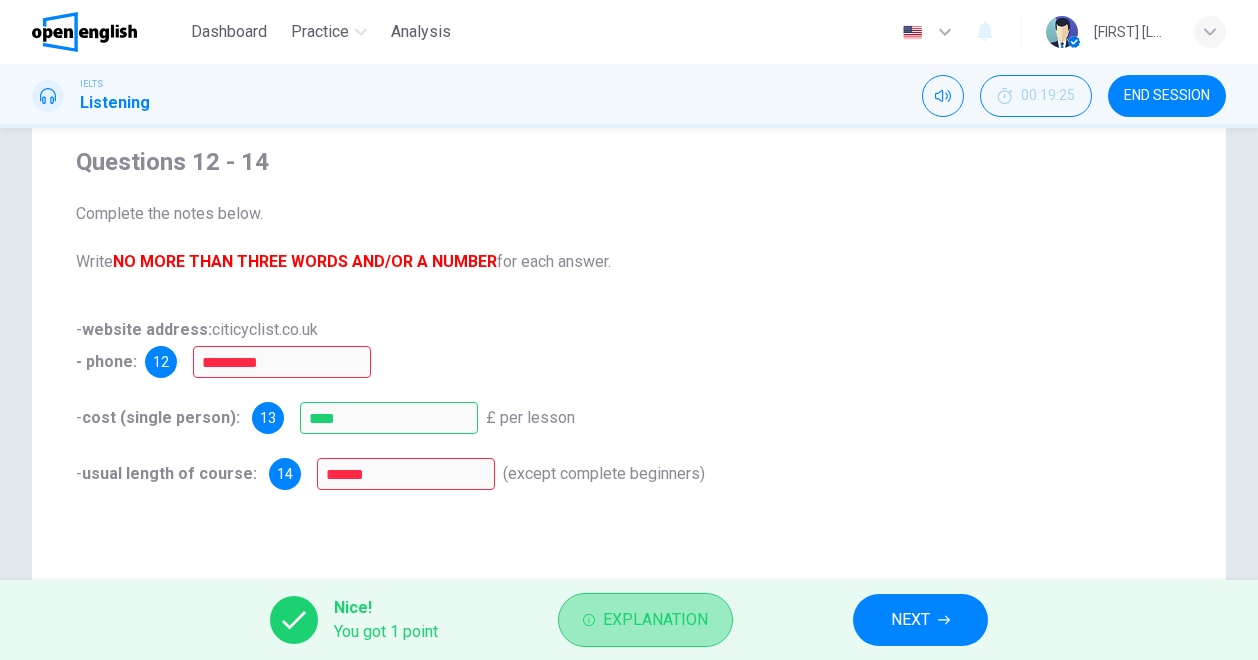 click on "Explanation" at bounding box center (655, 620) 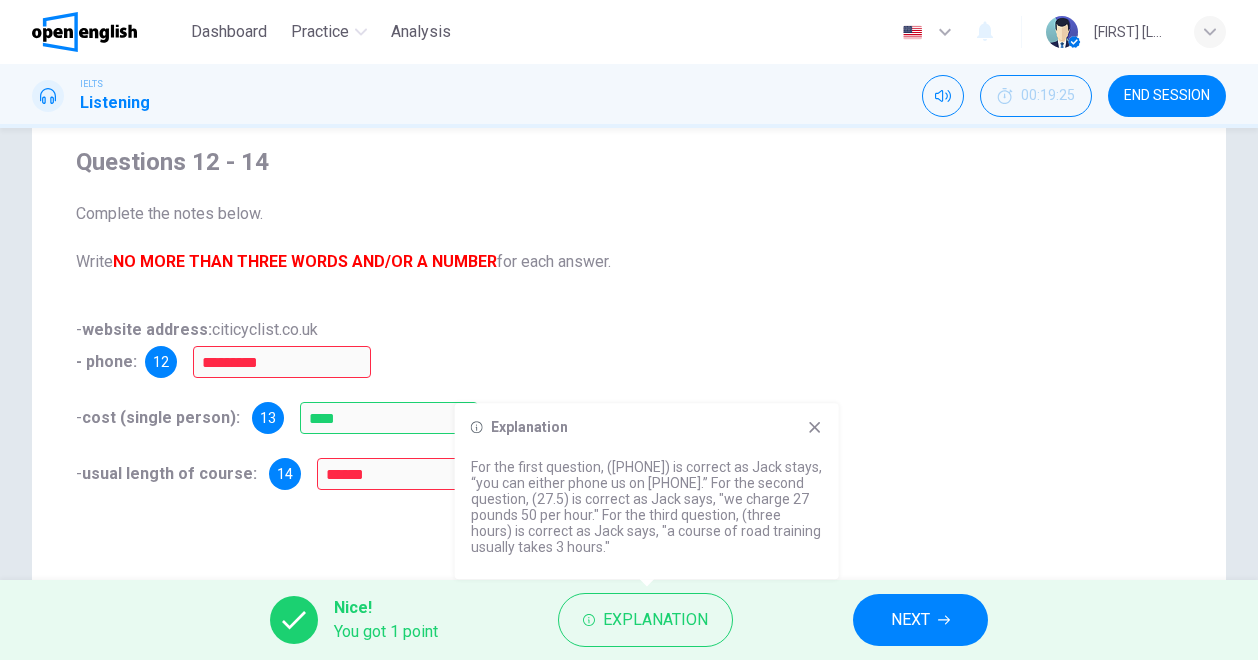 click 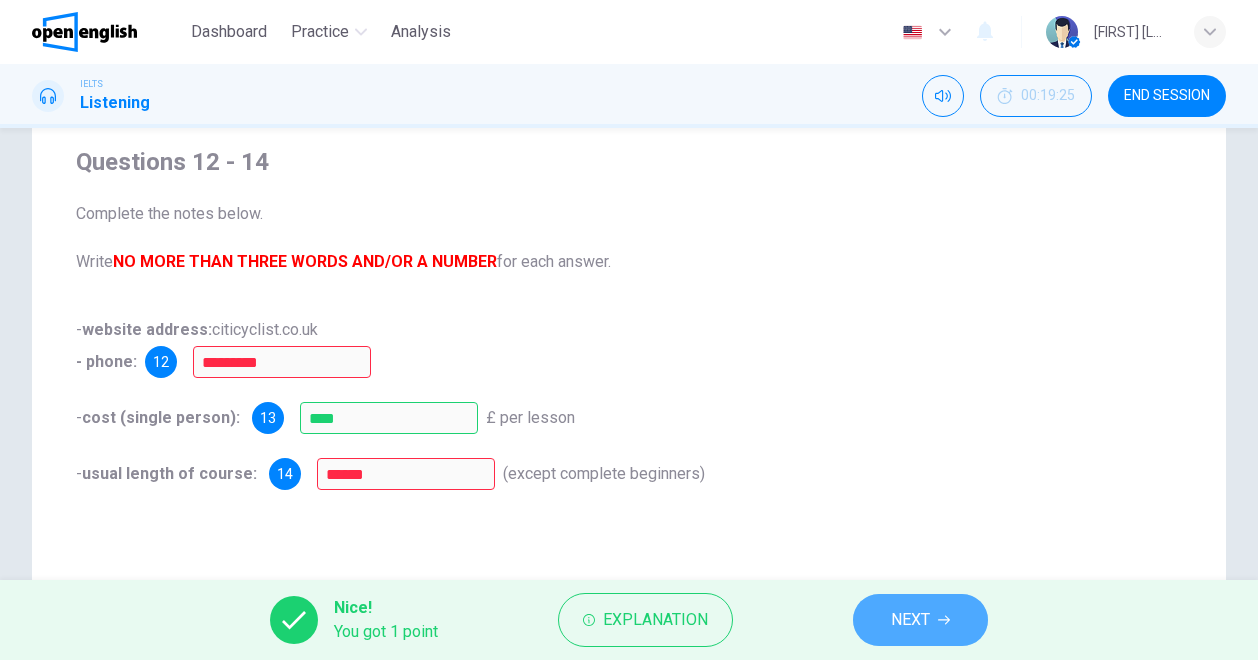 click on "NEXT" at bounding box center [910, 620] 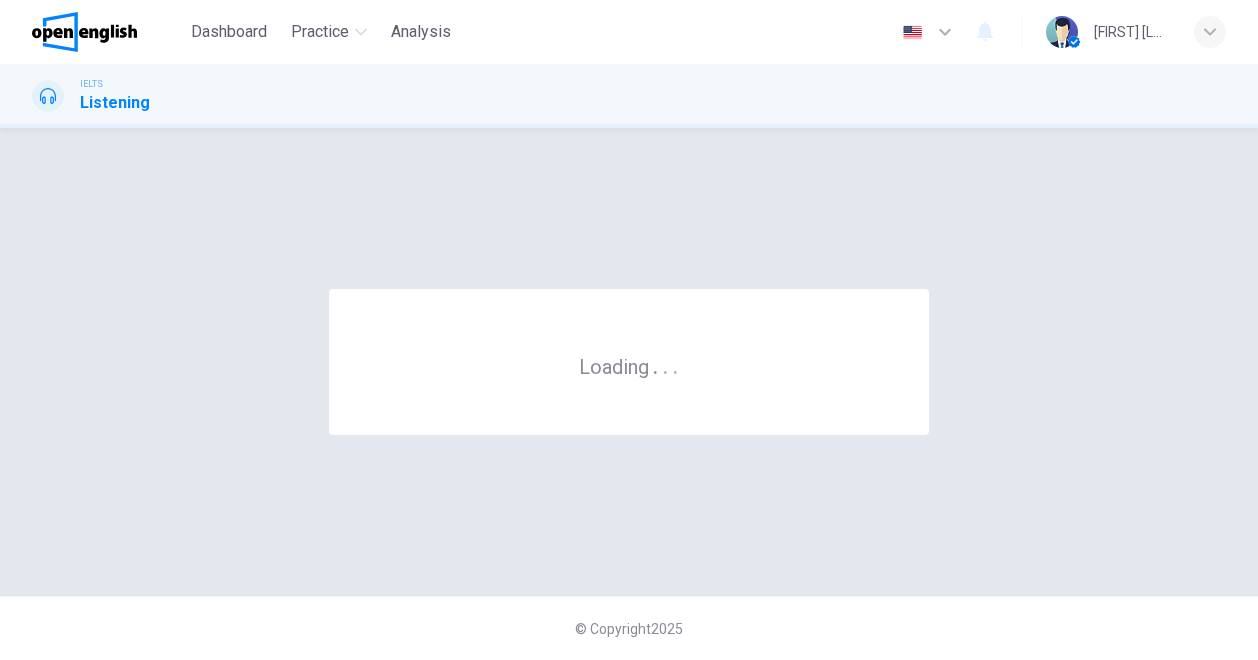 scroll, scrollTop: 0, scrollLeft: 0, axis: both 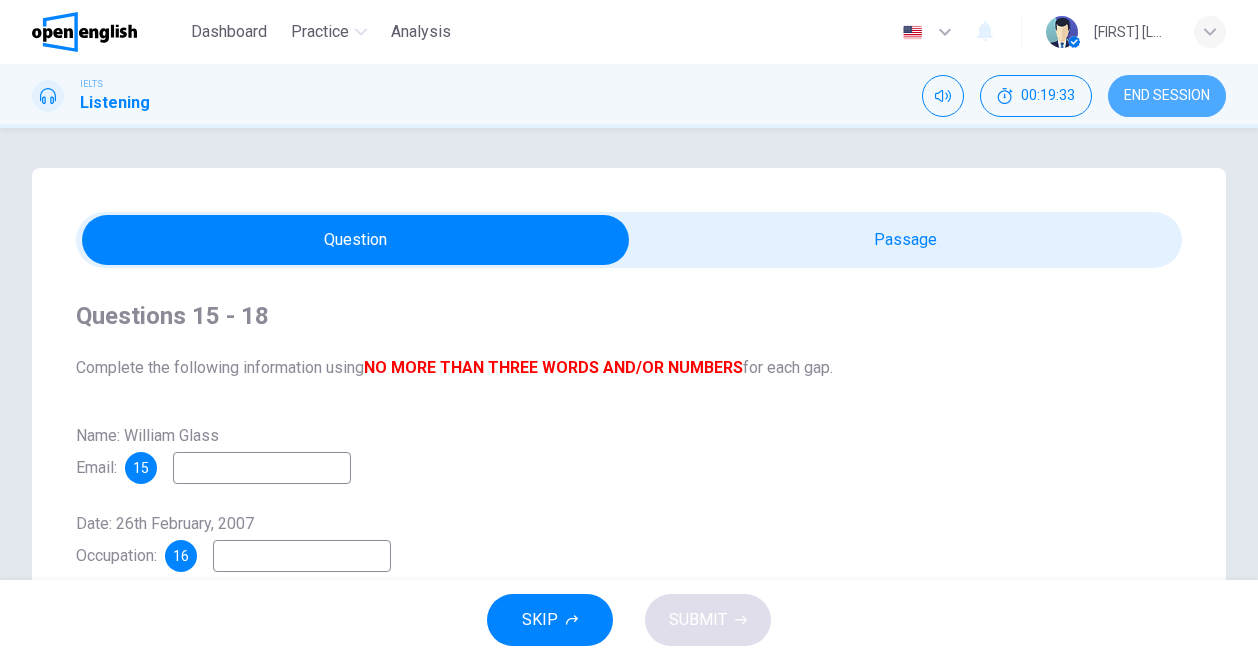 click on "END SESSION" at bounding box center (1167, 96) 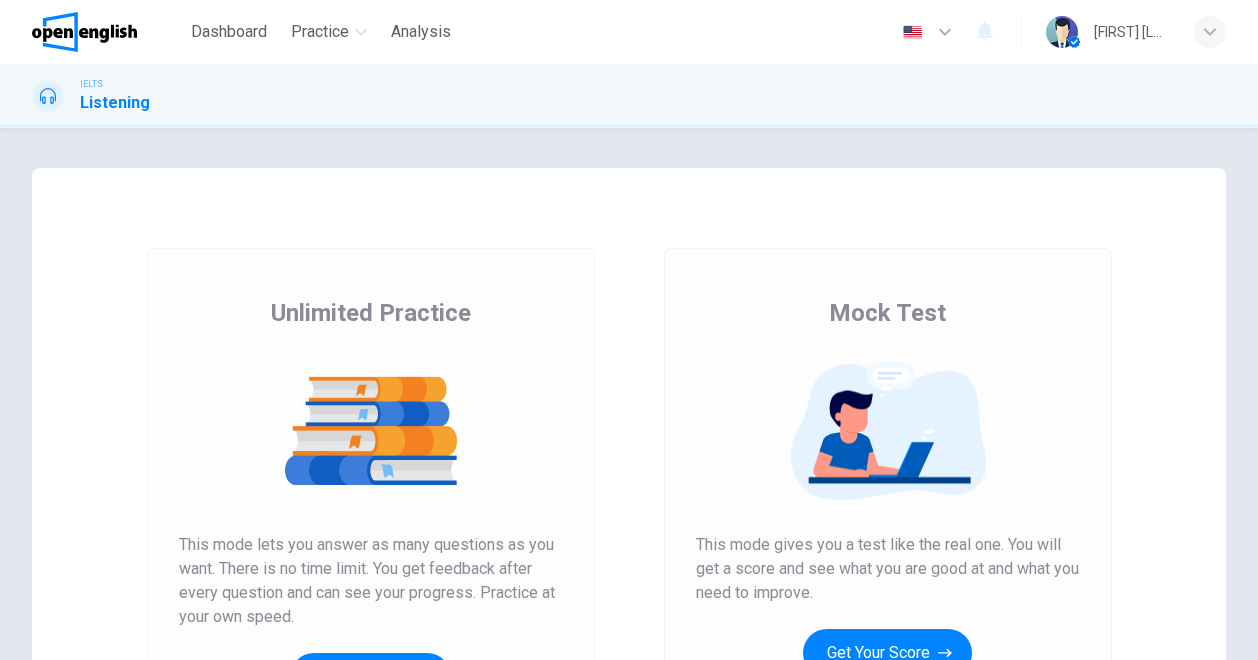 scroll, scrollTop: 0, scrollLeft: 0, axis: both 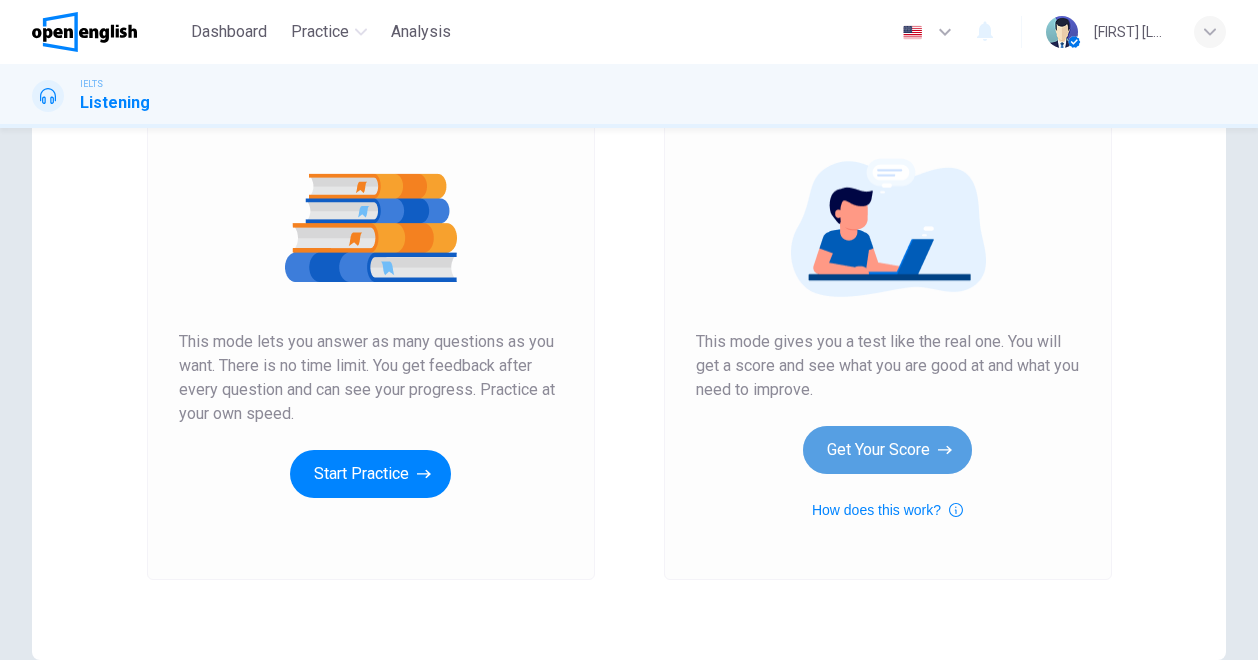 click on "Get Your Score" at bounding box center [887, 450] 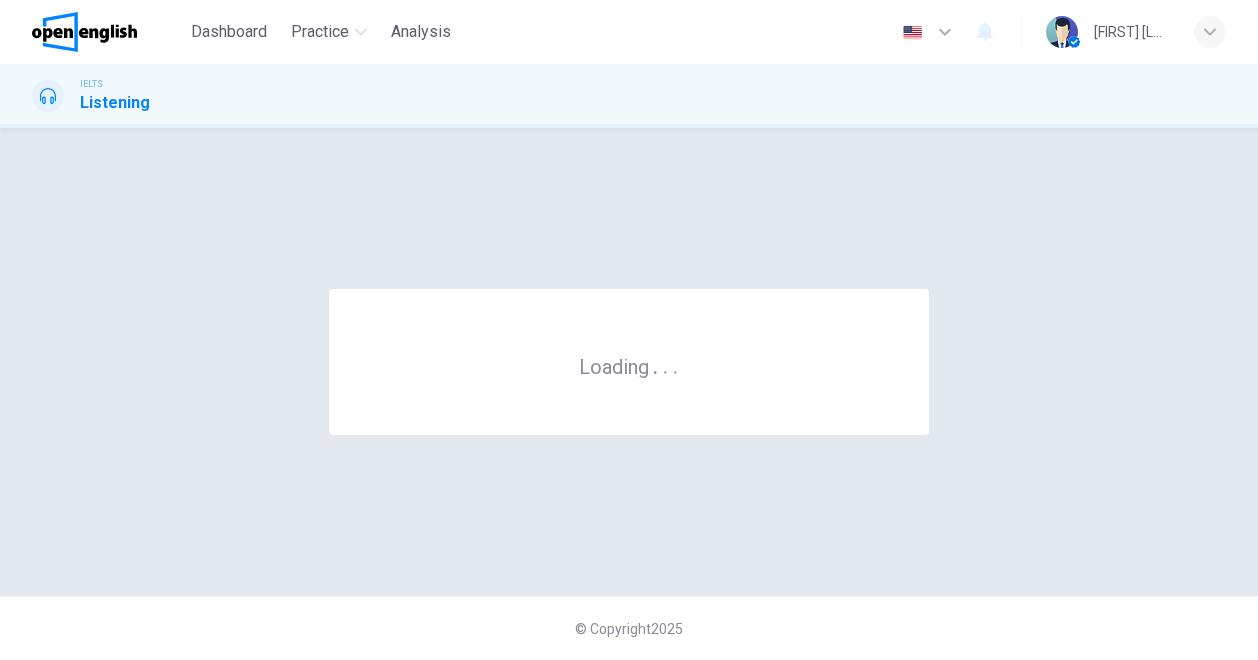 scroll, scrollTop: 0, scrollLeft: 0, axis: both 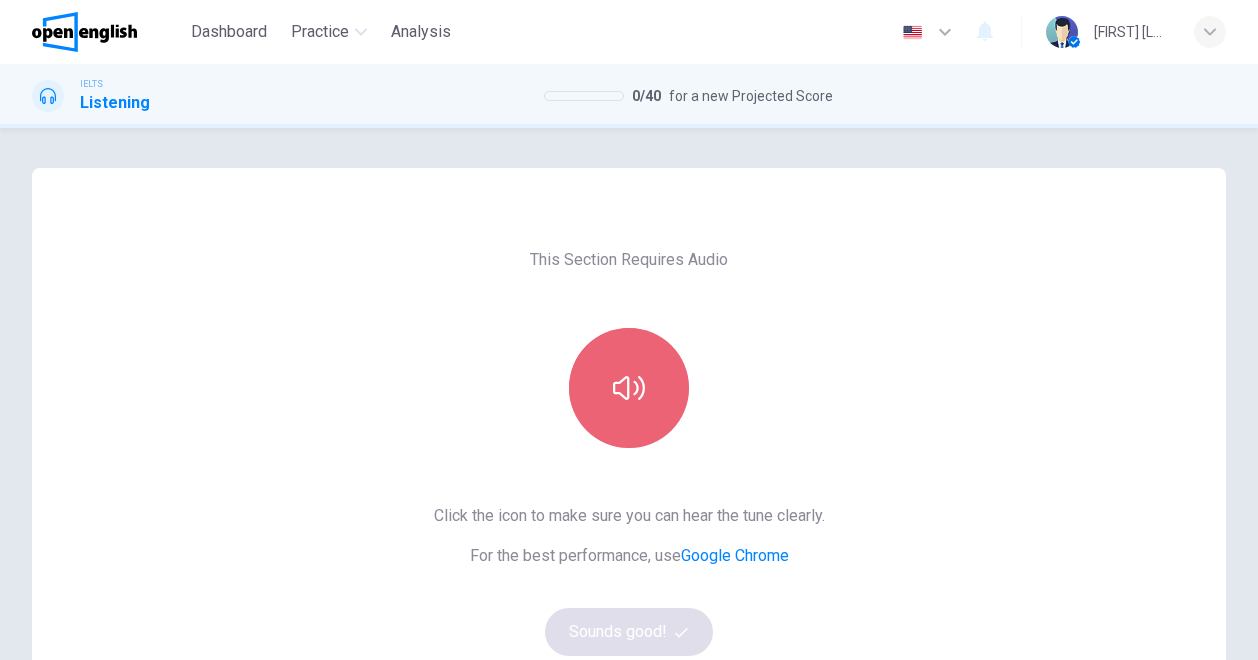 click at bounding box center (629, 388) 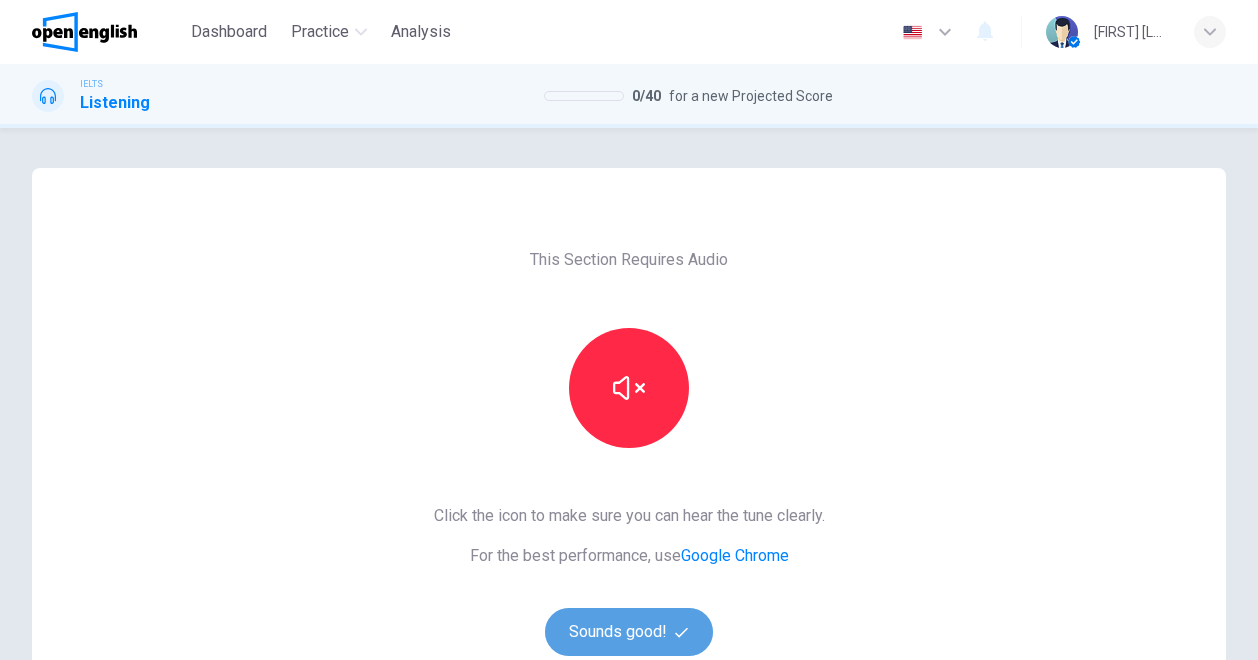 click on "Sounds good!" at bounding box center [629, 632] 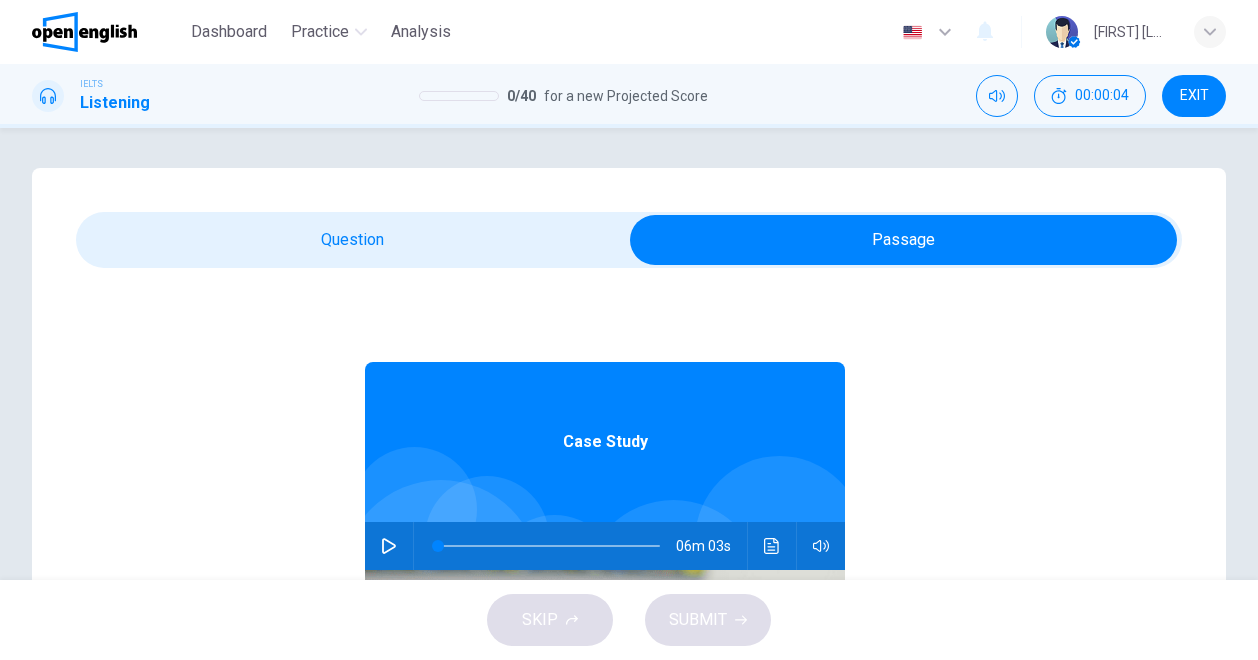 scroll, scrollTop: 67, scrollLeft: 0, axis: vertical 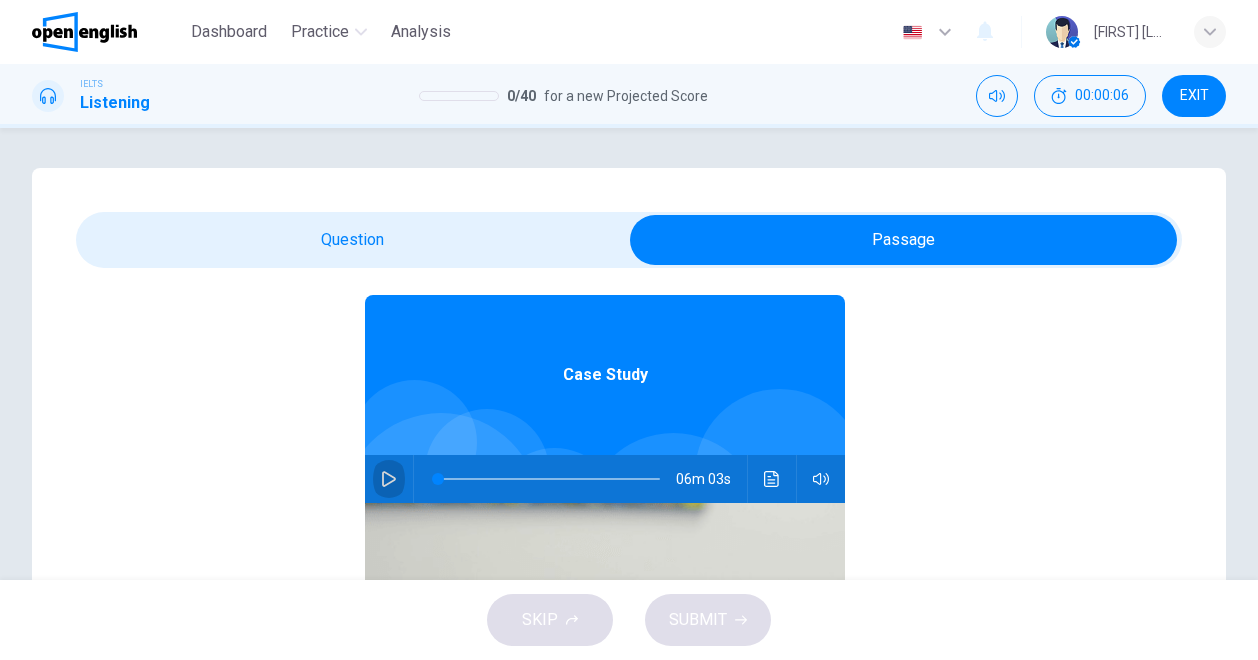 click 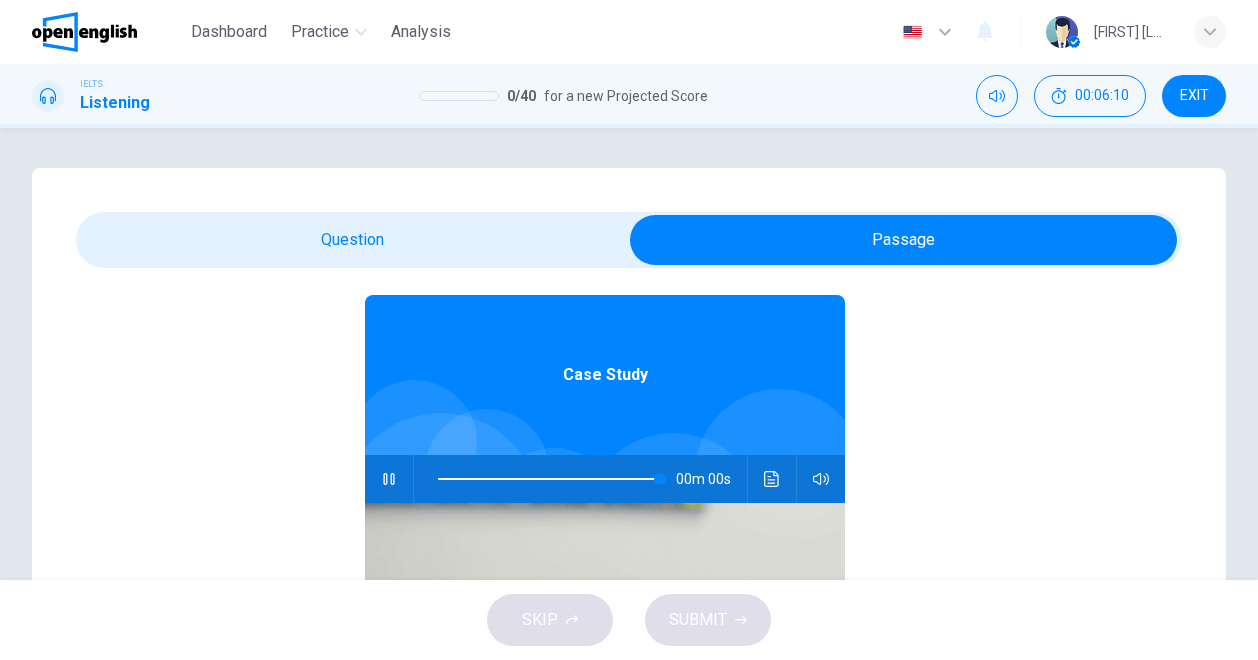 type on "*" 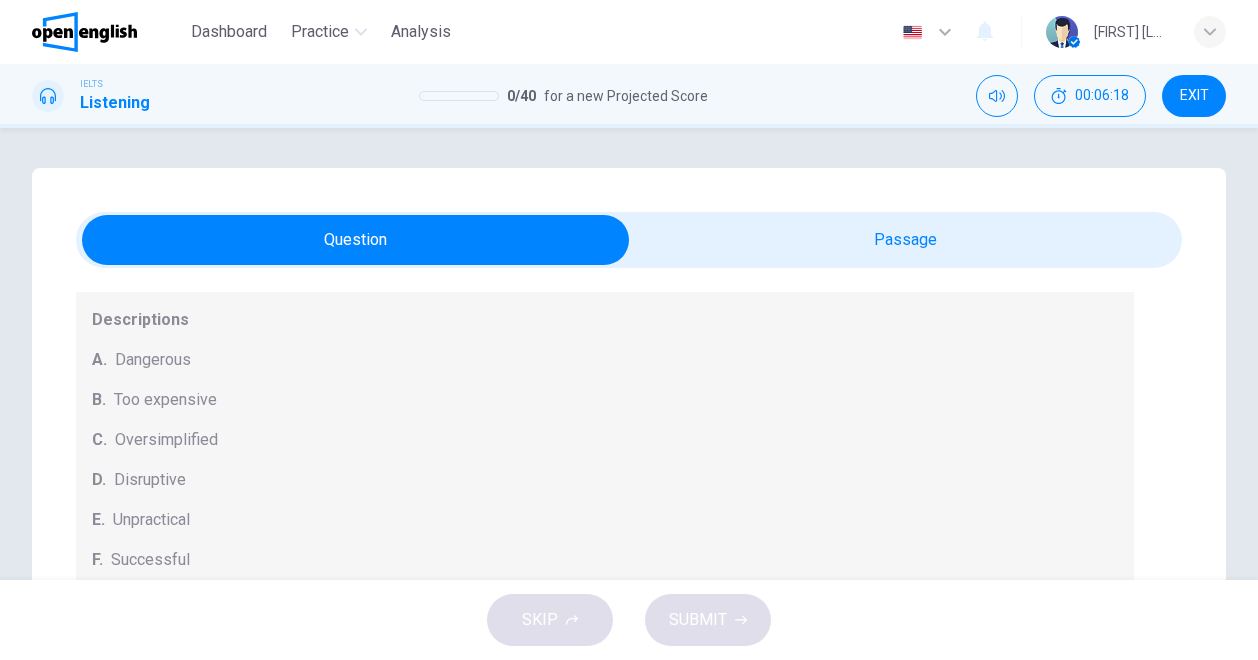 scroll, scrollTop: 204, scrollLeft: 0, axis: vertical 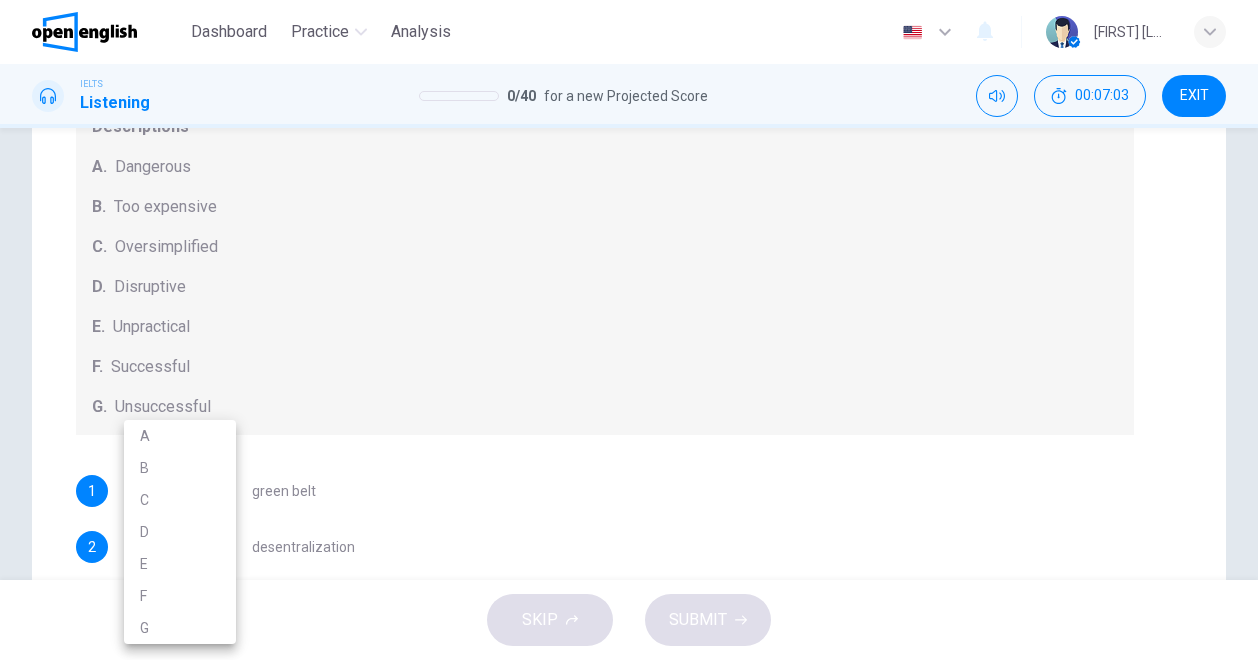 click on "This site uses cookies, as explained in our  Privacy Policy . If you agree to the use of cookies, please click the Accept button and continue to browse our site.   Privacy Policy Accept This site uses cookies, as explained in our  Privacy Policy . If you agree to the use of cookies, please click the Accept button and continue to browse our site.   Privacy Policy Accept Dashboard Practice Analysis English ** ​ Liliana V. IELTS Listening 0 / 40 for a new Projected Score 00:07:03 EXIT Questions 1 - 5 How do the speakers describe the green urban planning options? Choose  FIVE  descriptions from the box and select the correct letter next to the questions. Descriptions A. Dangerous B. Too expensive C. Oversimplified  D. Disruptive E. Unpractical F. Successful G. Unsuccessful 1 ​ ​ green belt 2 ​ ​ desentralization 3 ​ ​ new towns 4 ​ ​ brownfield sites 5 ​ ​ pedestrianized zones Case Study 06m 03s SKIP SUBMIT Open English - Online English Dashboard Practice Analysis Notifications 1 2025 A B C" at bounding box center [629, 330] 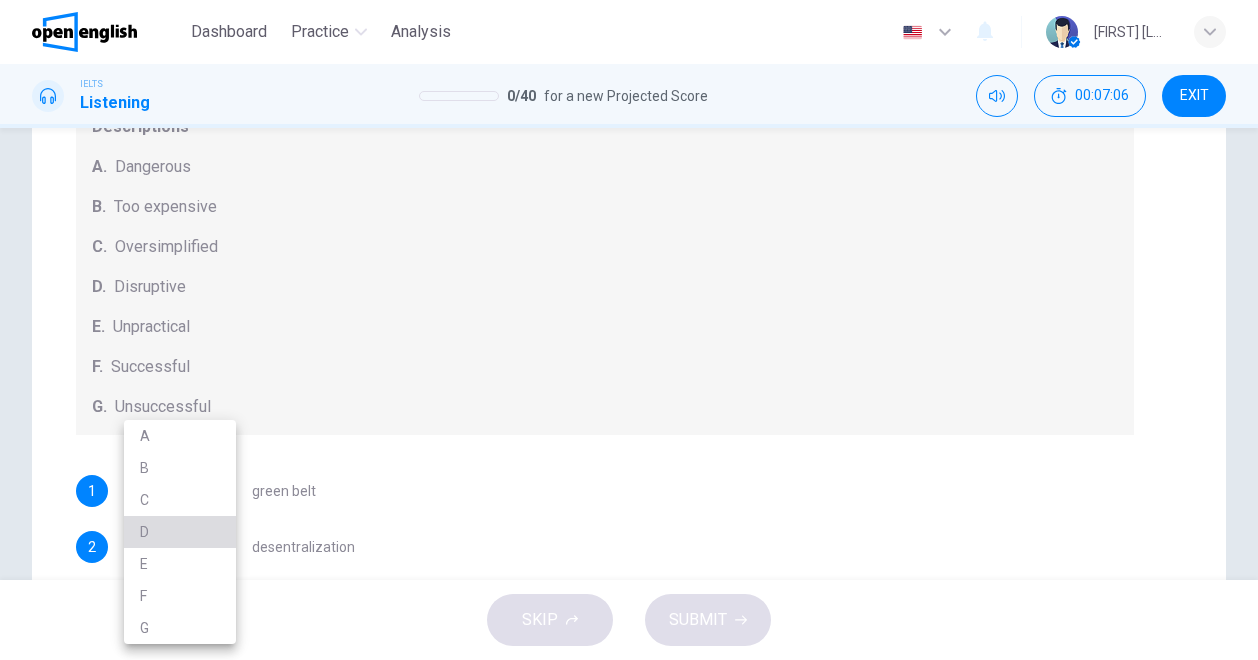 click on "D" at bounding box center [180, 532] 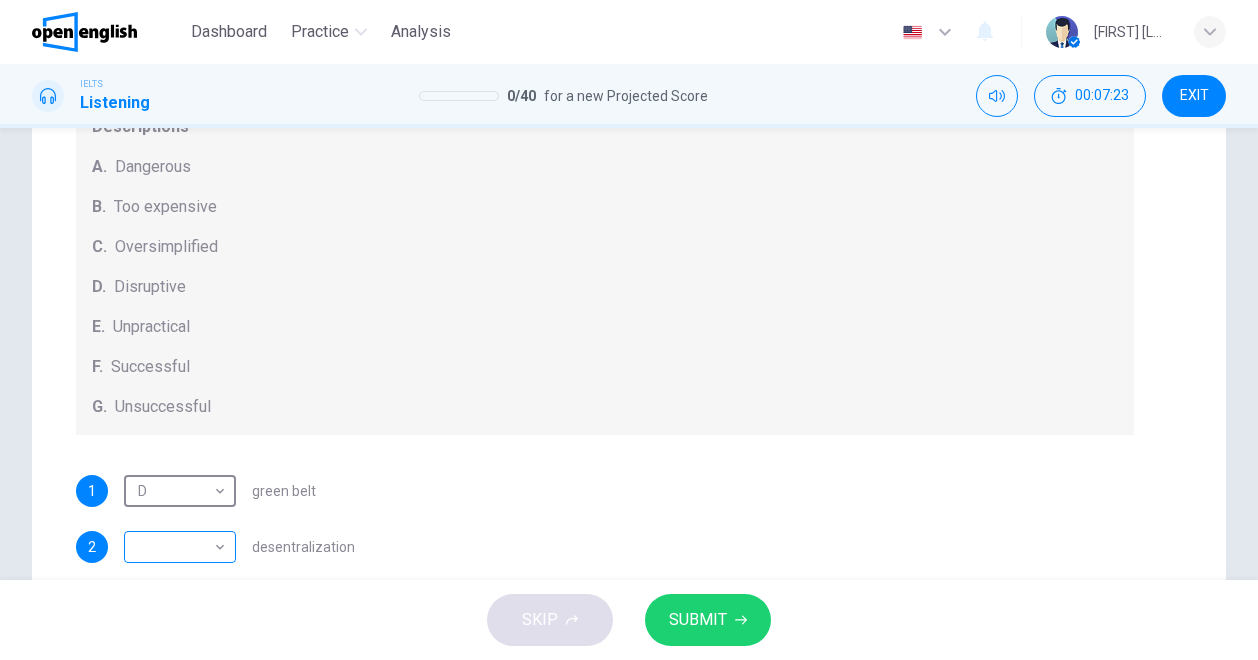 scroll, scrollTop: 12, scrollLeft: 0, axis: vertical 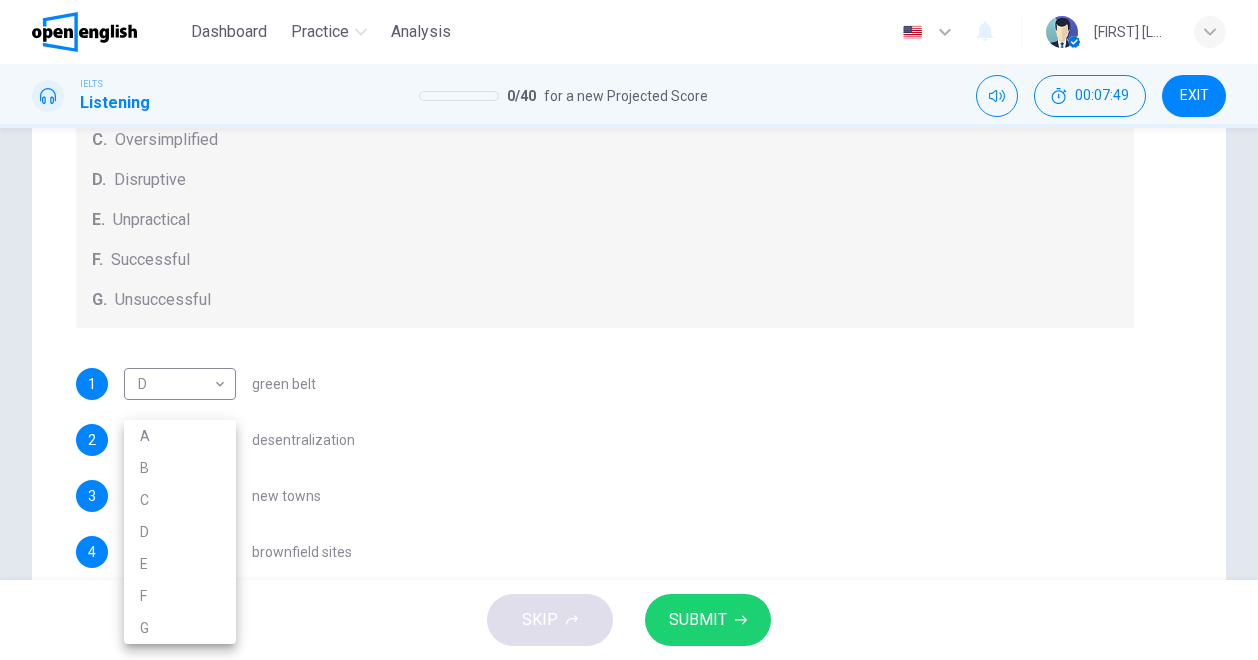 click on "This site uses cookies, as explained in our  Privacy Policy . If you agree to the use of cookies, please click the Accept button and continue to browse our site.   Privacy Policy Accept This site uses cookies, as explained in our  Privacy Policy . If you agree to the use of cookies, please click the Accept button and continue to browse our site.   Privacy Policy Accept Dashboard Practice Analysis English ** ​ Liliana V. IELTS Listening 0 / 40 for a new Projected Score 00:07:49 EXIT Questions 1 - 5 How do the speakers describe the green urban planning options? Choose  FIVE  descriptions from the box and select the correct letter next to the questions. Descriptions A. Dangerous B. Too expensive C. Oversimplified  D. Disruptive E. Unpractical F. Successful G. Unsuccessful 1 D * ​ green belt 2 ​ ​ desentralization 3 ​ ​ new towns 4 ​ ​ brownfield sites 5 ​ ​ pedestrianized zones Case Study 06m 03s SKIP SUBMIT Open English - Online English Dashboard Practice Analysis Notifications 1 2025 A B C" at bounding box center [629, 330] 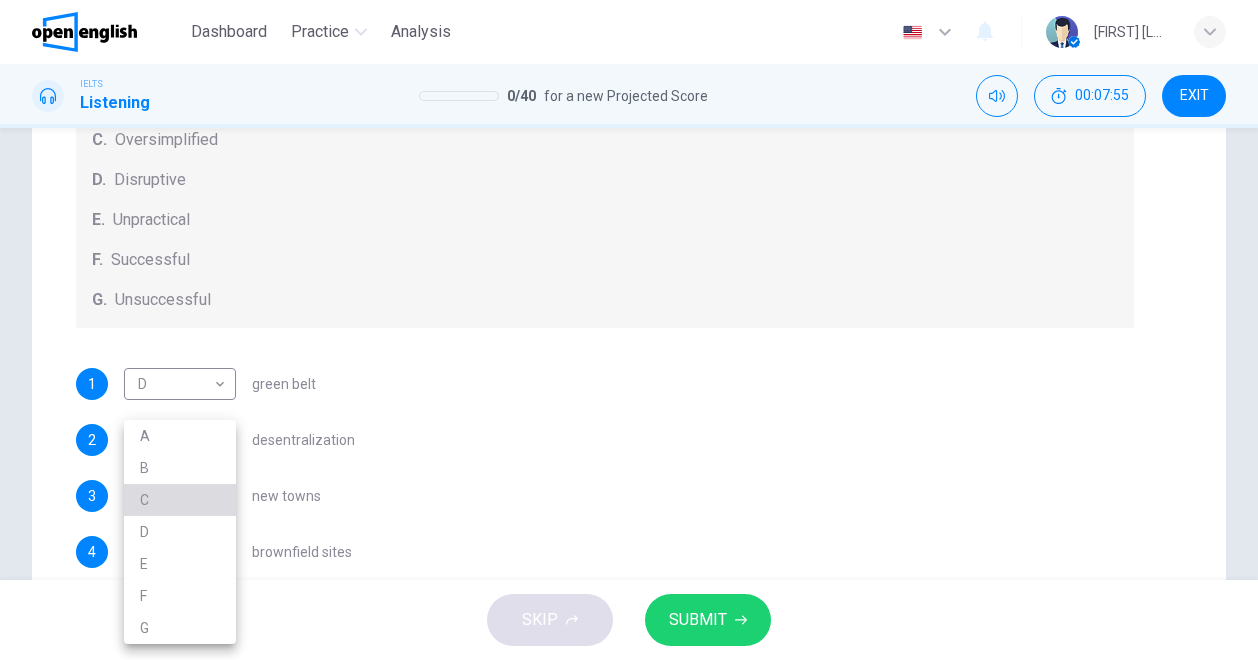 click on "C" at bounding box center [180, 500] 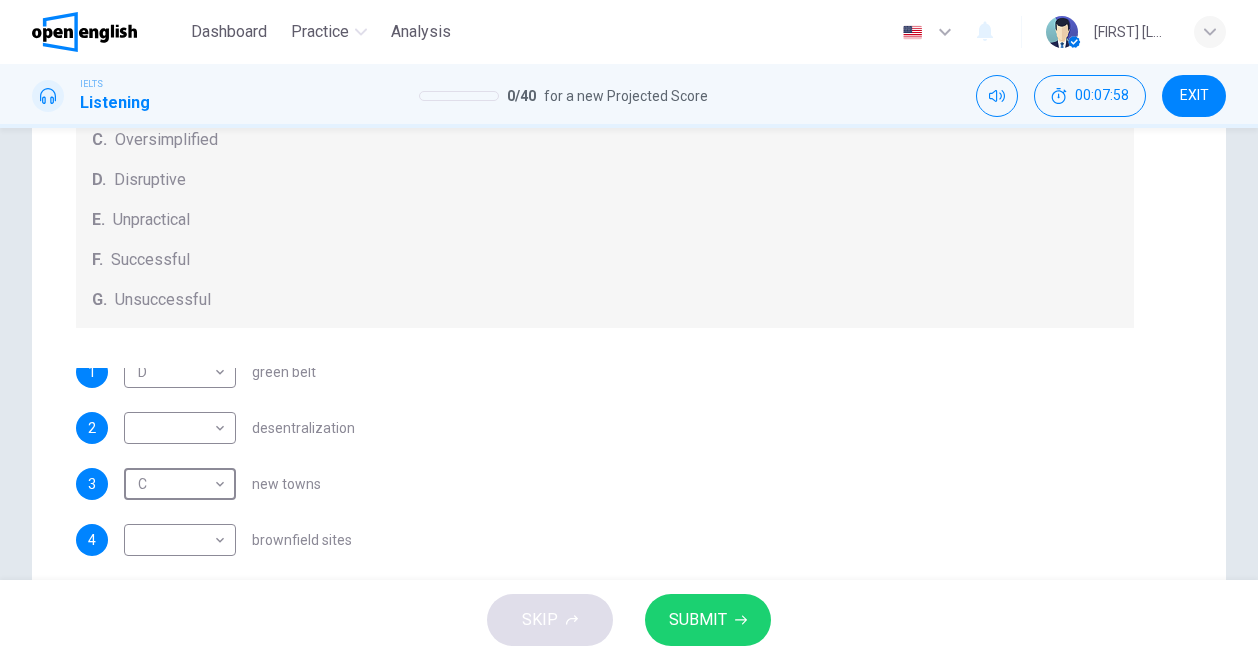 scroll, scrollTop: 0, scrollLeft: 0, axis: both 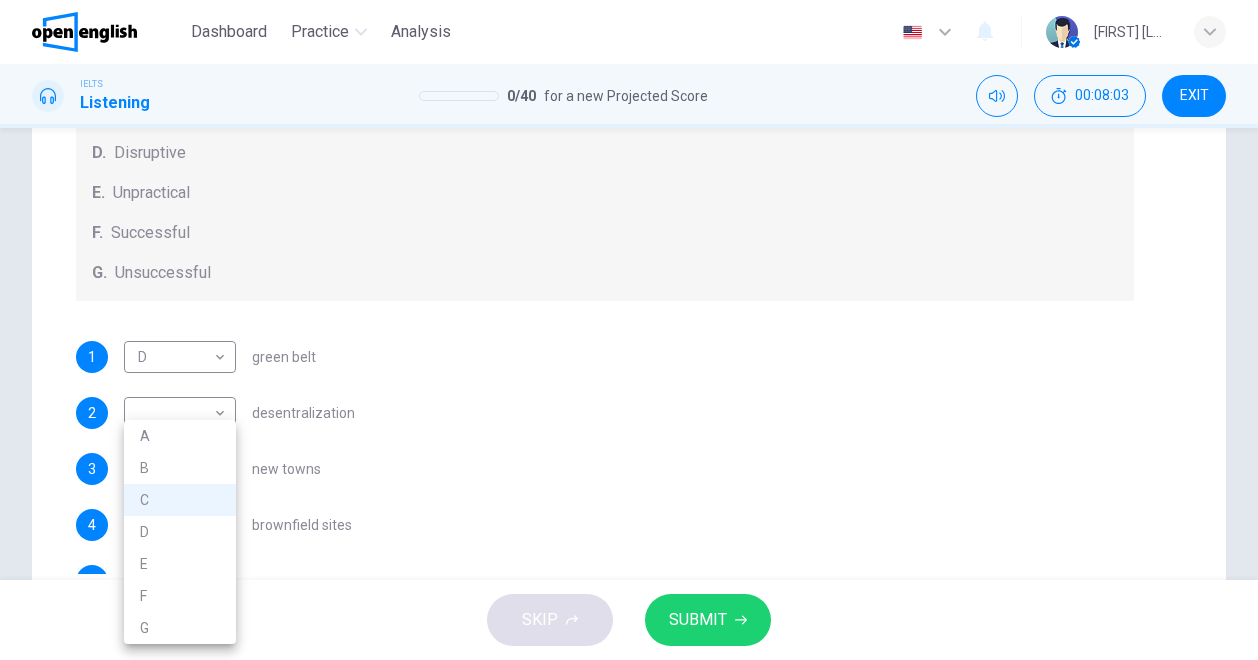 click on "This site uses cookies, as explained in our  Privacy Policy . If you agree to the use of cookies, please click the Accept button and continue to browse our site.   Privacy Policy Accept This site uses cookies, as explained in our  Privacy Policy . If you agree to the use of cookies, please click the Accept button and continue to browse our site.   Privacy Policy Accept Dashboard Practice Analysis English ** ​ Liliana V. IELTS Listening 0 / 40 for a new Projected Score 00:08:03 EXIT Questions 1 - 5 How do the speakers describe the green urban planning options? Choose  FIVE  descriptions from the box and select the correct letter next to the questions. Descriptions A. Dangerous B. Too expensive C. Oversimplified  D. Disruptive E. Unpractical F. Successful G. Unsuccessful 1 D * ​ green belt 2 ​ ​ desentralization 3 C * ​ new towns 4 ​ ​ brownfield sites 5 ​ ​ pedestrianized zones Case Study 06m 03s SKIP SUBMIT Open English - Online English Dashboard Practice Analysis Notifications 1 2025 A B C" at bounding box center [629, 330] 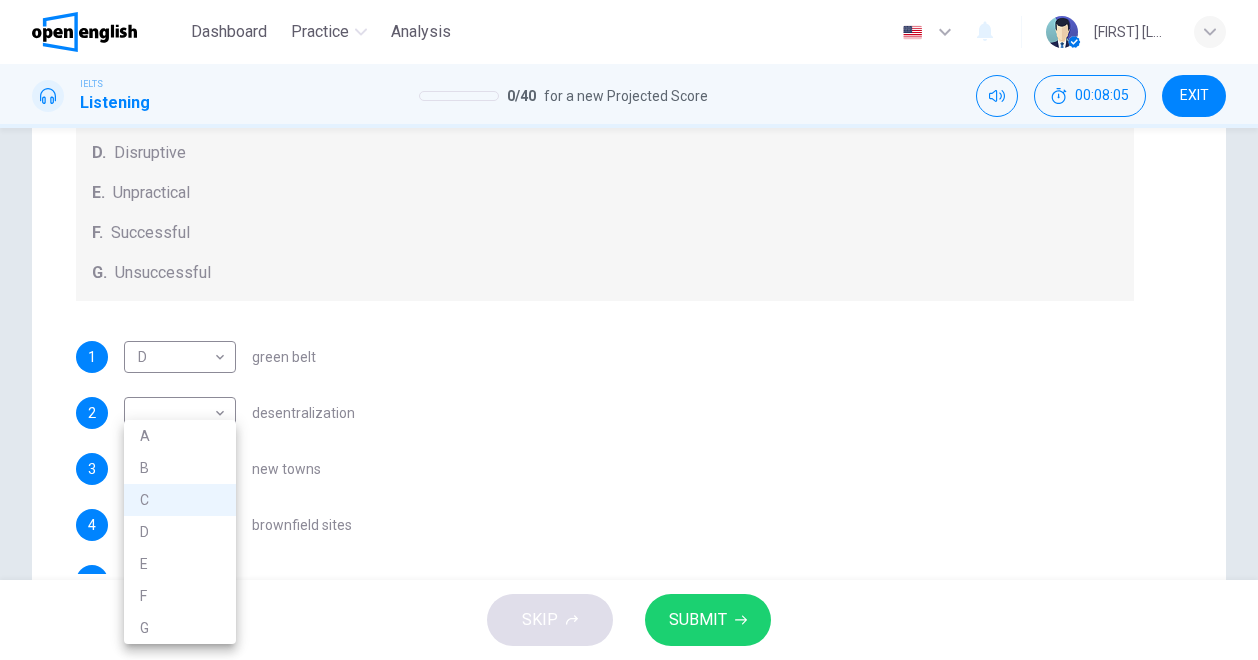 click at bounding box center (629, 330) 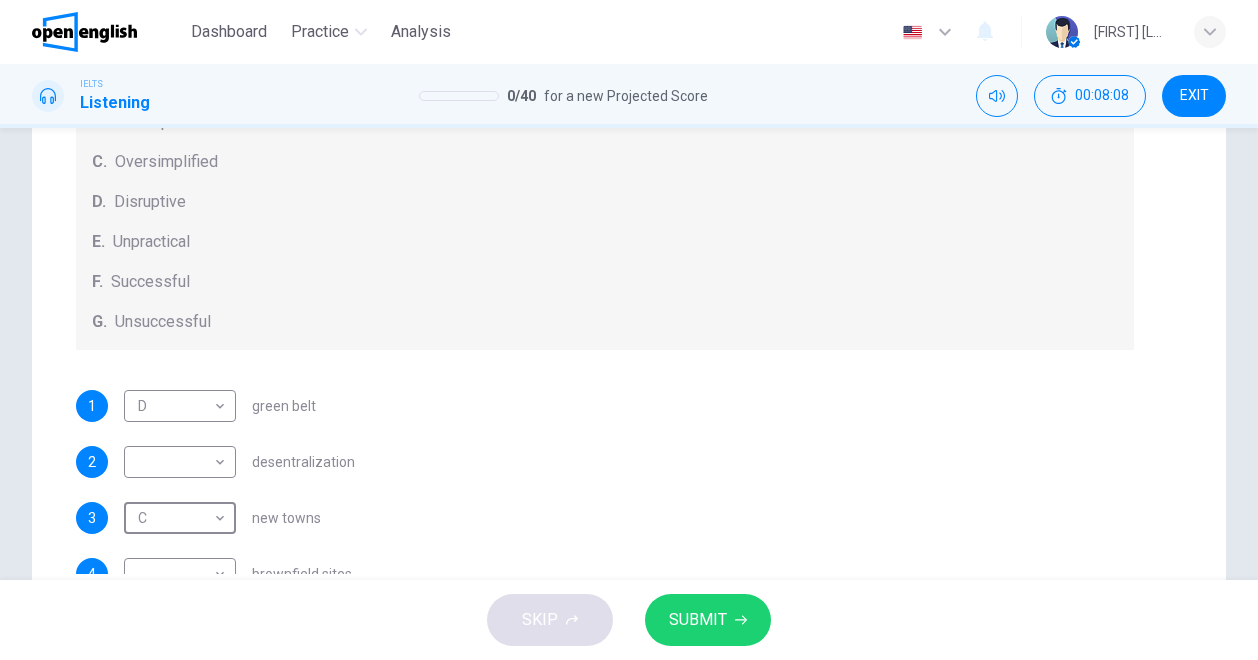 scroll, scrollTop: 99, scrollLeft: 0, axis: vertical 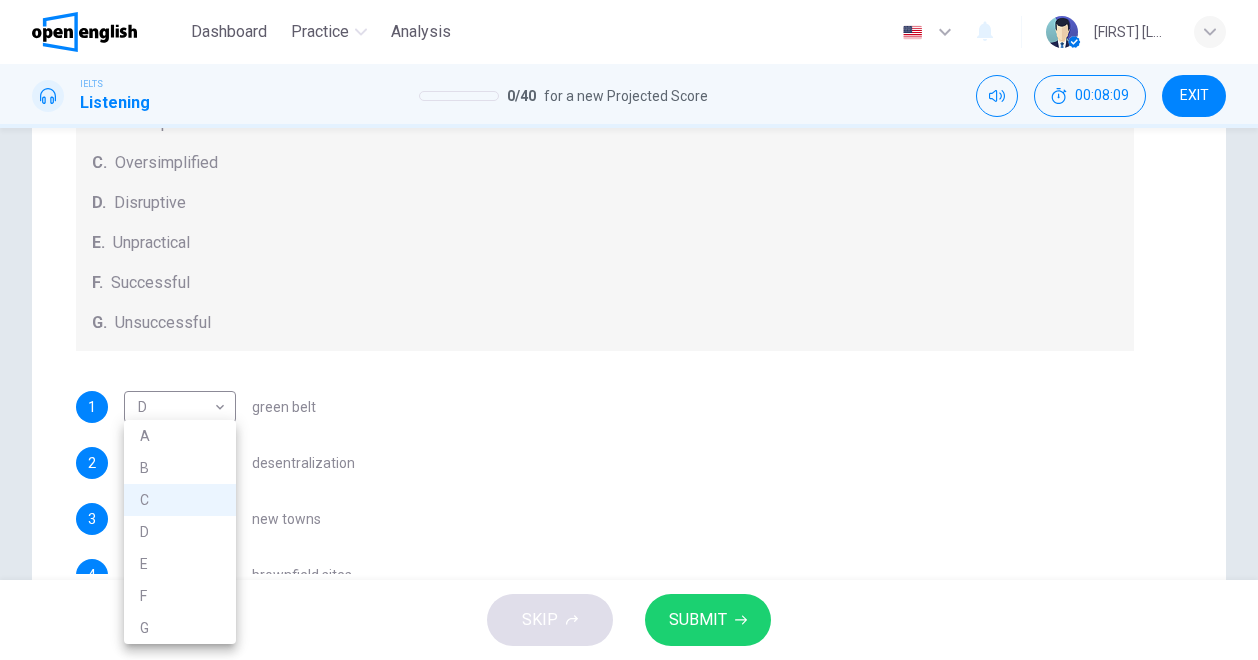 click on "This site uses cookies, as explained in our  Privacy Policy . If you agree to the use of cookies, please click the Accept button and continue to browse our site.   Privacy Policy Accept This site uses cookies, as explained in our  Privacy Policy . If you agree to the use of cookies, please click the Accept button and continue to browse our site.   Privacy Policy Accept Dashboard Practice Analysis English ** ​ Liliana V. IELTS Listening 0 / 40 for a new Projected Score 00:08:09 EXIT Questions 1 - 5 How do the speakers describe the green urban planning options? Choose  FIVE  descriptions from the box and select the correct letter next to the questions. Descriptions A. Dangerous B. Too expensive C. Oversimplified  D. Disruptive E. Unpractical F. Successful G. Unsuccessful 1 D * ​ green belt 2 ​ ​ desentralization 3 C * ​ new towns 4 ​ ​ brownfield sites 5 ​ ​ pedestrianized zones Case Study 06m 03s SKIP SUBMIT Open English - Online English Dashboard Practice Analysis Notifications 1 2025 A B C" at bounding box center [629, 330] 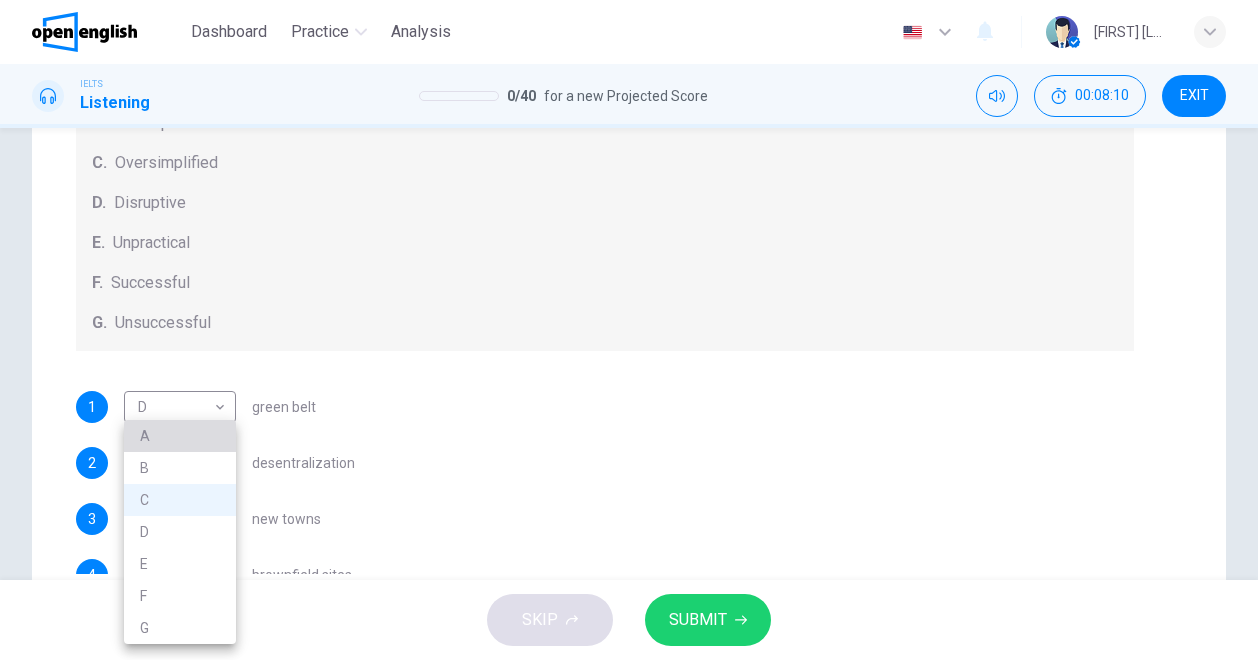 click on "A" at bounding box center [180, 436] 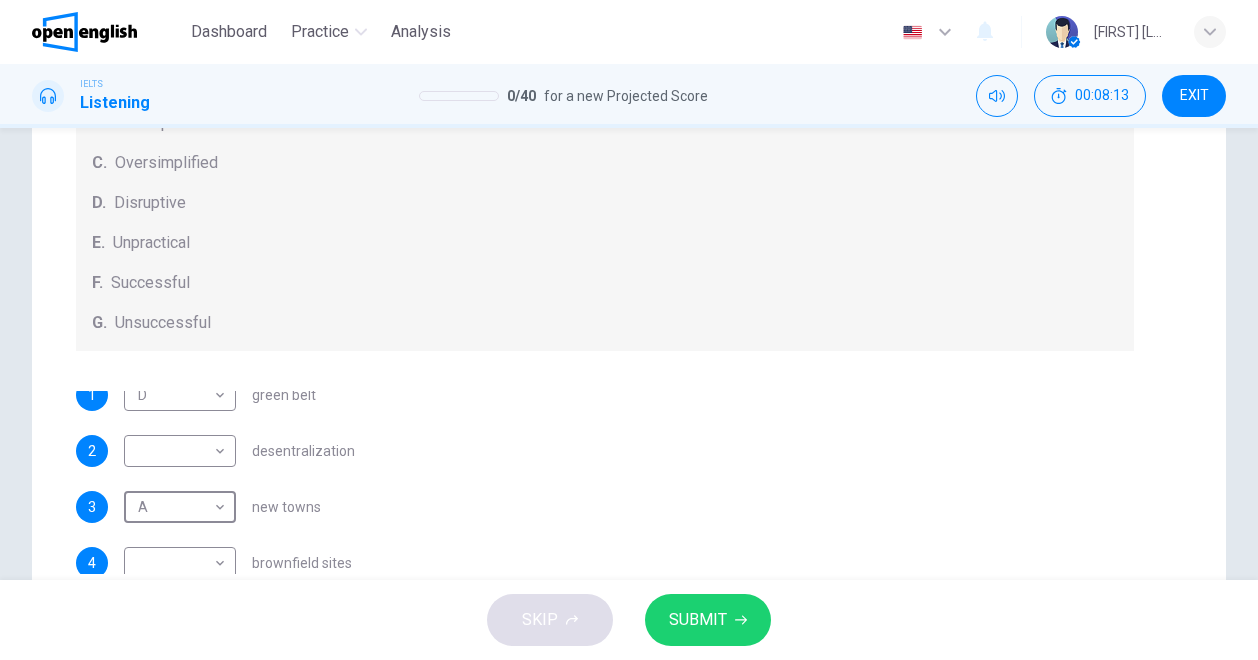scroll, scrollTop: 0, scrollLeft: 0, axis: both 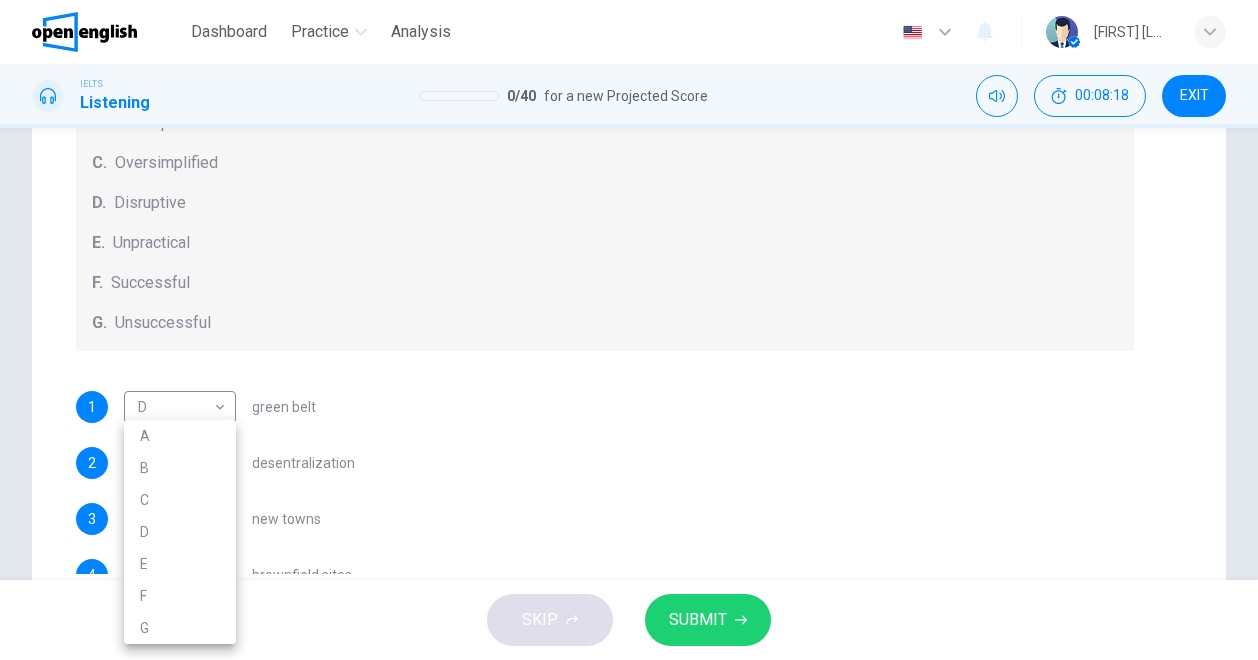 click on "This site uses cookies, as explained in our  Privacy Policy . If you agree to the use of cookies, please click the Accept button and continue to browse our site.   Privacy Policy Accept This site uses cookies, as explained in our  Privacy Policy . If you agree to the use of cookies, please click the Accept button and continue to browse our site.   Privacy Policy Accept Dashboard Practice Analysis English ** ​ Liliana V. IELTS Listening 0 / 40 for a new Projected Score 00:08:18 EXIT Questions 1 - 5 How do the speakers describe the green urban planning options? Choose  FIVE  descriptions from the box and select the correct letter next to the questions. Descriptions A. Dangerous B. Too expensive C. Oversimplified  D. Disruptive E. Unpractical F. Successful G. Unsuccessful 1 D * ​ green belt 2 ​ ​ desentralization 3 A * ​ new towns 4 ​ ​ brownfield sites 5 ​ ​ pedestrianized zones Case Study 06m 03s SKIP SUBMIT Open English - Online English Dashboard Practice Analysis Notifications 1 2025 A B C" at bounding box center (629, 330) 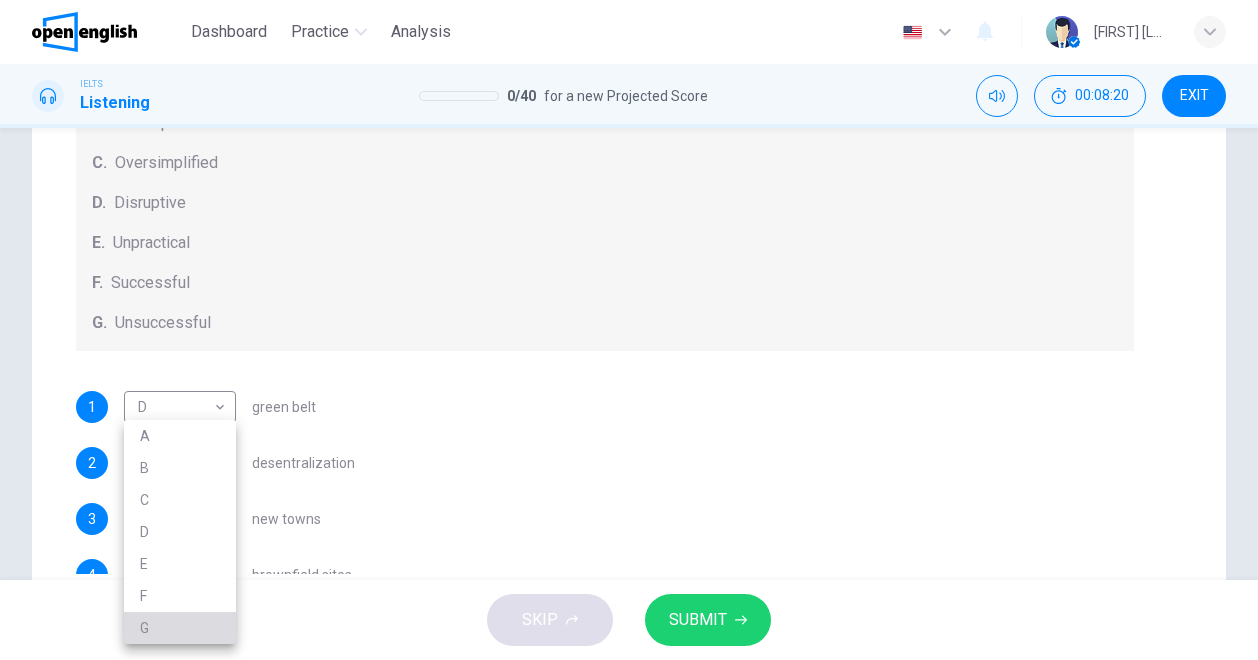 click on "G" at bounding box center [180, 628] 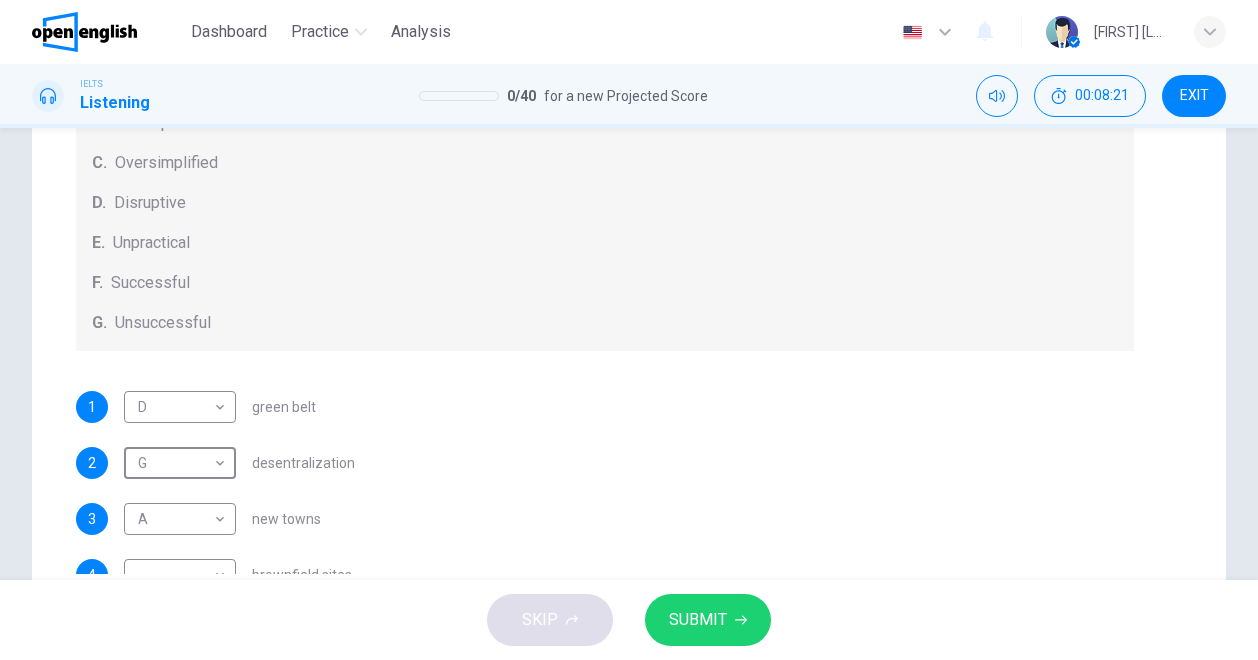 scroll, scrollTop: 12, scrollLeft: 0, axis: vertical 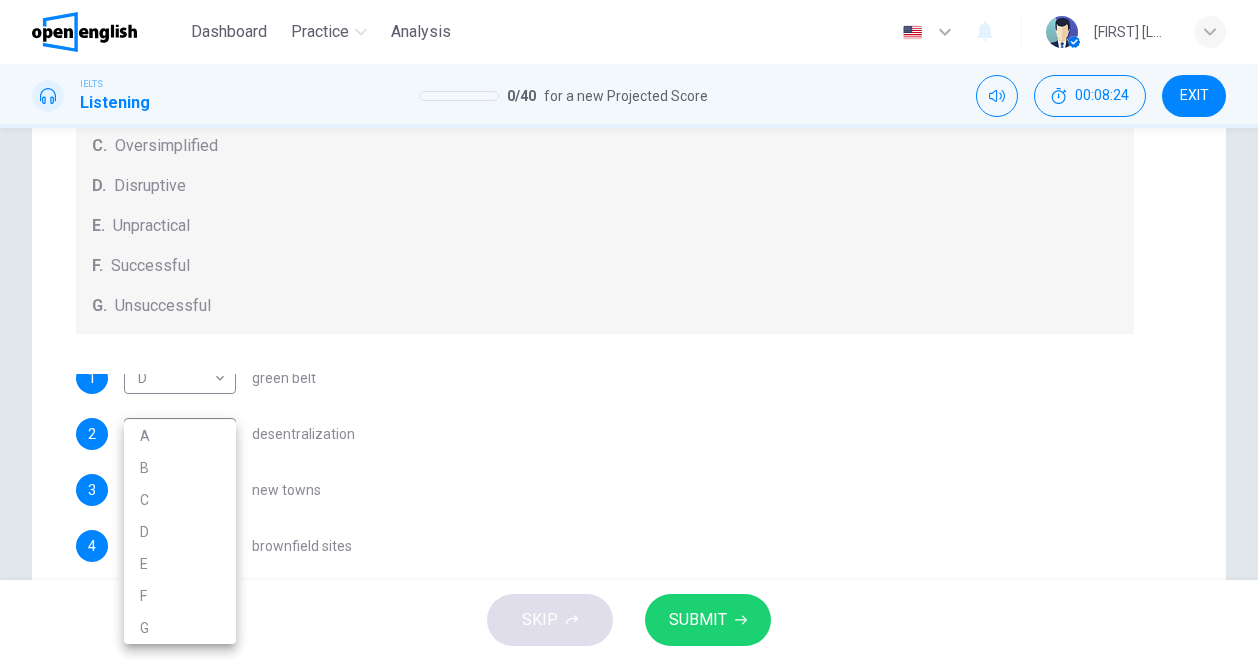 click on "This site uses cookies, as explained in our  Privacy Policy . If you agree to the use of cookies, please click the Accept button and continue to browse our site.   Privacy Policy Accept This site uses cookies, as explained in our  Privacy Policy . If you agree to the use of cookies, please click the Accept button and continue to browse our site.   Privacy Policy Accept Dashboard Practice Analysis English ** ​ Liliana V. IELTS Listening 0 / 40 for a new Projected Score 00:08:24 EXIT Questions 1 - 5 How do the speakers describe the green urban planning options? Choose  FIVE  descriptions from the box and select the correct letter next to the questions. Descriptions A. Dangerous B. Too expensive C. Oversimplified  D. Disruptive E. Unpractical F. Successful G. Unsuccessful 1 D * ​ green belt 2 G * ​ desentralization 3 A * ​ new towns 4 ​ ​ brownfield sites 5 ​ ​ pedestrianized zones Case Study 06m 03s SKIP SUBMIT Open English - Online English Dashboard Practice Analysis Notifications 1 2025 A B C" at bounding box center [629, 330] 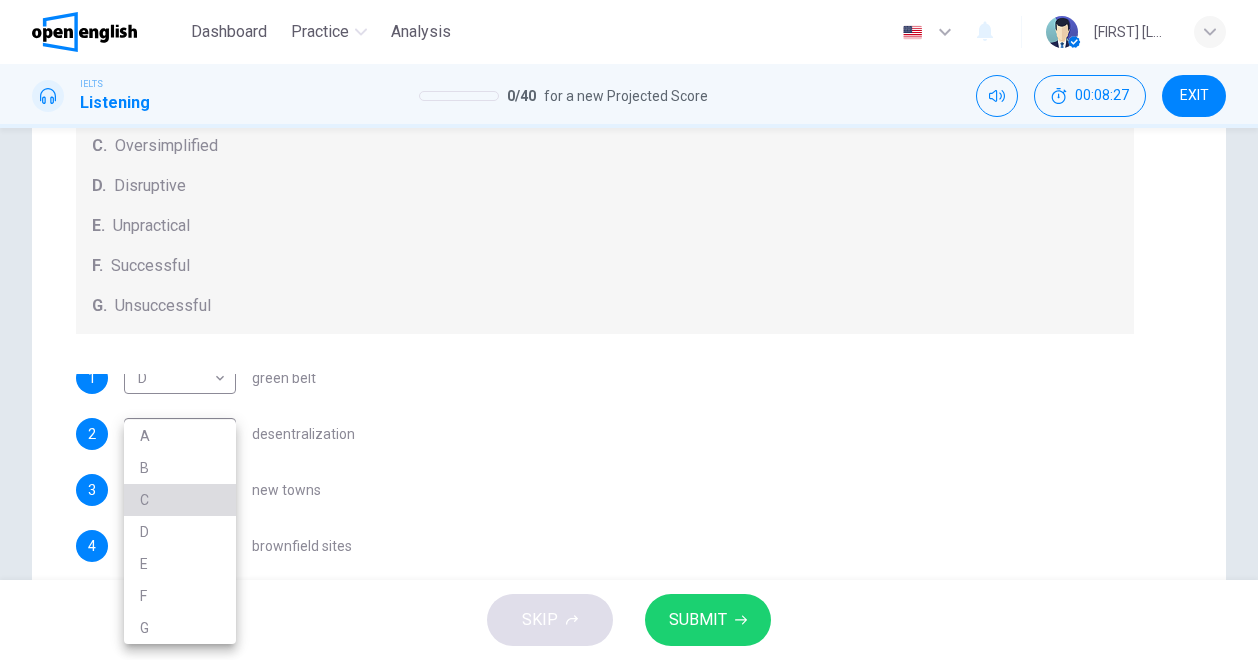click on "C" at bounding box center (180, 500) 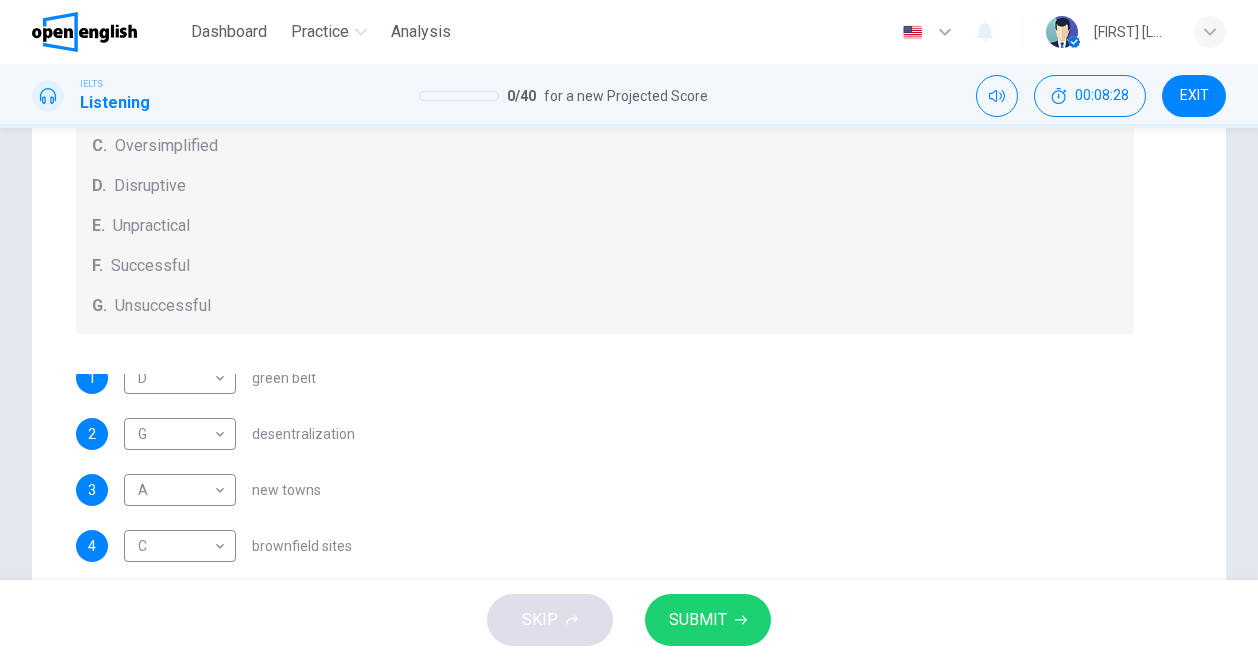 click on "3 A * ​ new towns" at bounding box center [605, 490] 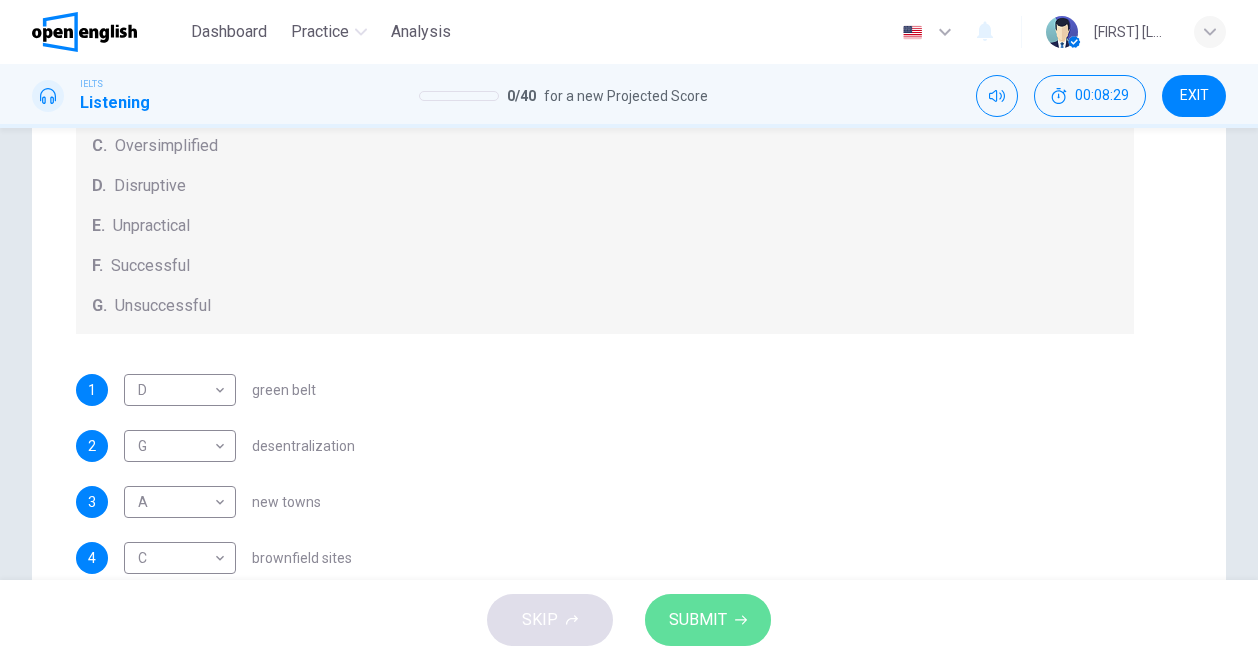 click on "SUBMIT" at bounding box center [698, 620] 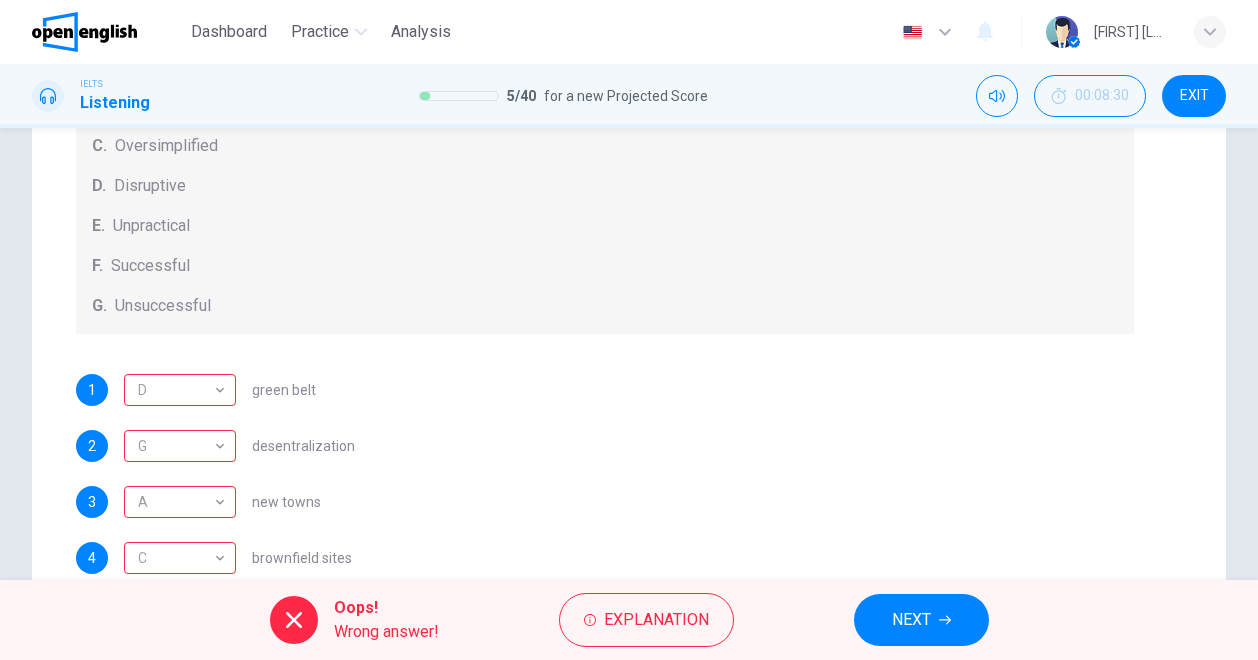 scroll, scrollTop: 204, scrollLeft: 0, axis: vertical 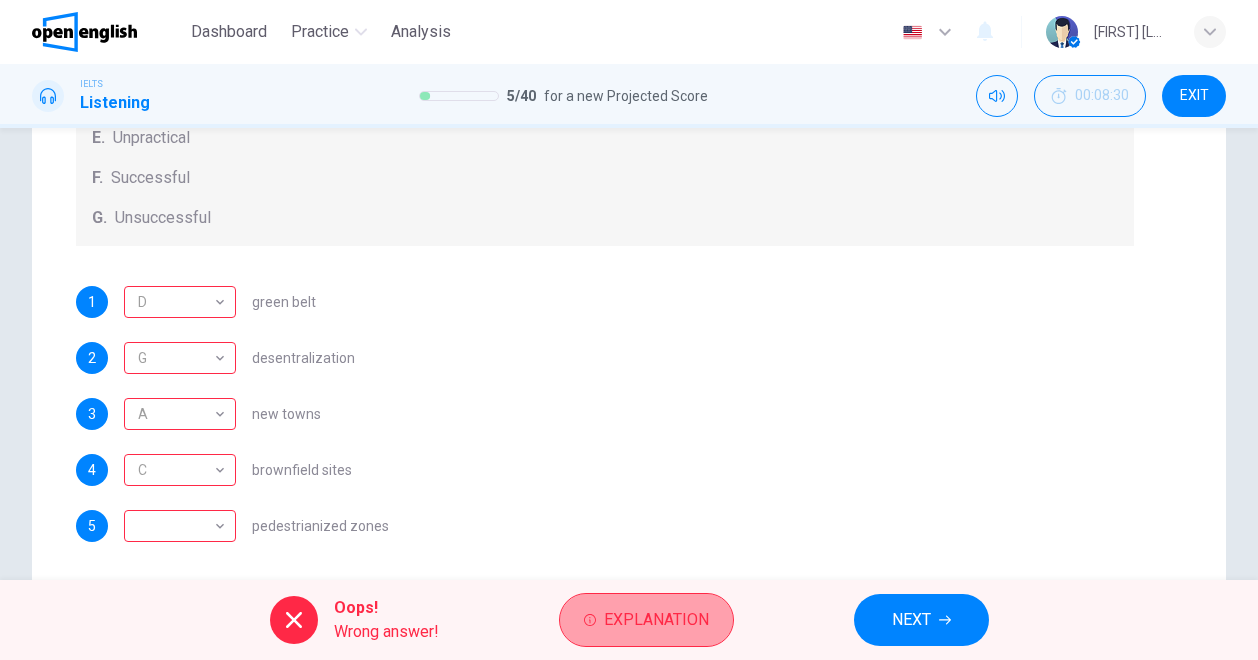 click on "Explanation" at bounding box center (656, 620) 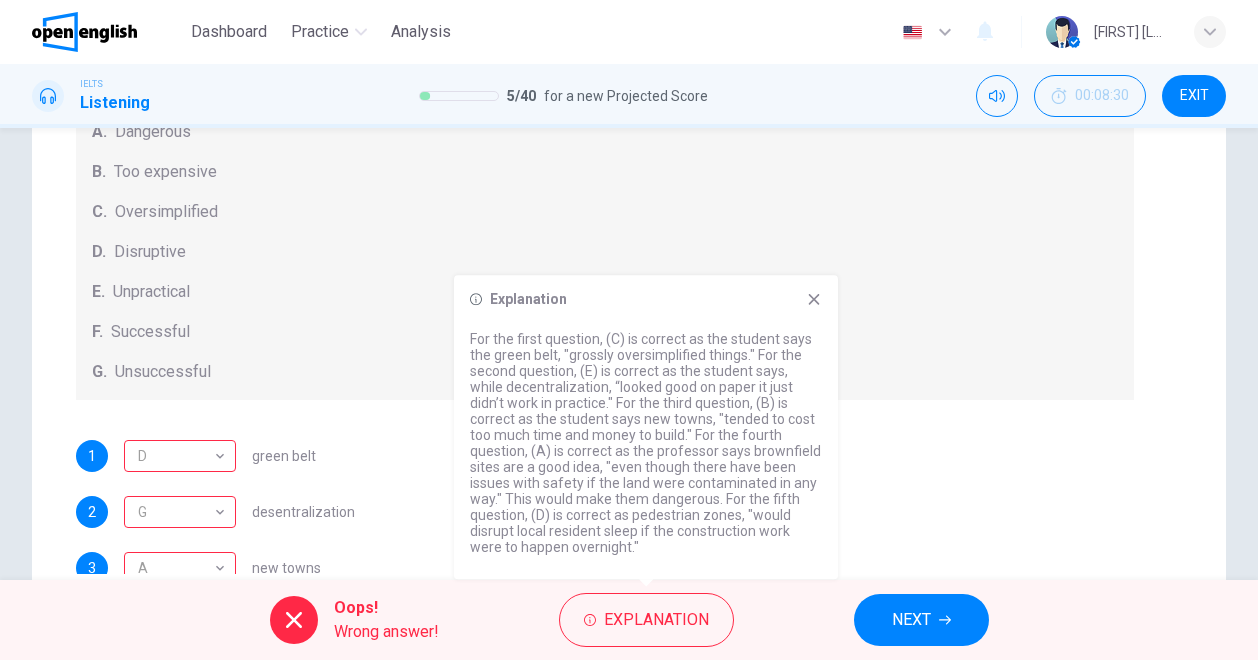 scroll, scrollTop: 52, scrollLeft: 0, axis: vertical 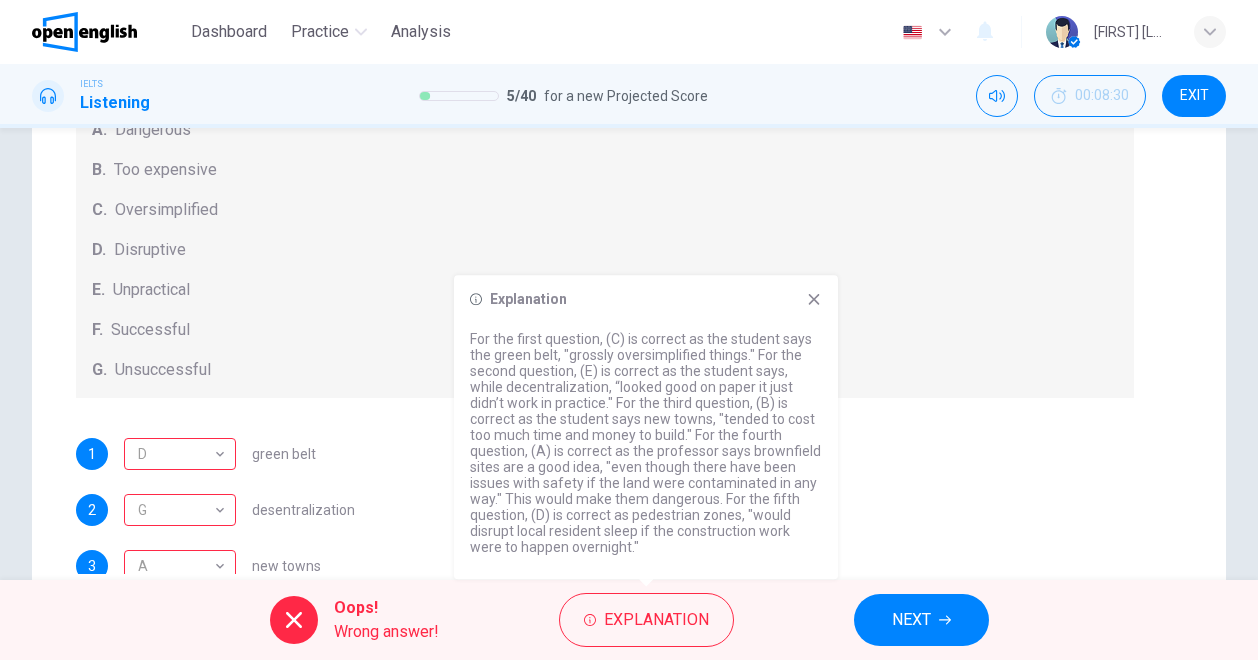 click on "NEXT" at bounding box center [921, 620] 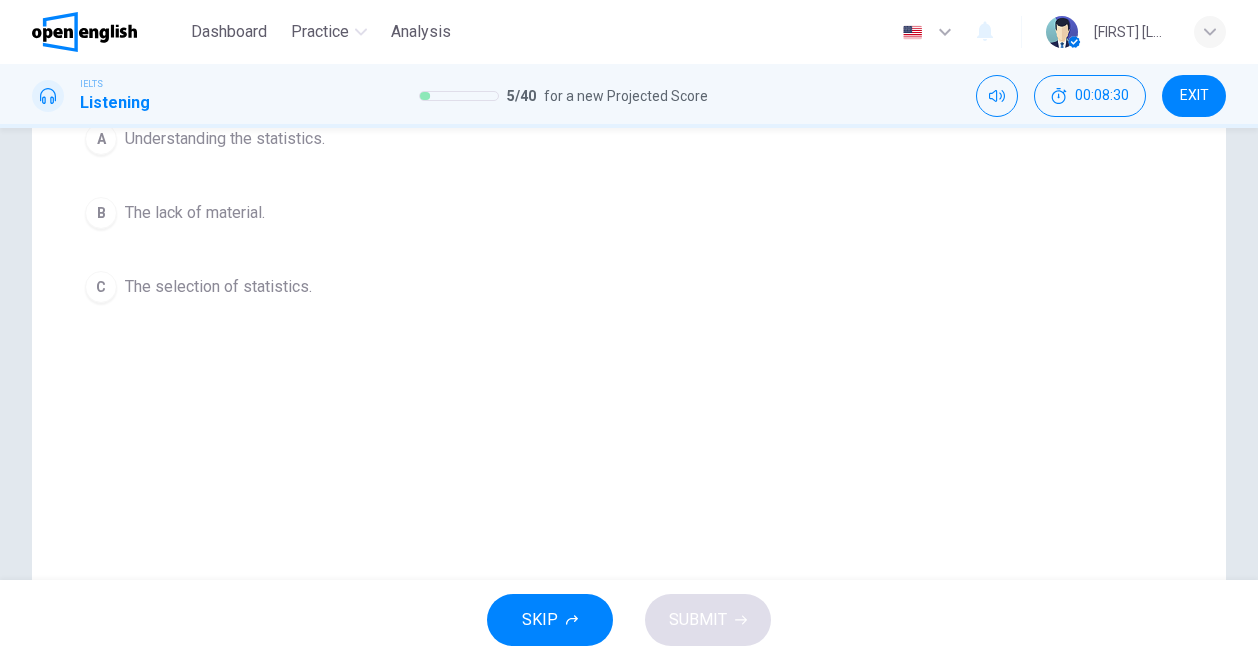 scroll, scrollTop: 0, scrollLeft: 0, axis: both 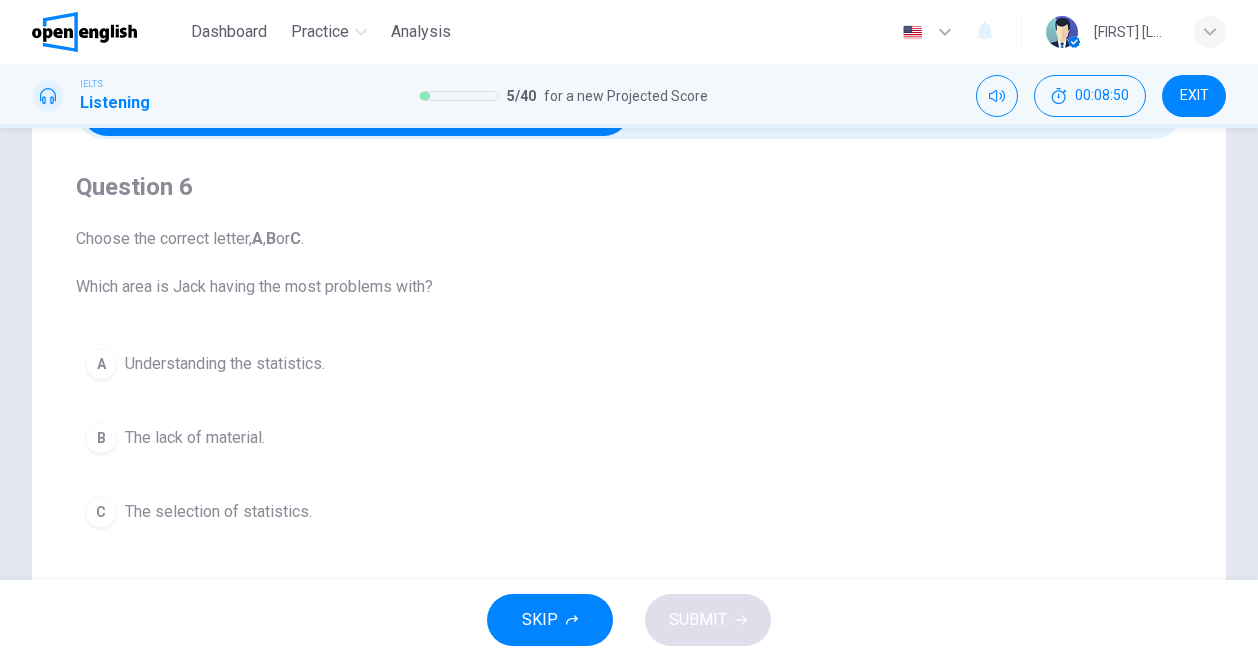 click on "The selection of statistics." at bounding box center (218, 512) 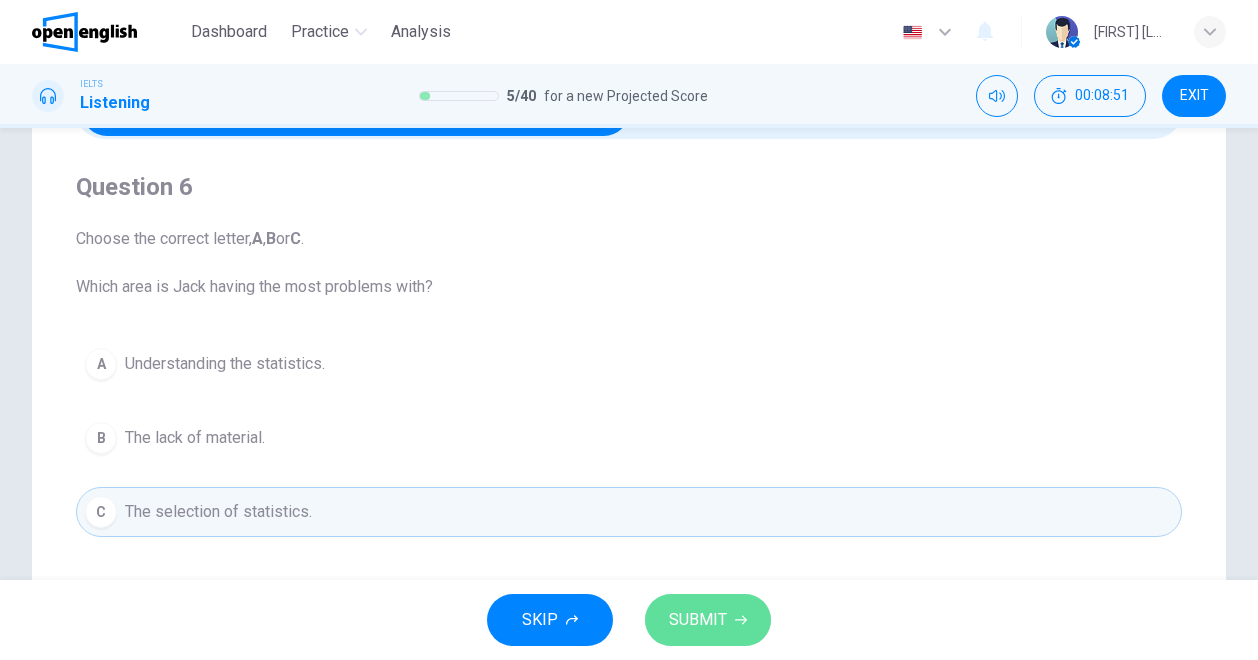click on "SUBMIT" at bounding box center (698, 620) 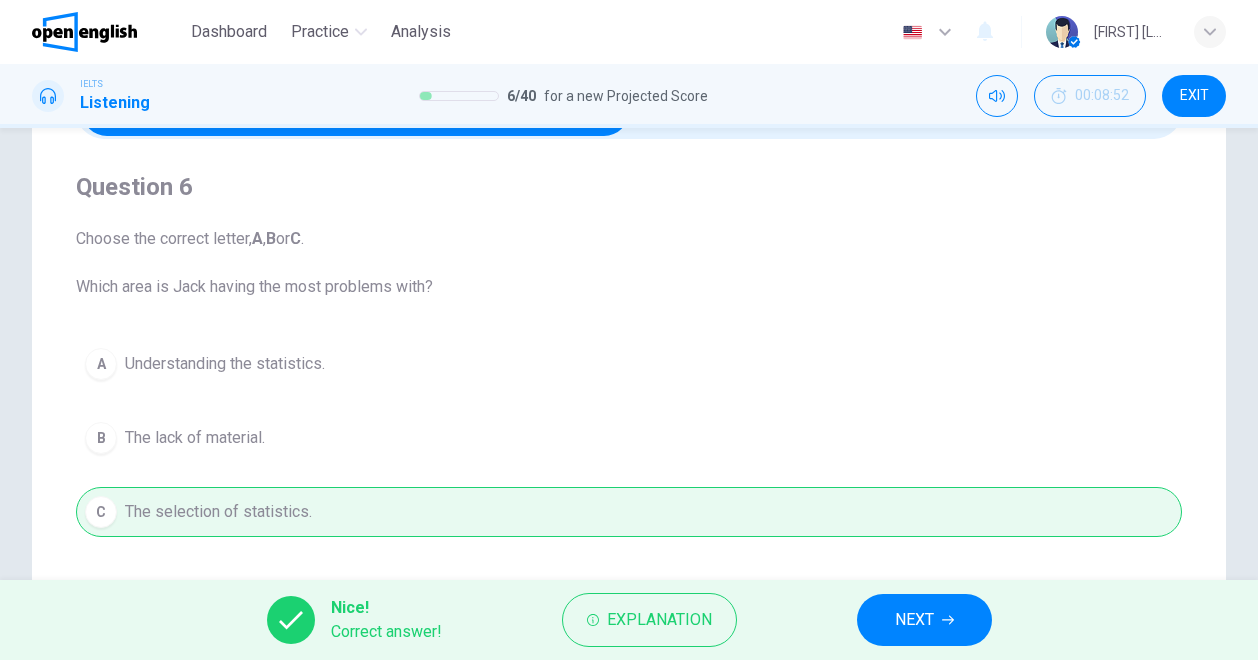 click on "Nice! Correct answer! Explanation NEXT" at bounding box center (629, 620) 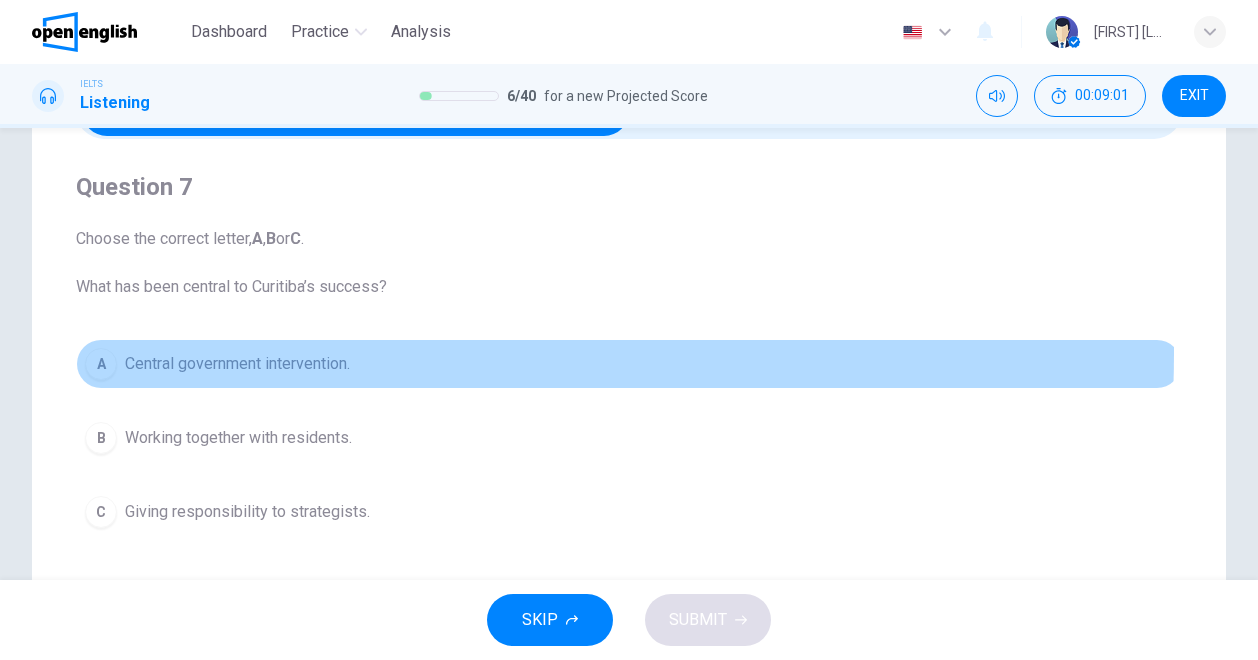 click on "Central government intervention." at bounding box center (237, 364) 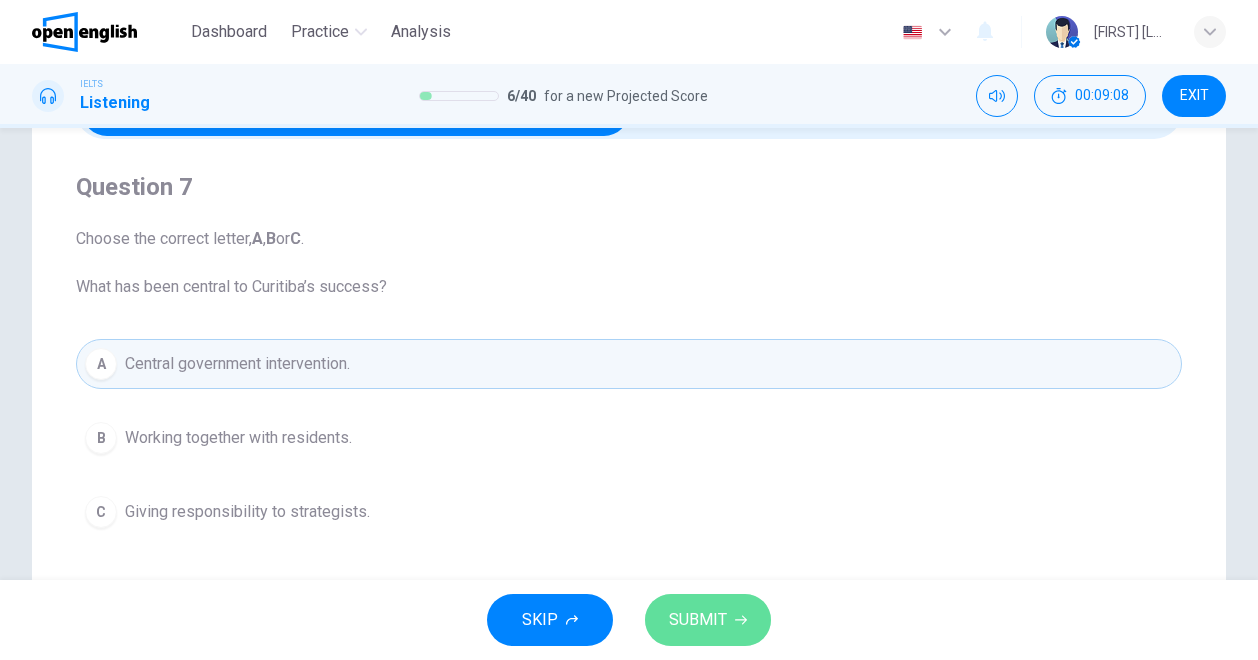 click on "SUBMIT" at bounding box center (698, 620) 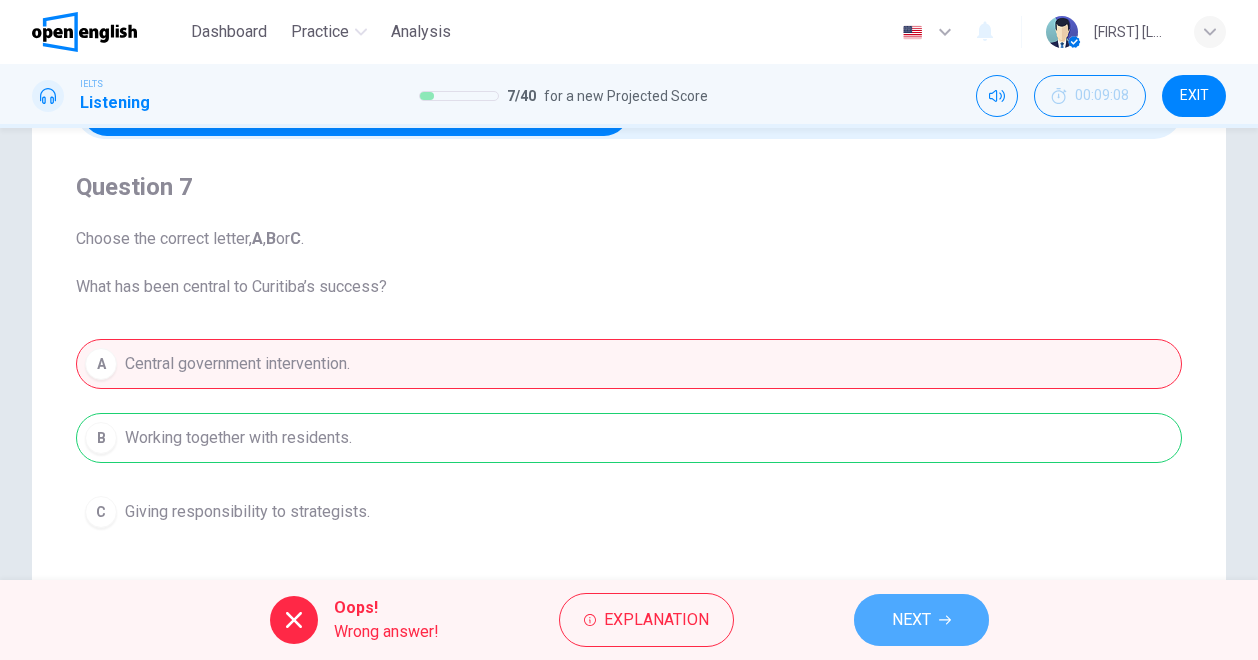 click on "NEXT" at bounding box center [921, 620] 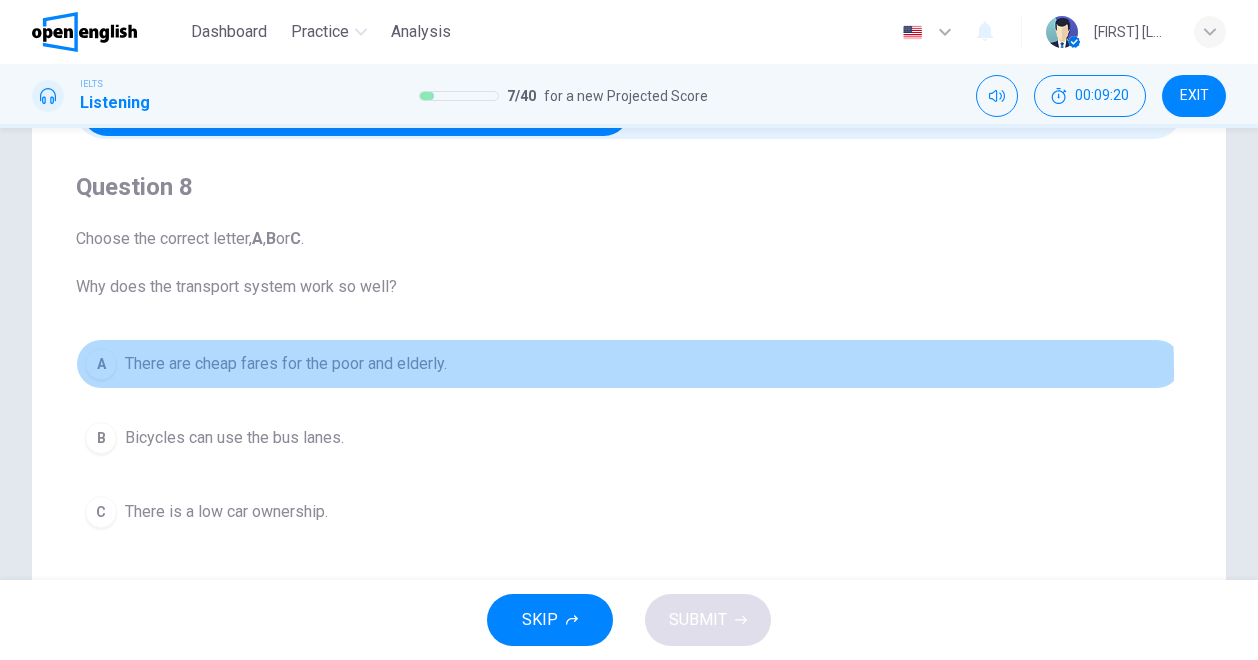 click on "There are cheap fares for the poor and elderly." at bounding box center [286, 364] 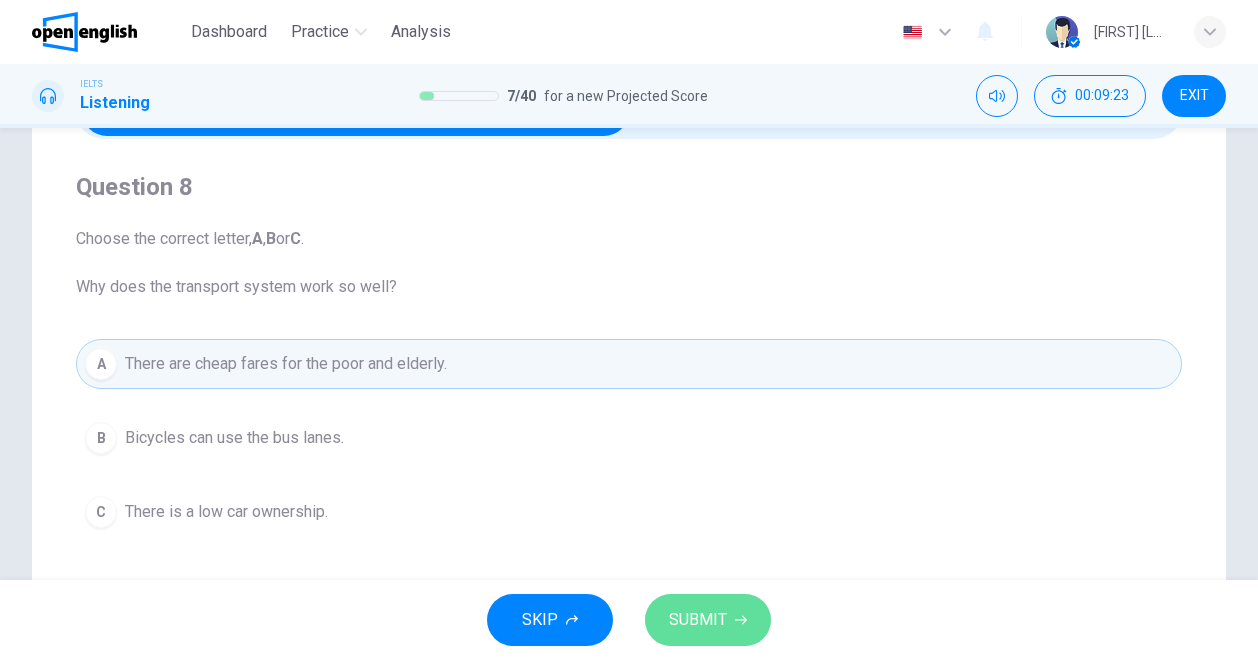 click on "SUBMIT" at bounding box center (708, 620) 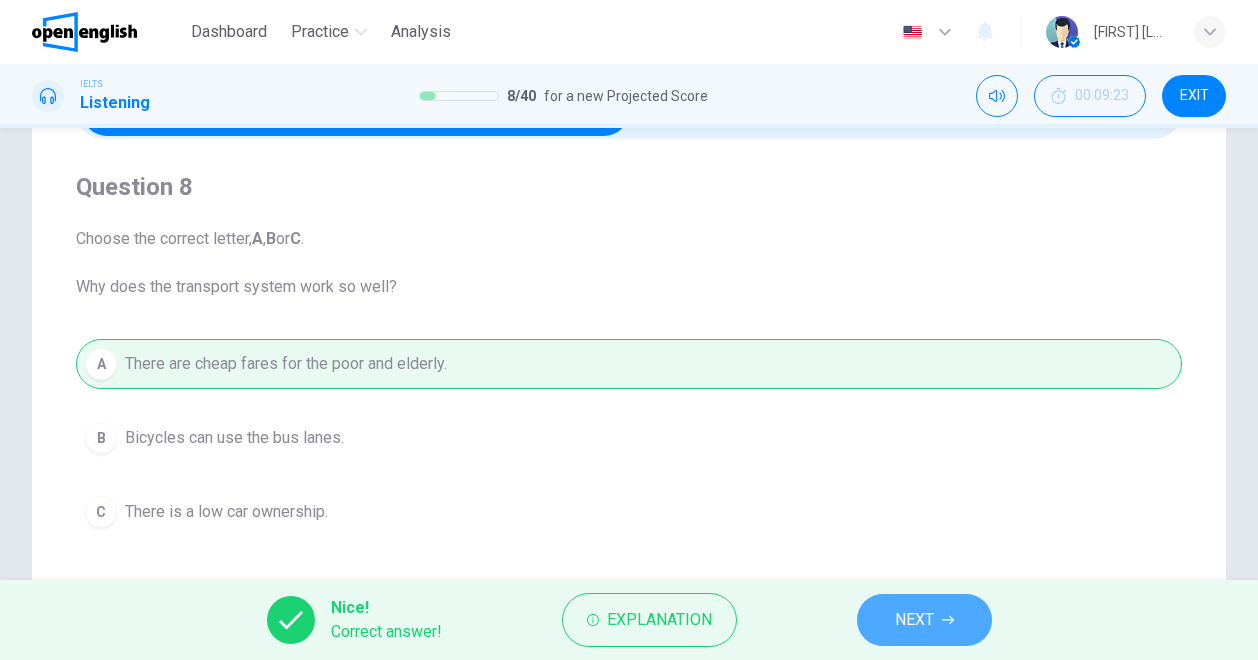 click on "NEXT" at bounding box center [924, 620] 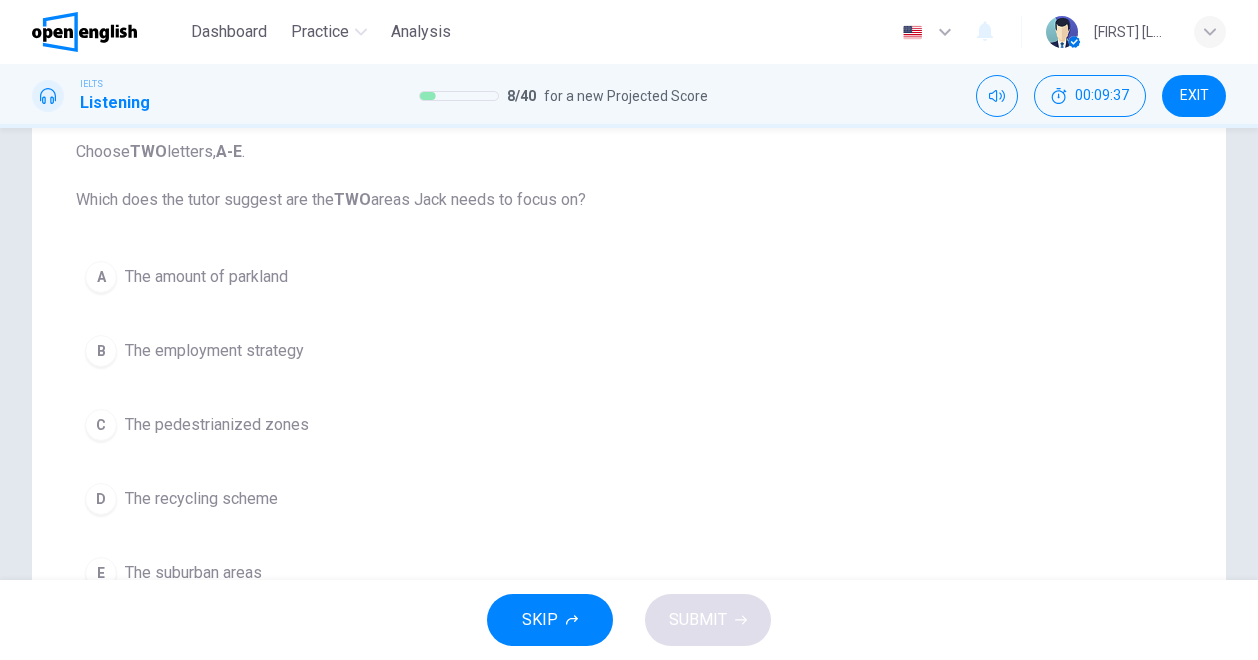 scroll, scrollTop: 218, scrollLeft: 0, axis: vertical 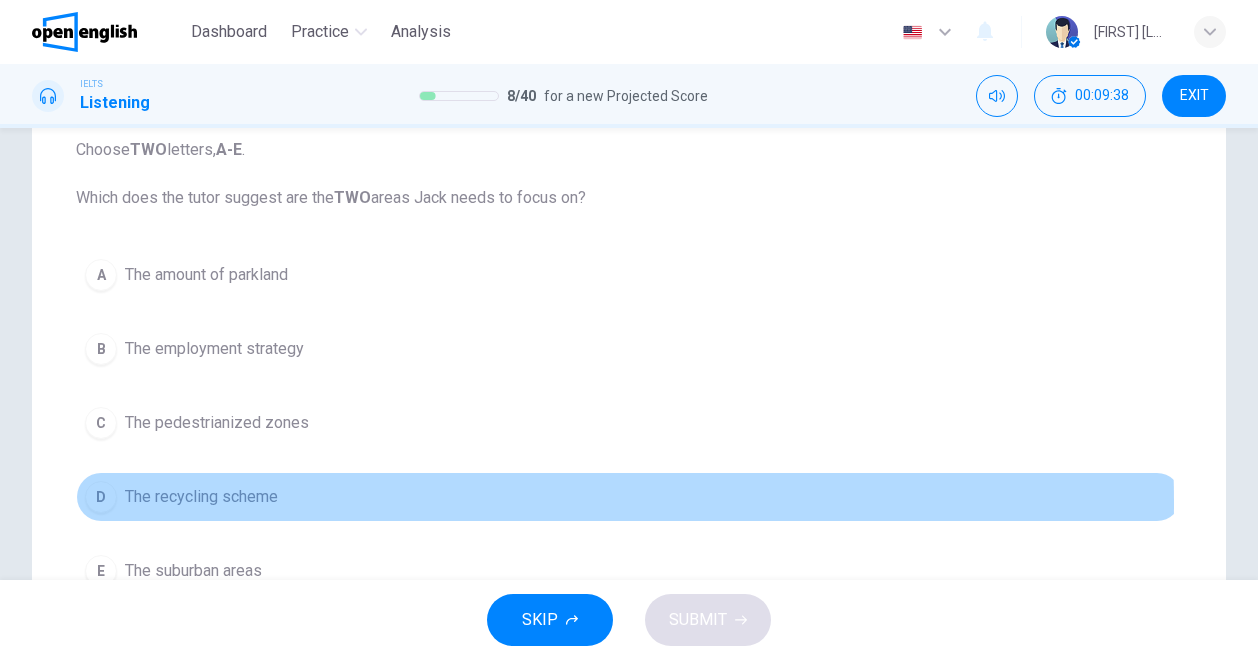 click on "The recycling scheme" at bounding box center [201, 497] 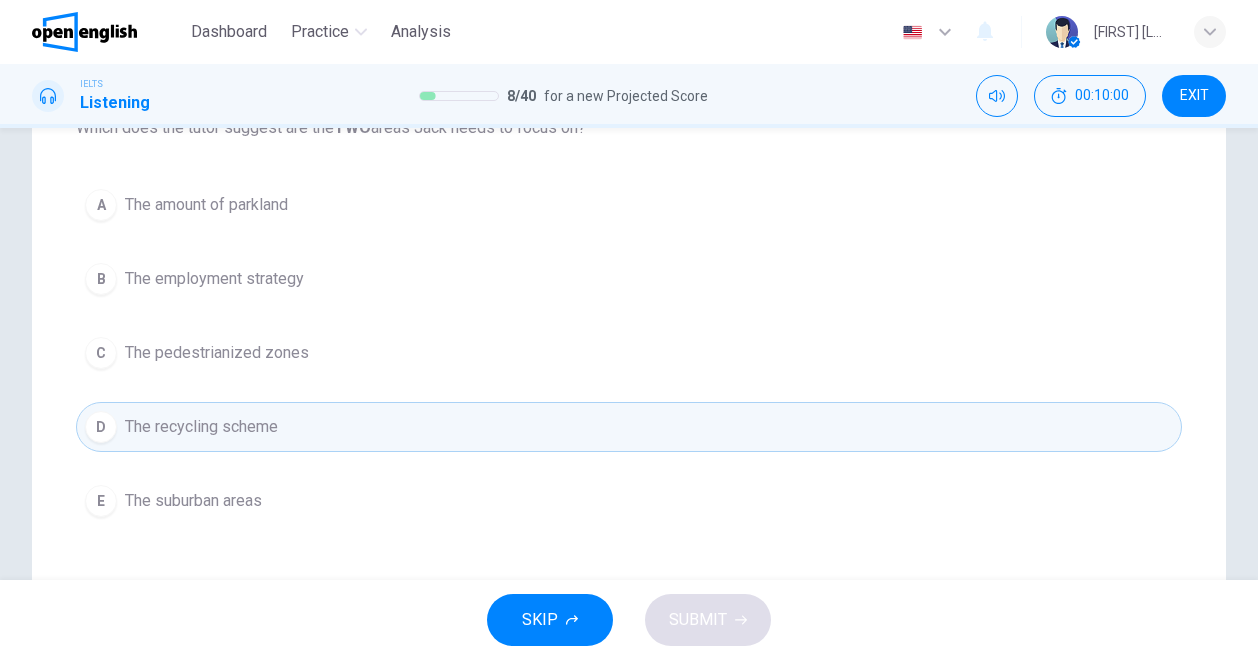 scroll, scrollTop: 286, scrollLeft: 0, axis: vertical 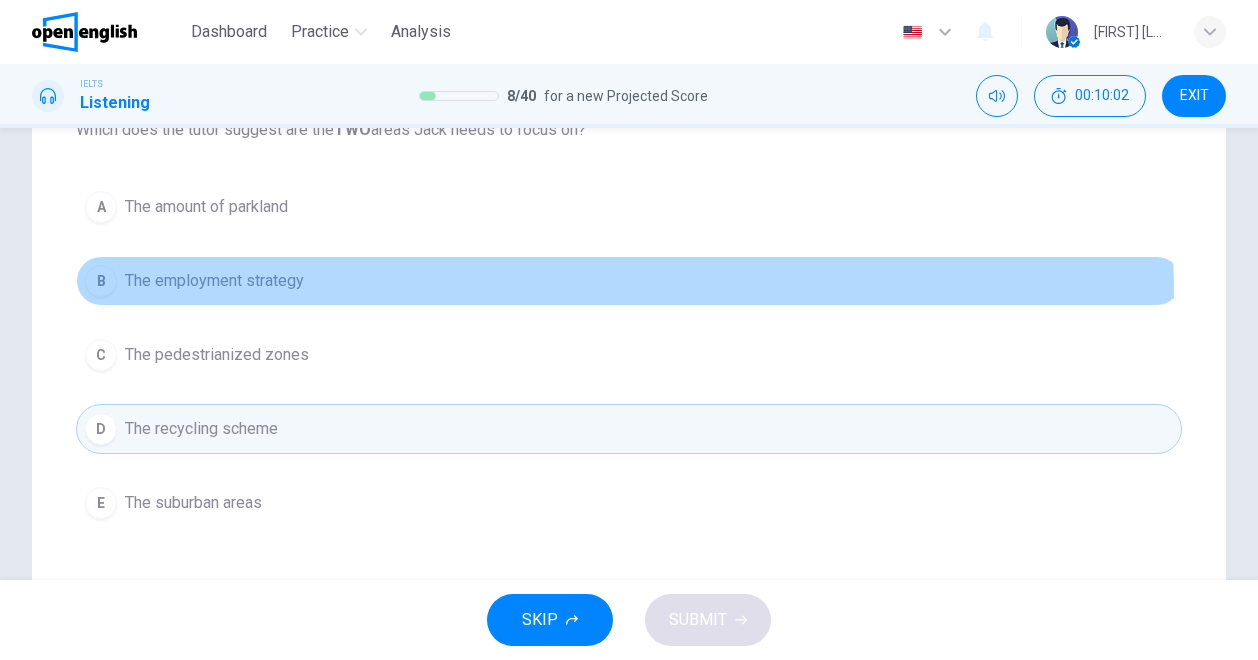 click on "B The employment strategy" at bounding box center (629, 281) 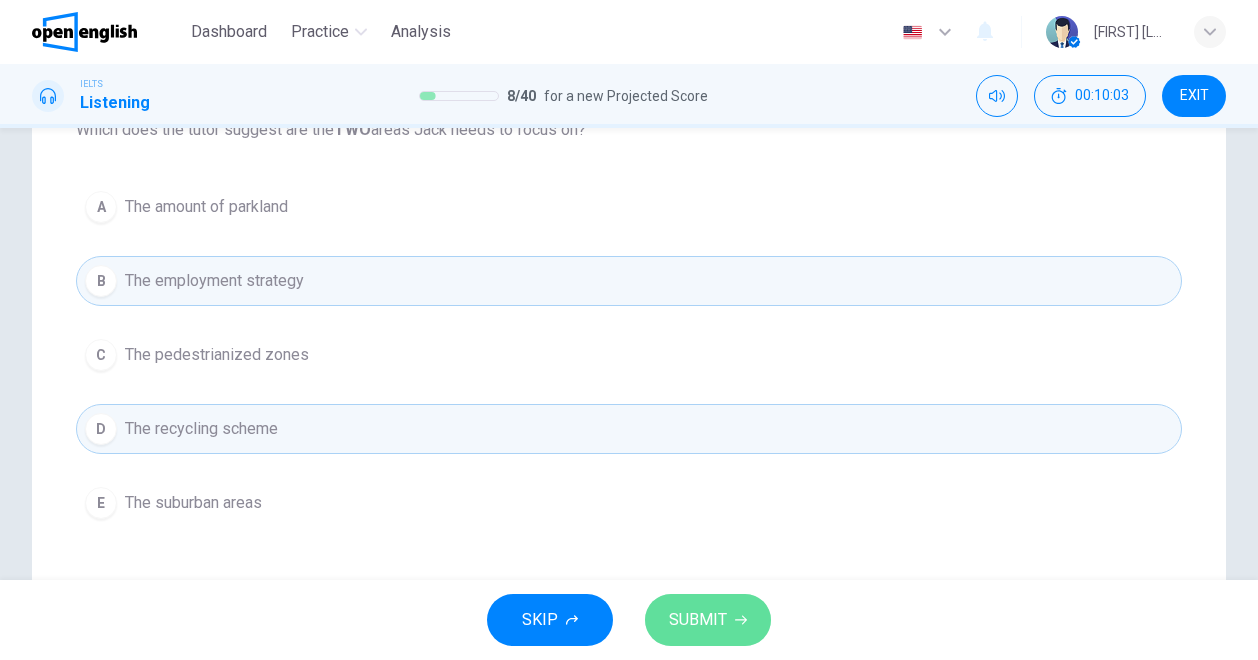 click on "SUBMIT" at bounding box center (698, 620) 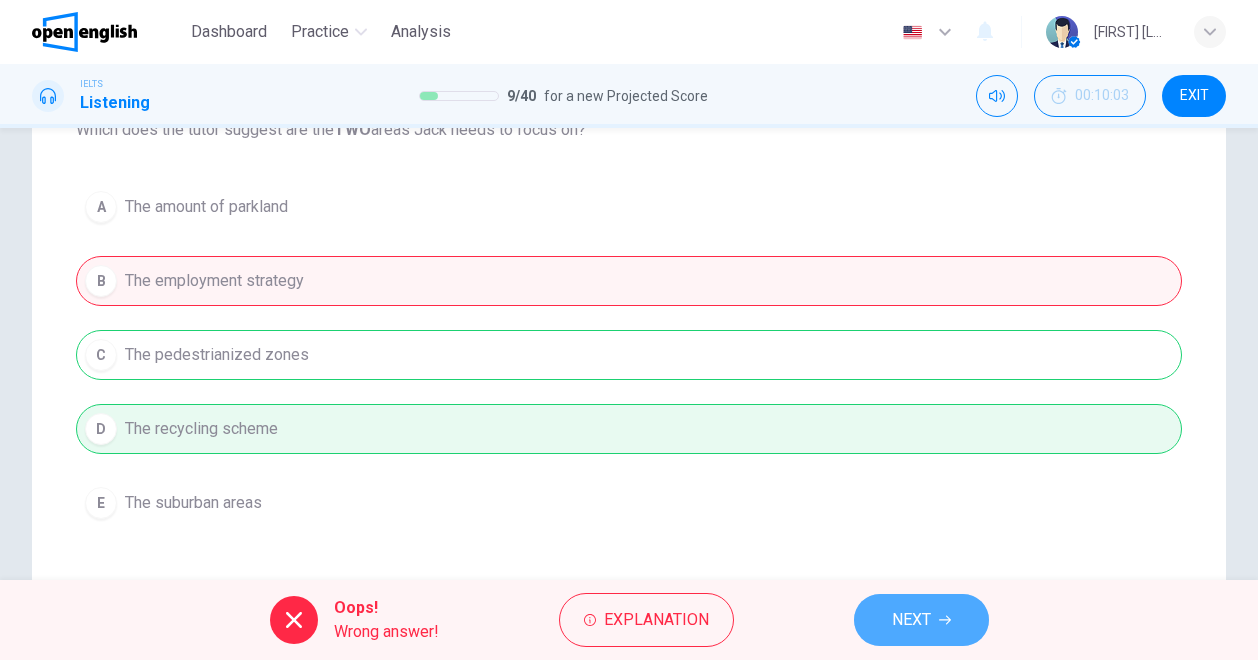 click on "NEXT" at bounding box center [921, 620] 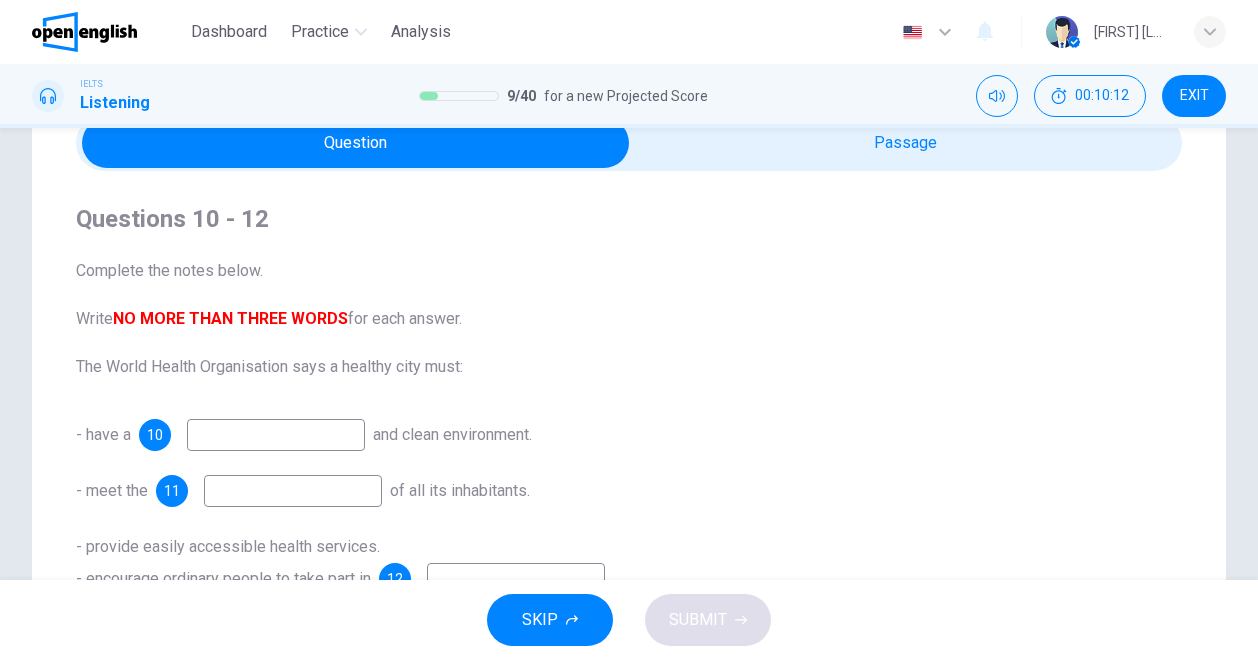 scroll, scrollTop: 98, scrollLeft: 0, axis: vertical 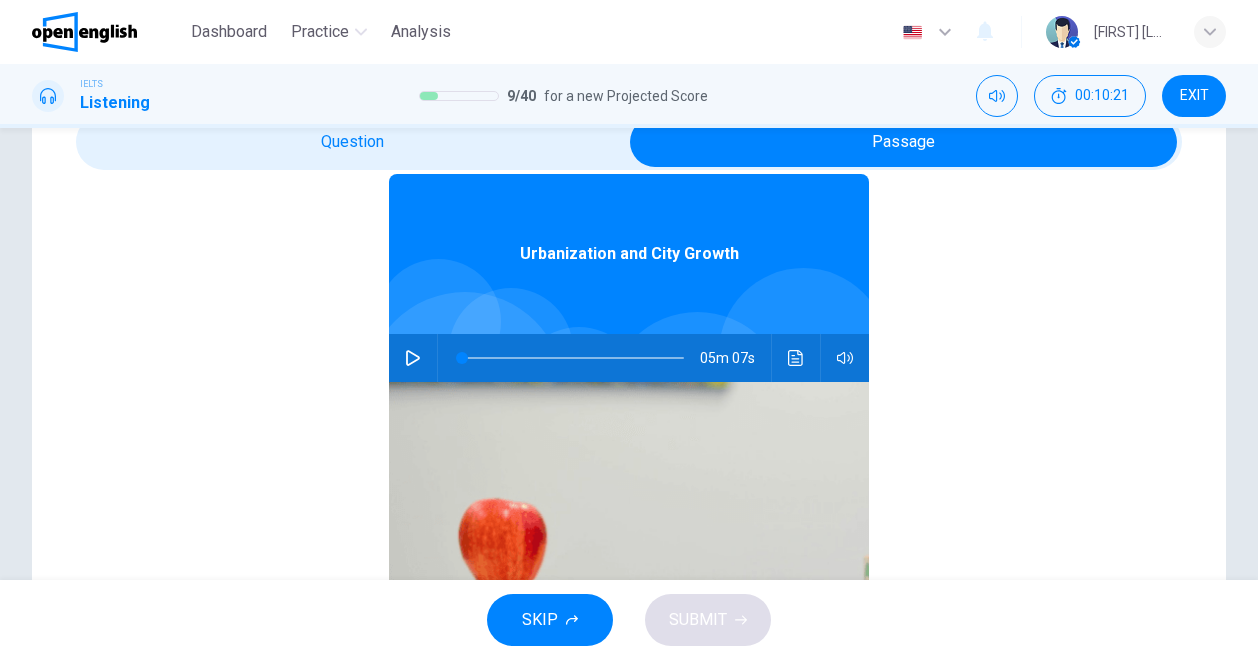 click 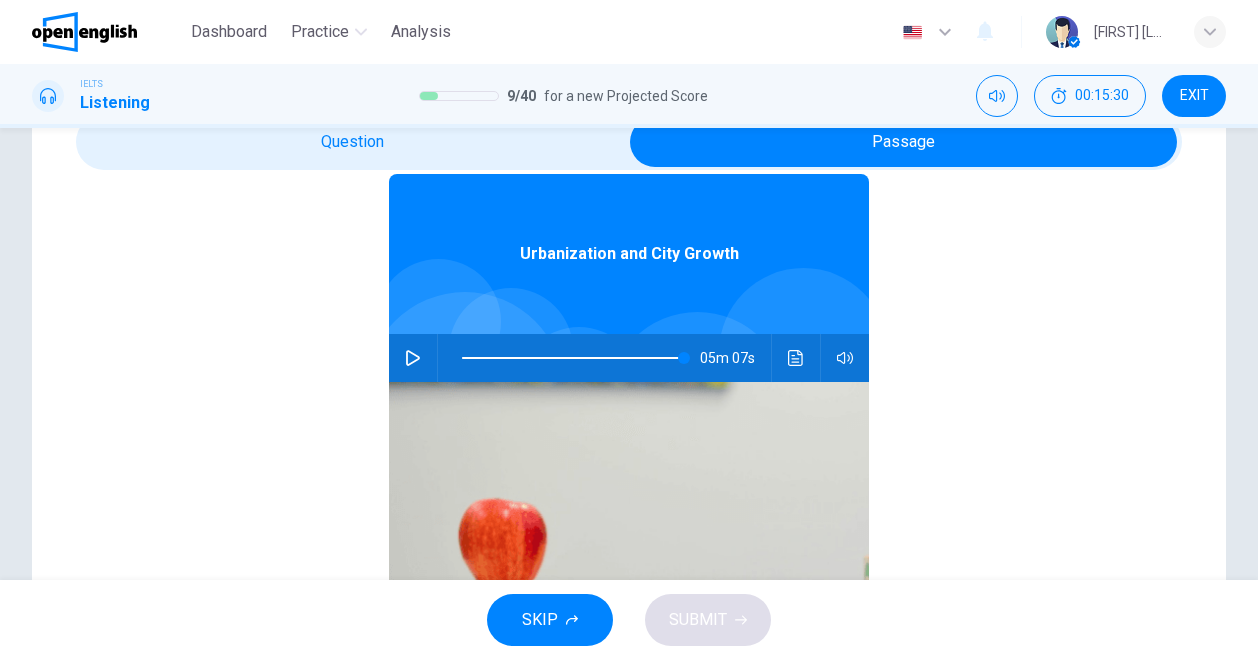 type on "*" 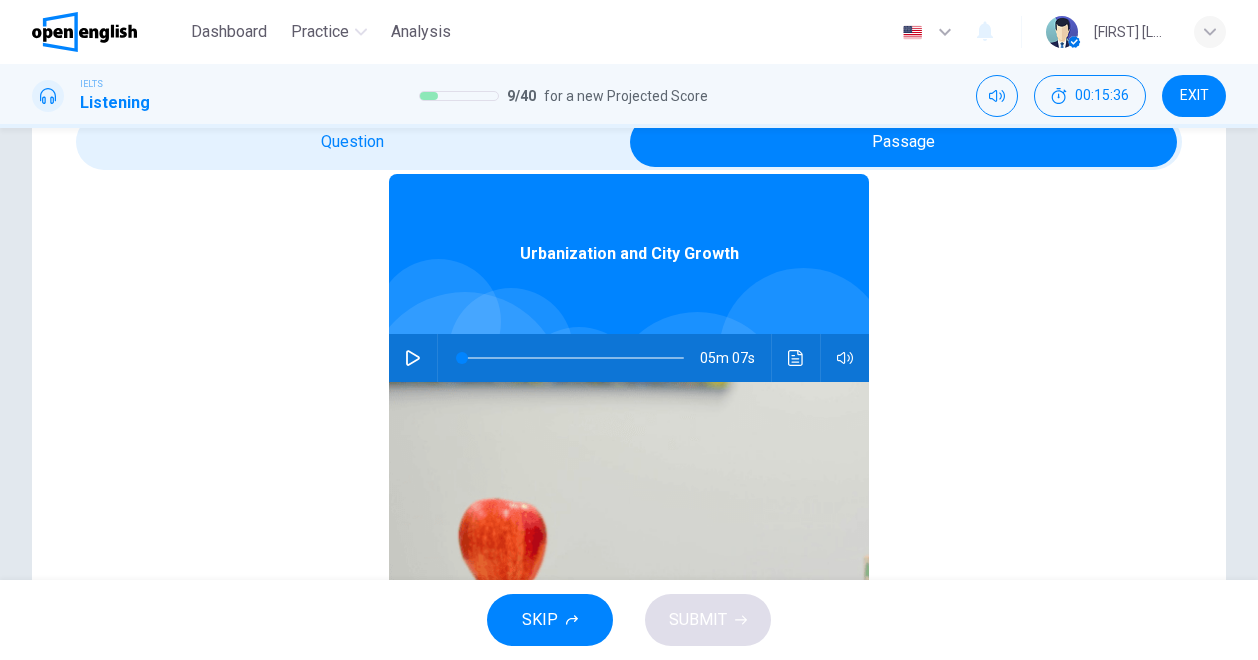 click on "IELTS Listening 9 / 40 for a new Projected Score 00:15:36 EXIT" at bounding box center [629, 96] 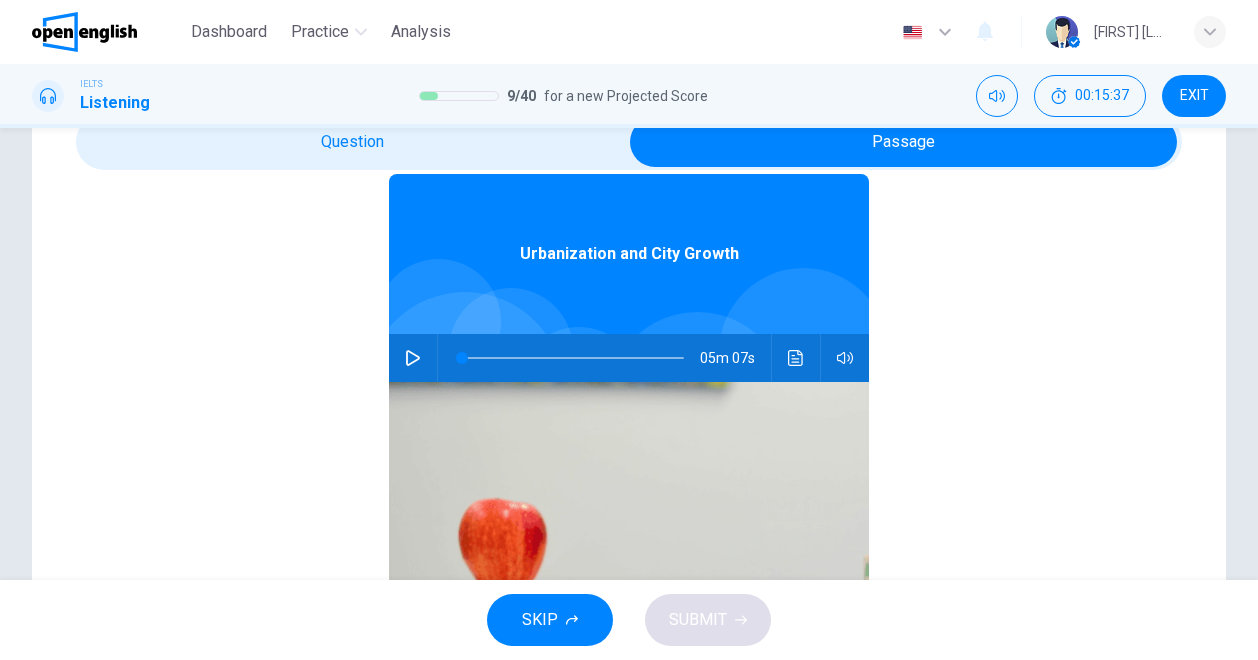 scroll, scrollTop: 0, scrollLeft: 0, axis: both 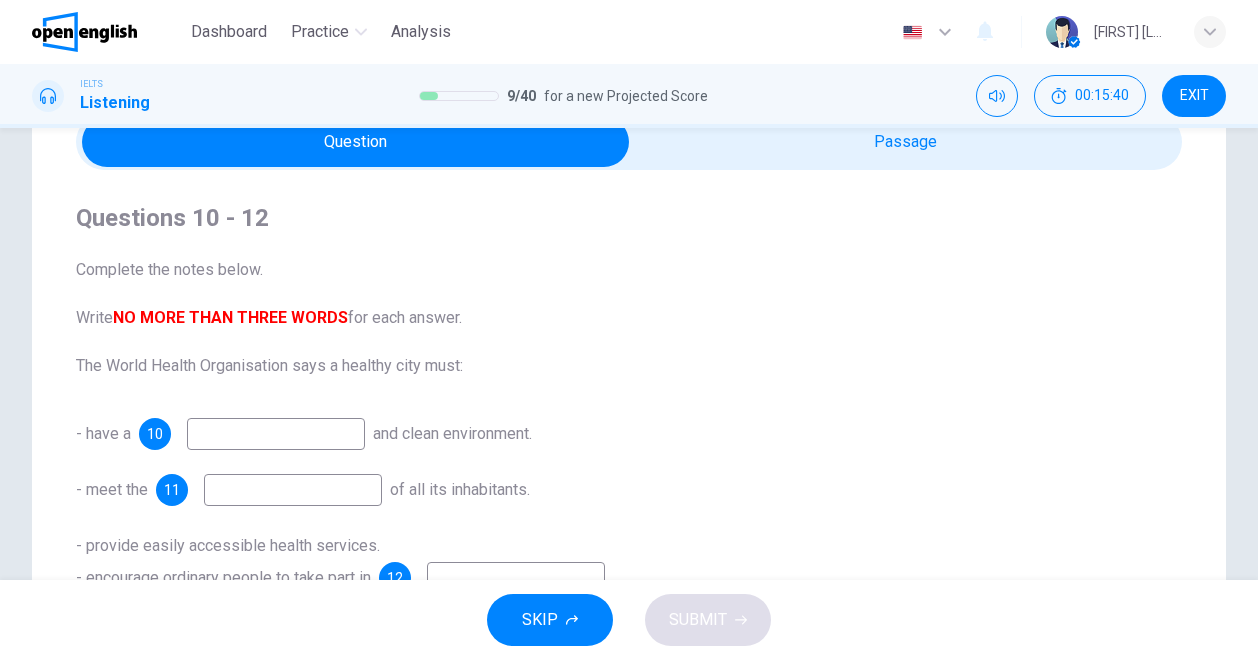 drag, startPoint x: 510, startPoint y: 285, endPoint x: 312, endPoint y: 395, distance: 226.50386 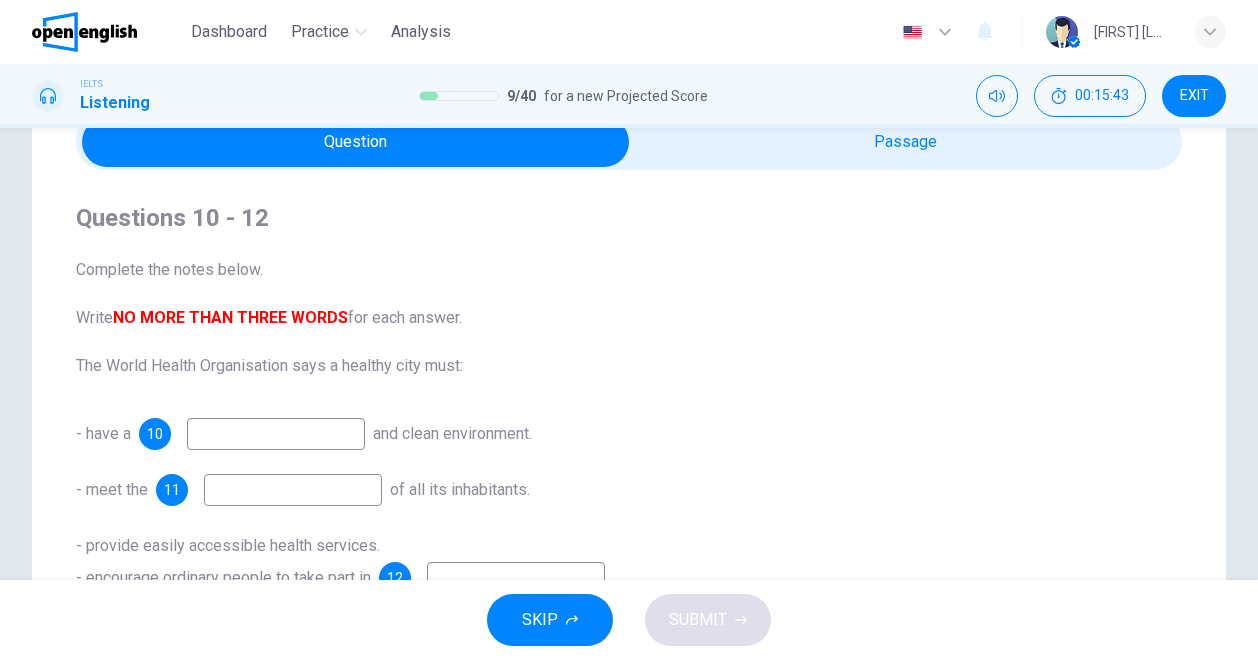 click at bounding box center (276, 434) 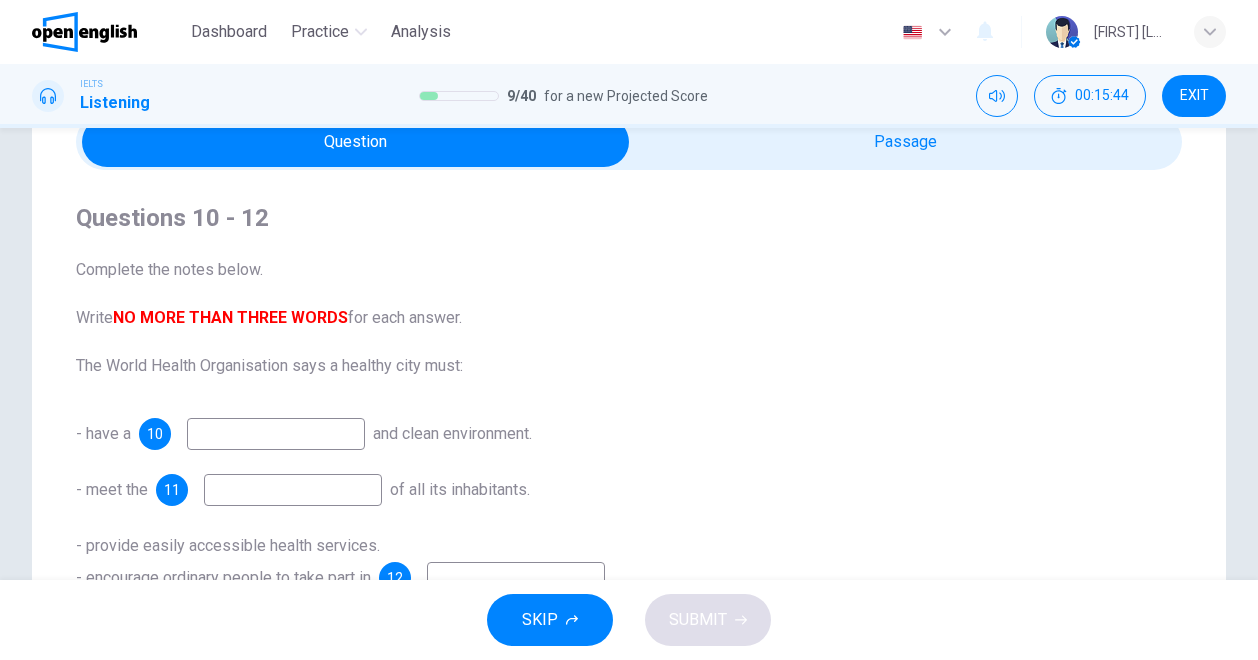 scroll, scrollTop: 164, scrollLeft: 0, axis: vertical 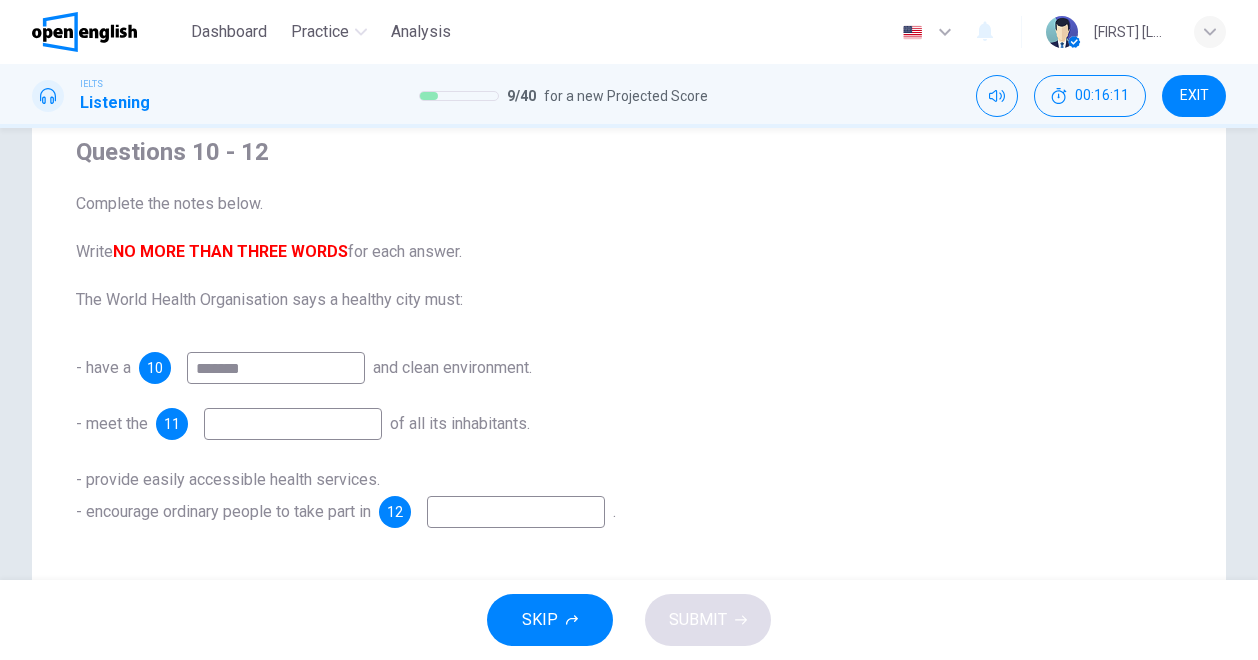 type on "*******" 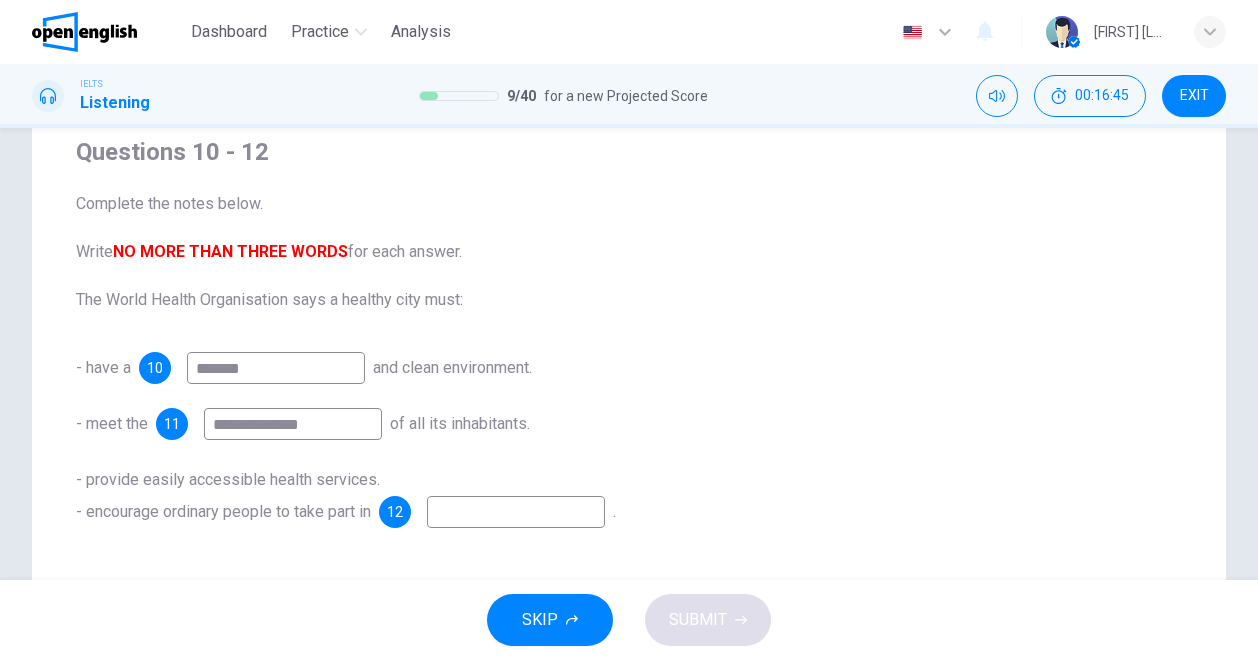 type on "**********" 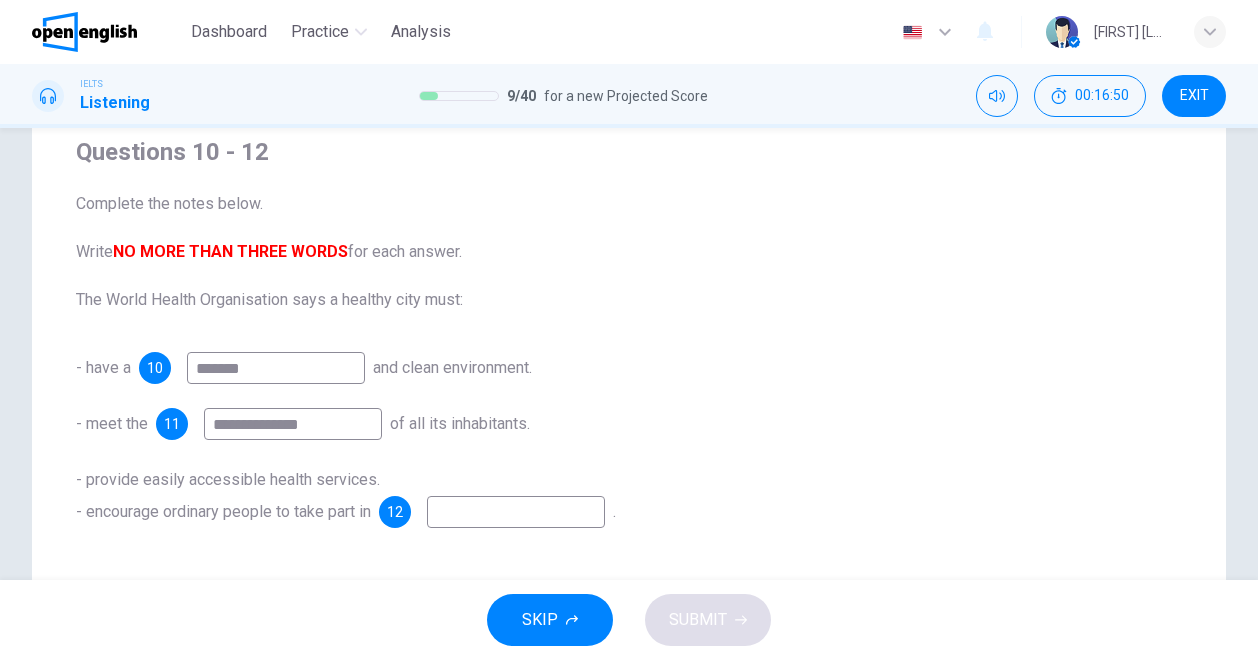 scroll, scrollTop: 190, scrollLeft: 0, axis: vertical 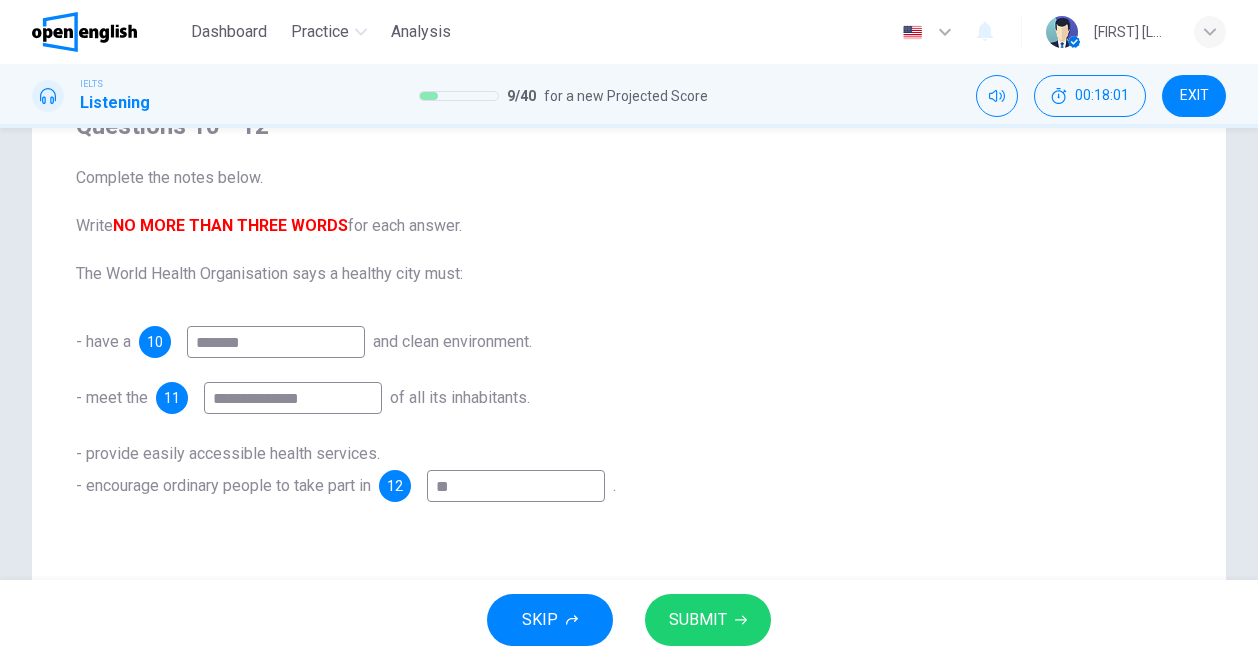type on "*" 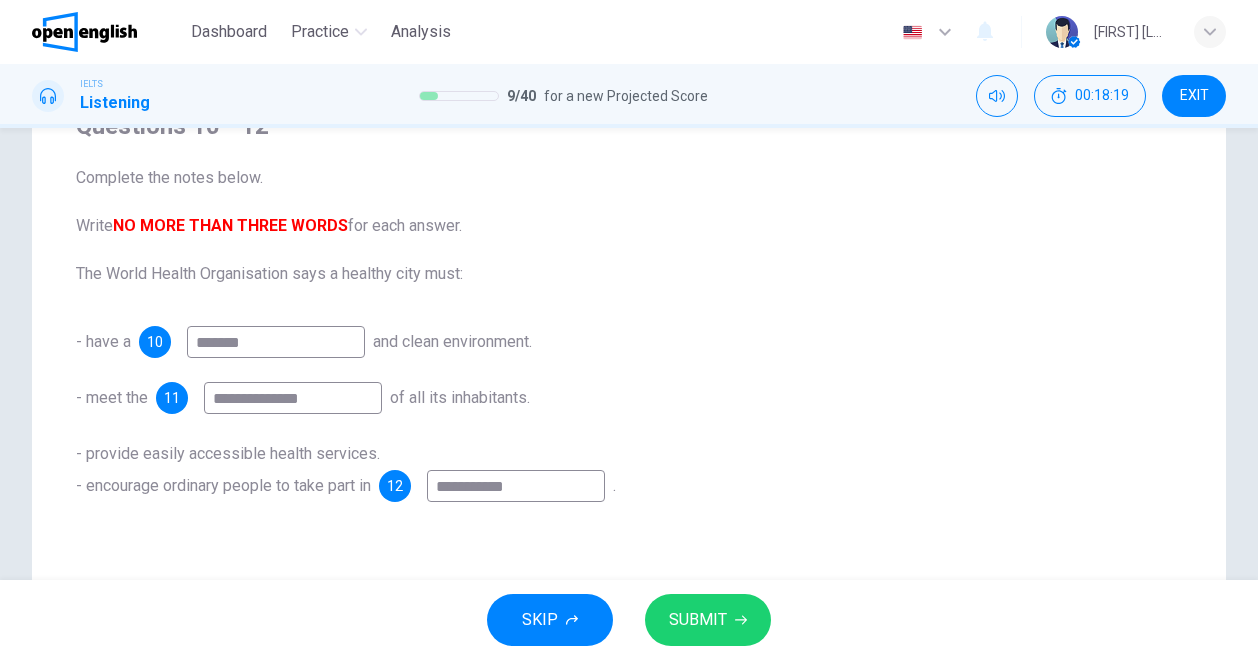 type on "**********" 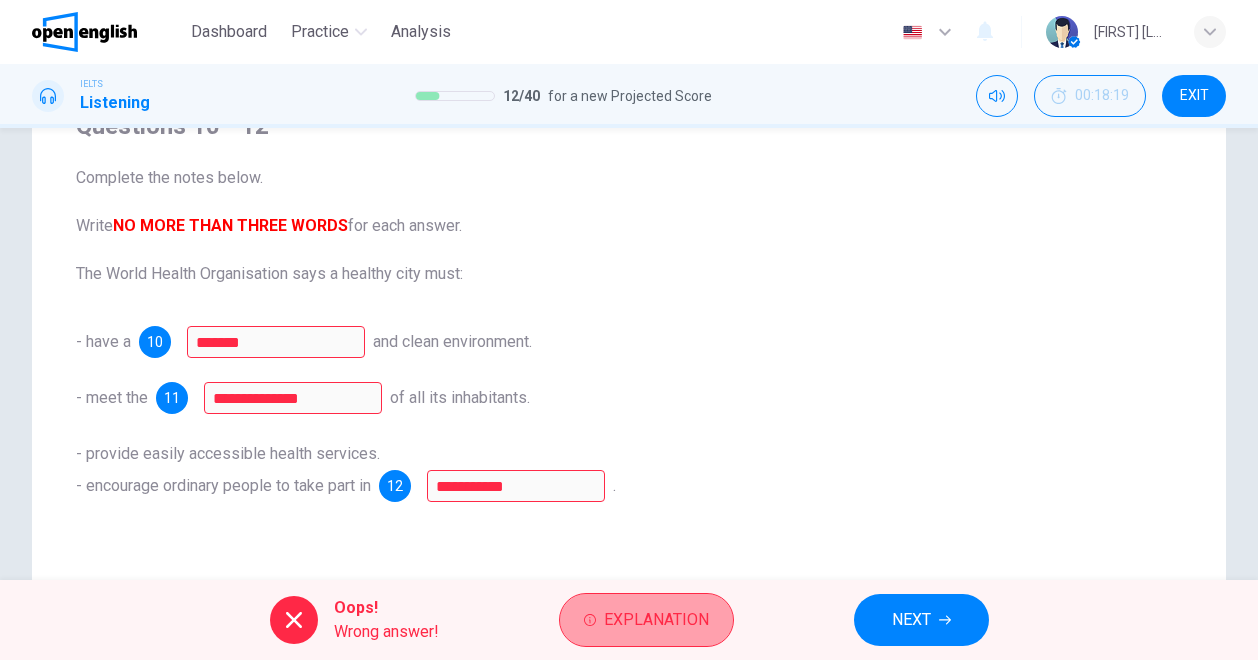 click on "Explanation" at bounding box center [656, 620] 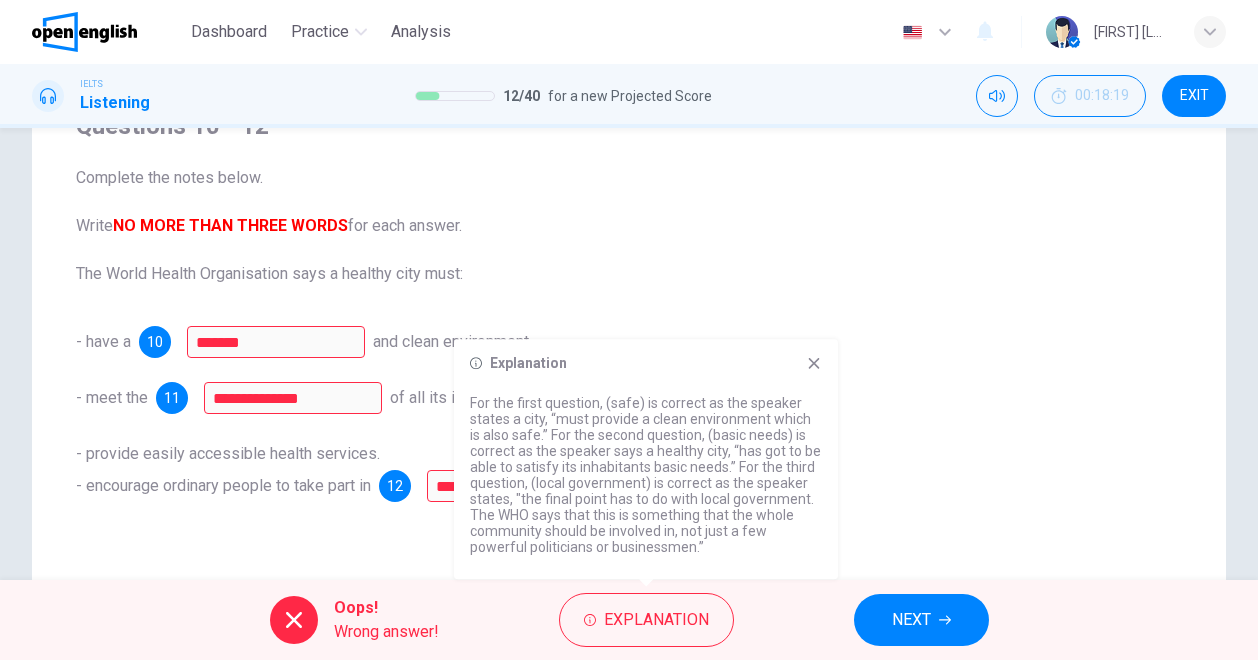 click 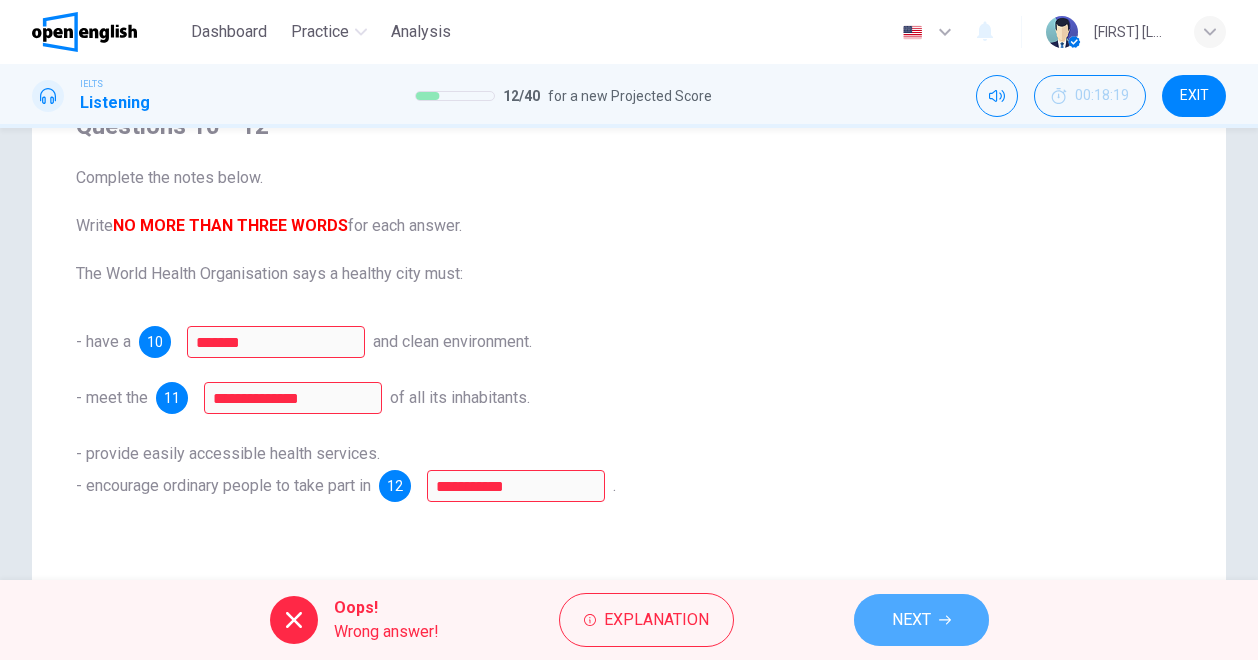 click on "NEXT" at bounding box center (911, 620) 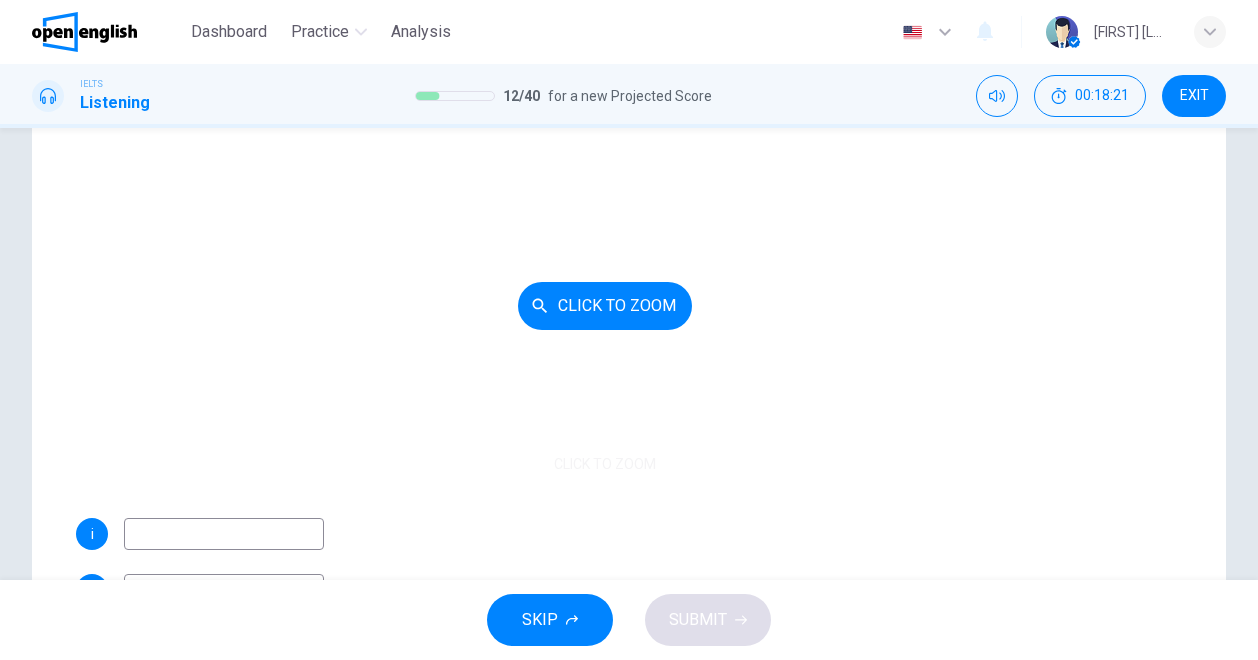 scroll, scrollTop: 138, scrollLeft: 0, axis: vertical 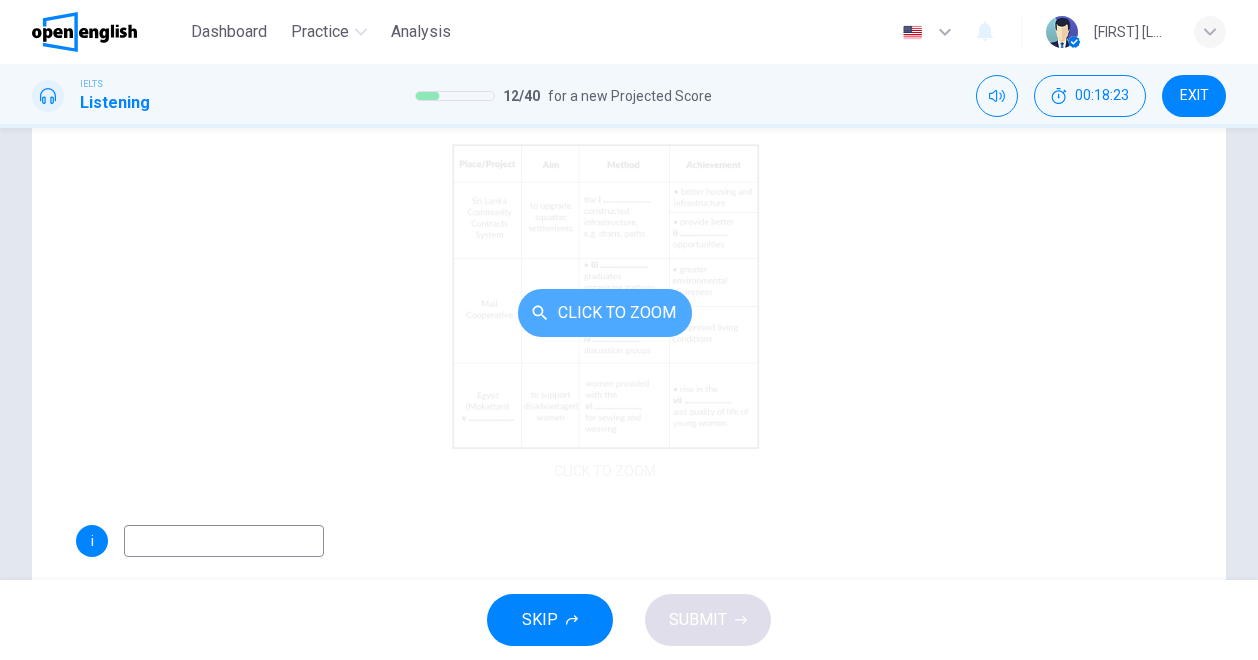 click on "Click to Zoom" at bounding box center (605, 313) 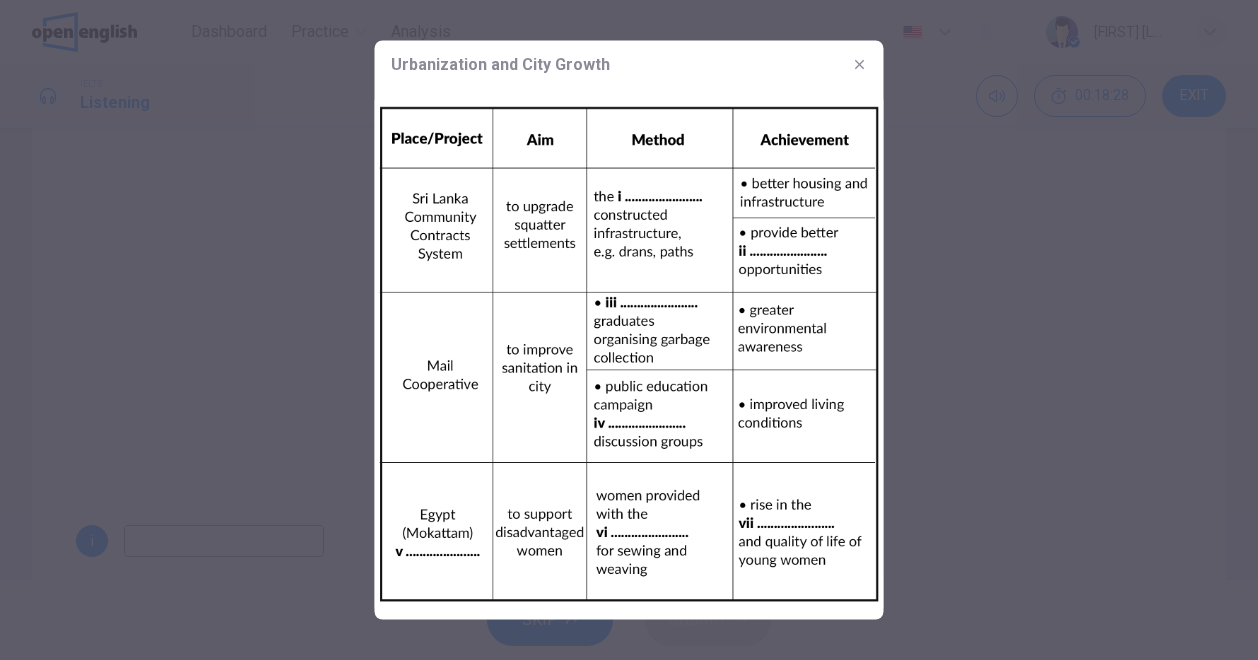 click at bounding box center [629, 330] 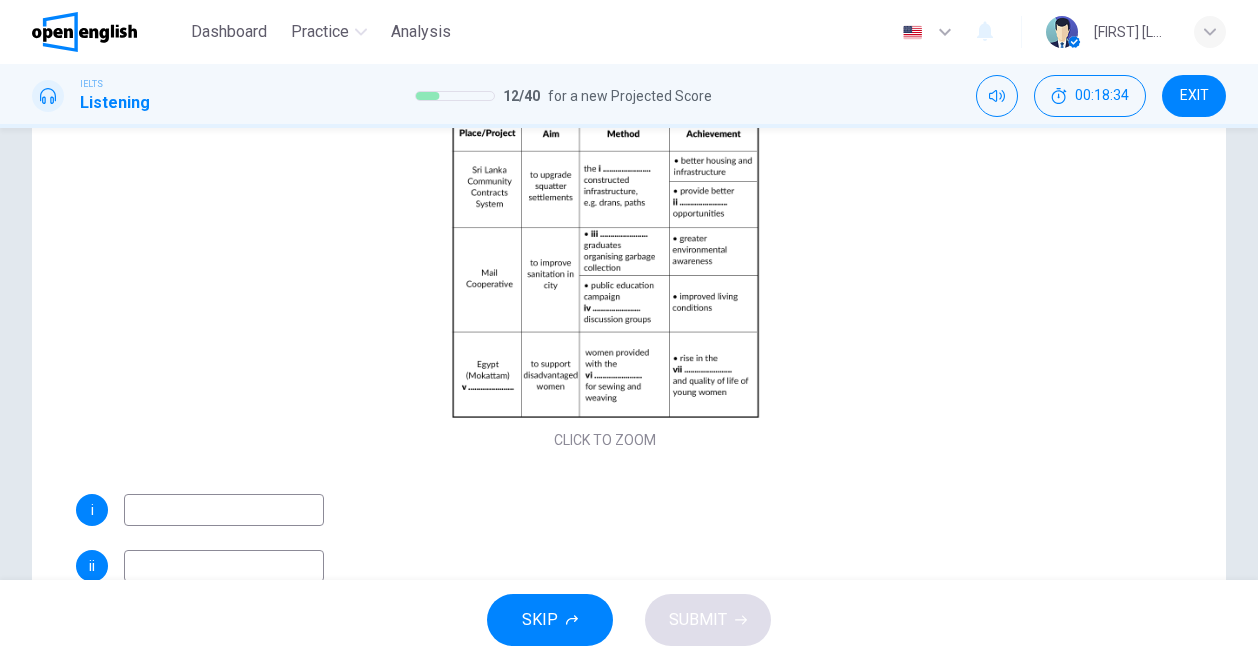 scroll, scrollTop: 170, scrollLeft: 0, axis: vertical 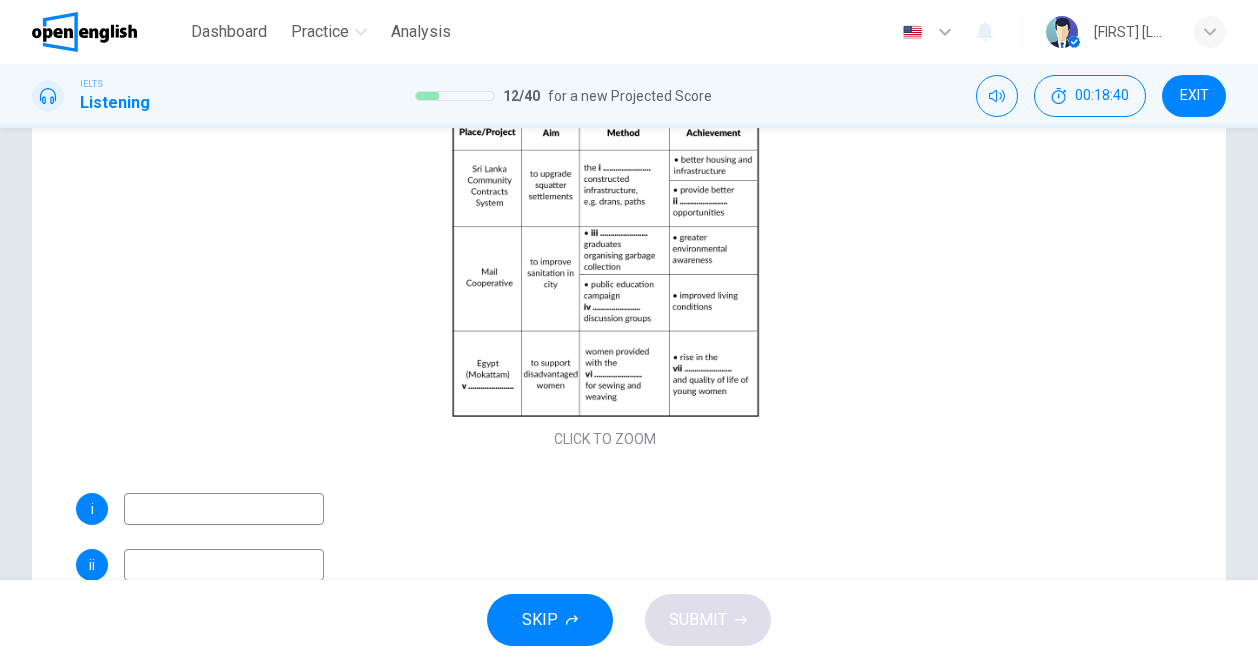 click at bounding box center [224, 509] 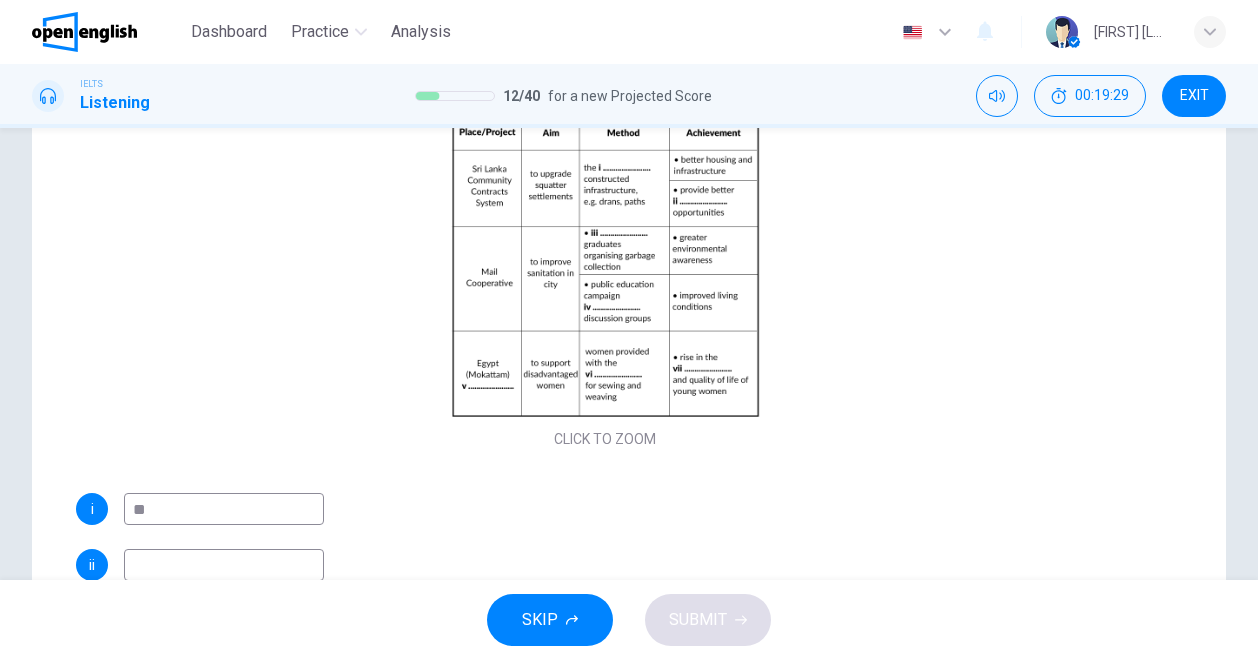 type on "*" 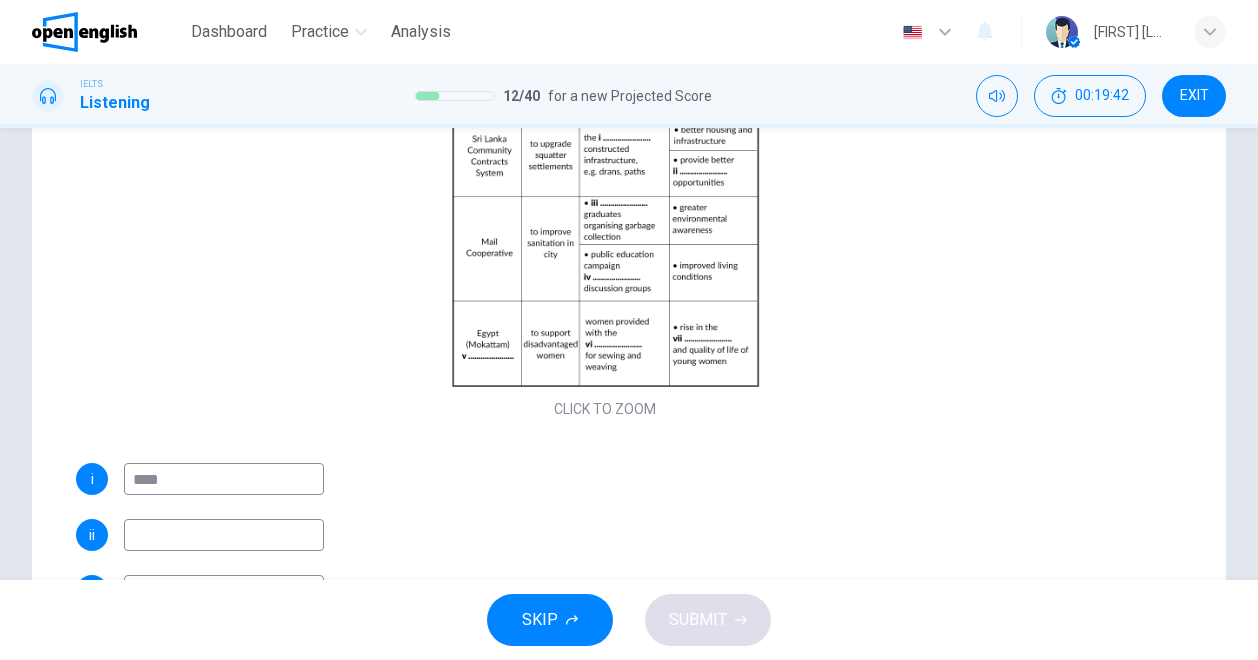 scroll, scrollTop: 199, scrollLeft: 0, axis: vertical 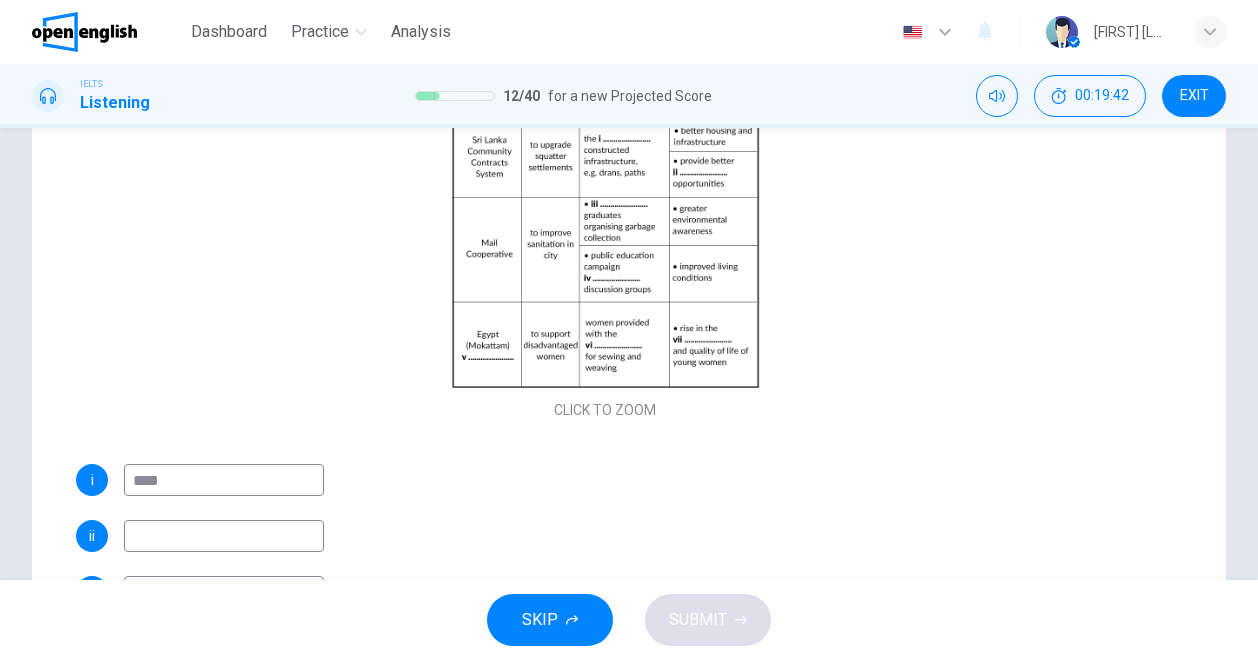 type on "****" 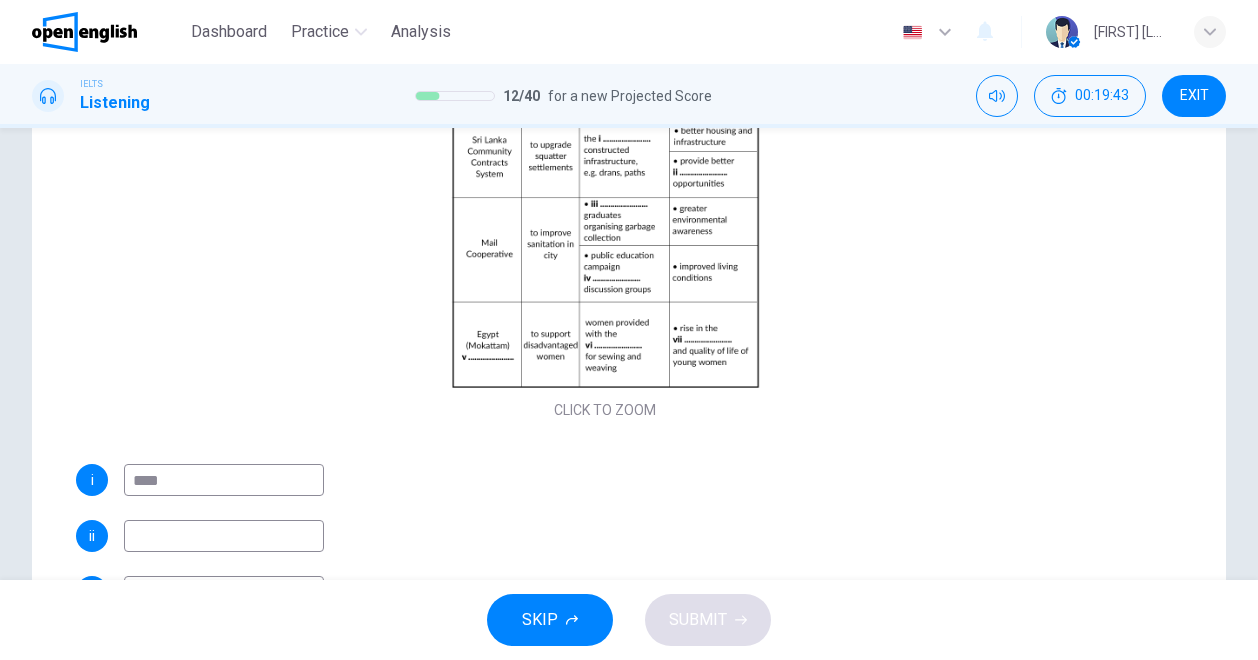 drag, startPoint x: 269, startPoint y: 517, endPoint x: 268, endPoint y: 531, distance: 14.035668 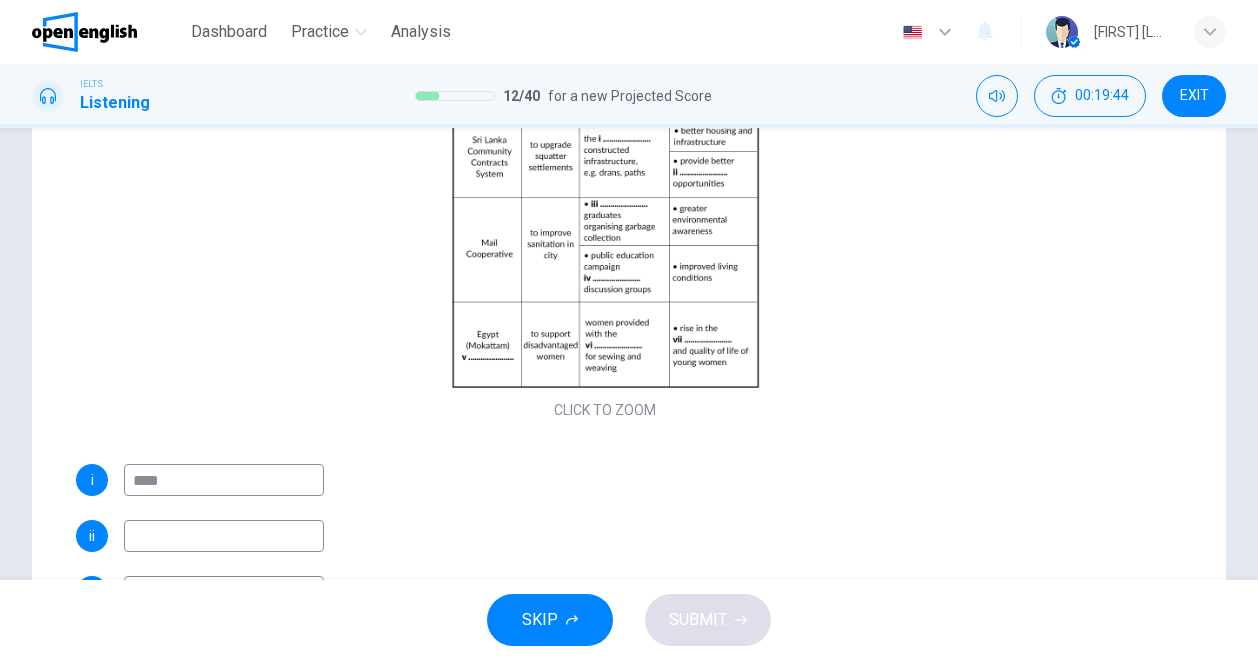 click at bounding box center [224, 536] 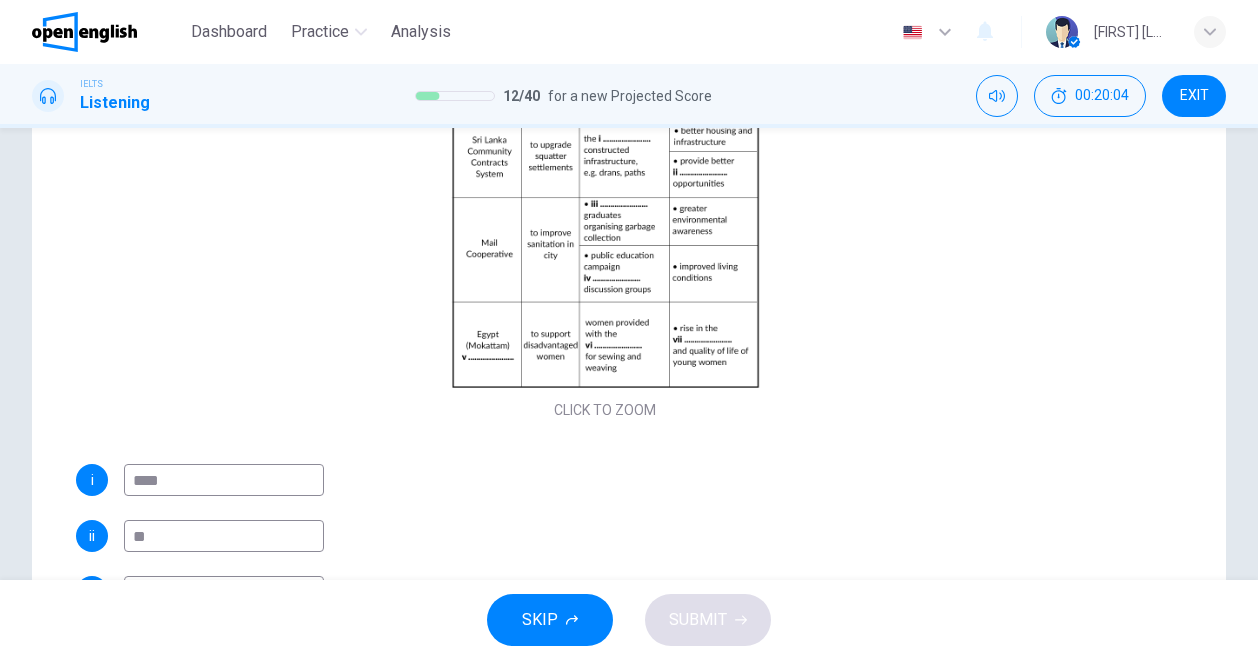 type on "*" 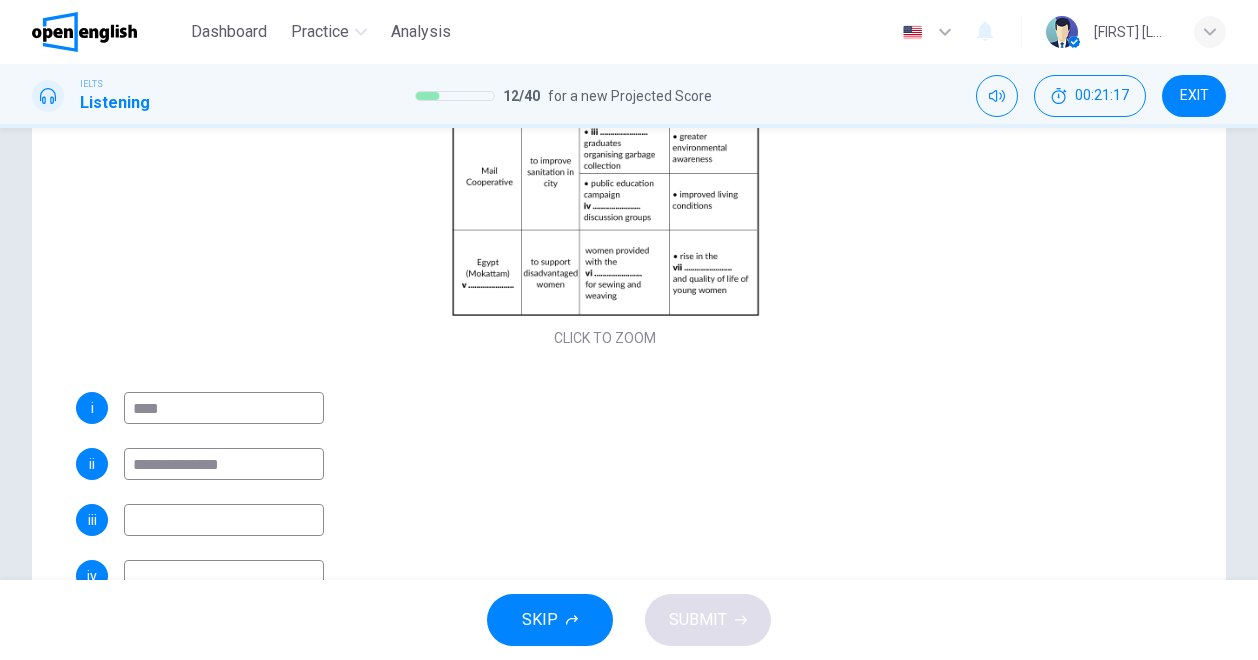 scroll, scrollTop: 272, scrollLeft: 0, axis: vertical 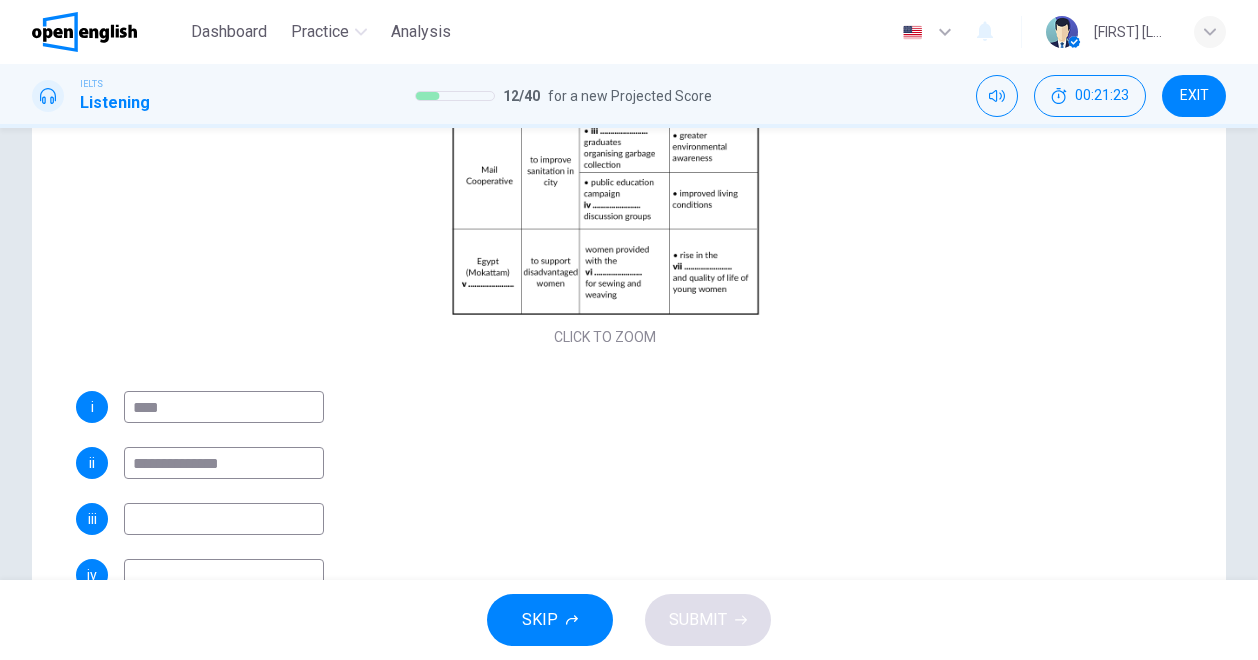 type on "**********" 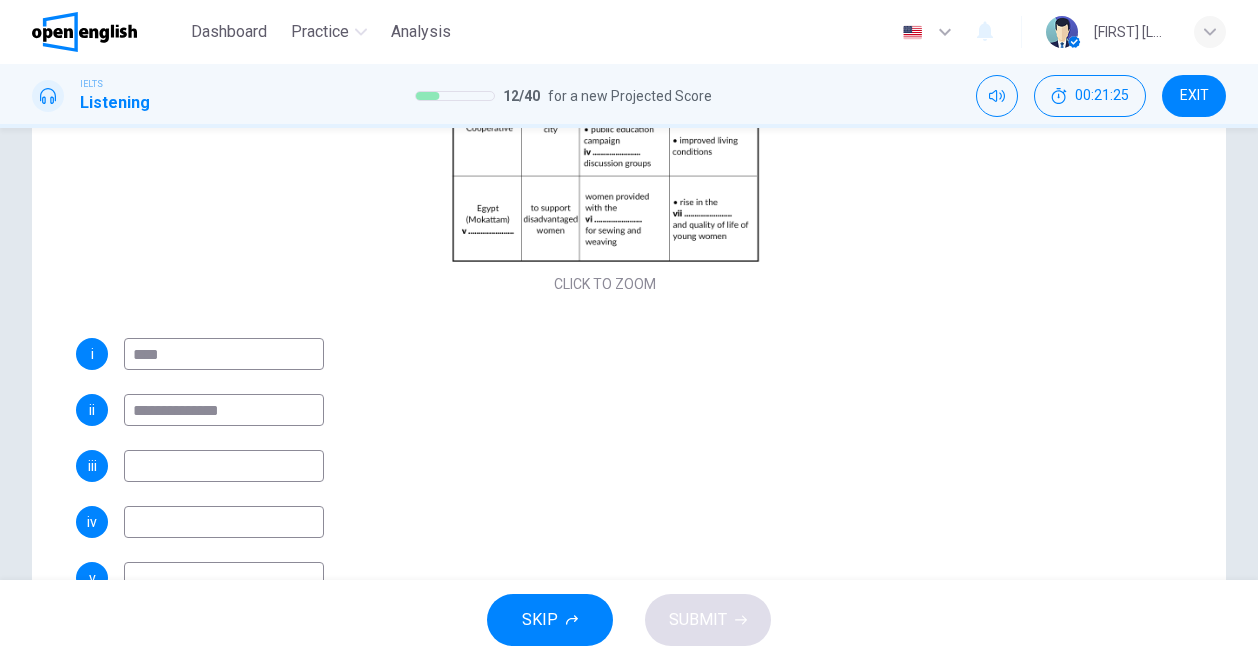 scroll, scrollTop: 240, scrollLeft: 0, axis: vertical 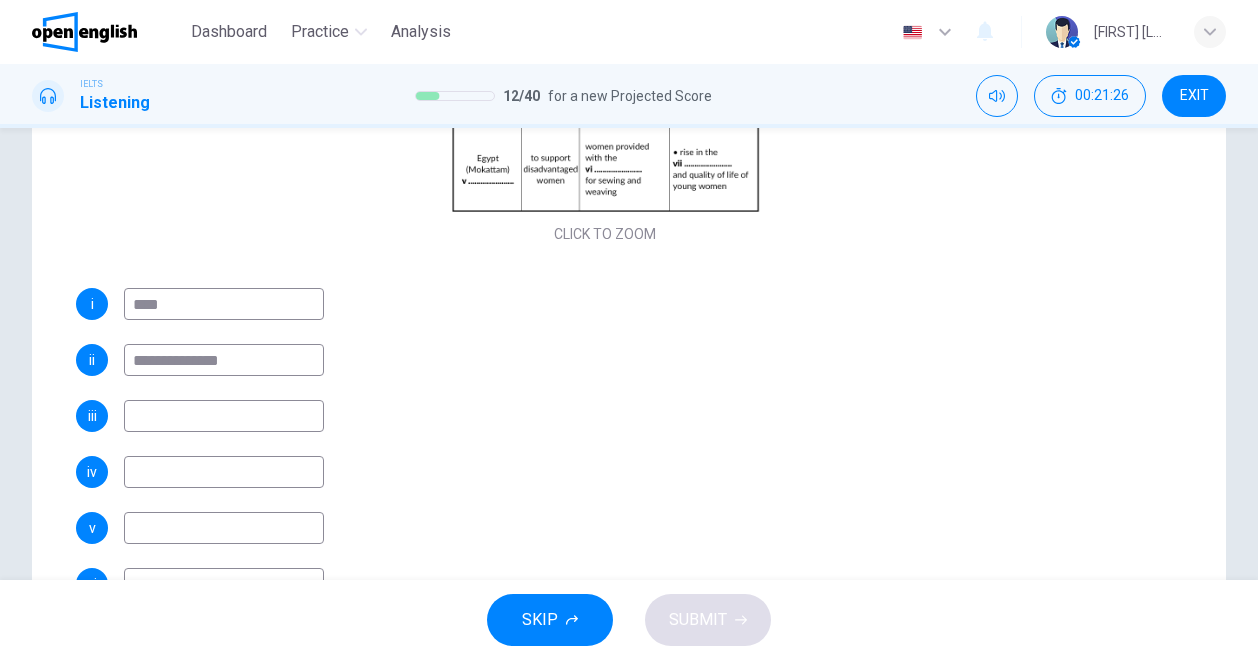 click at bounding box center (224, 528) 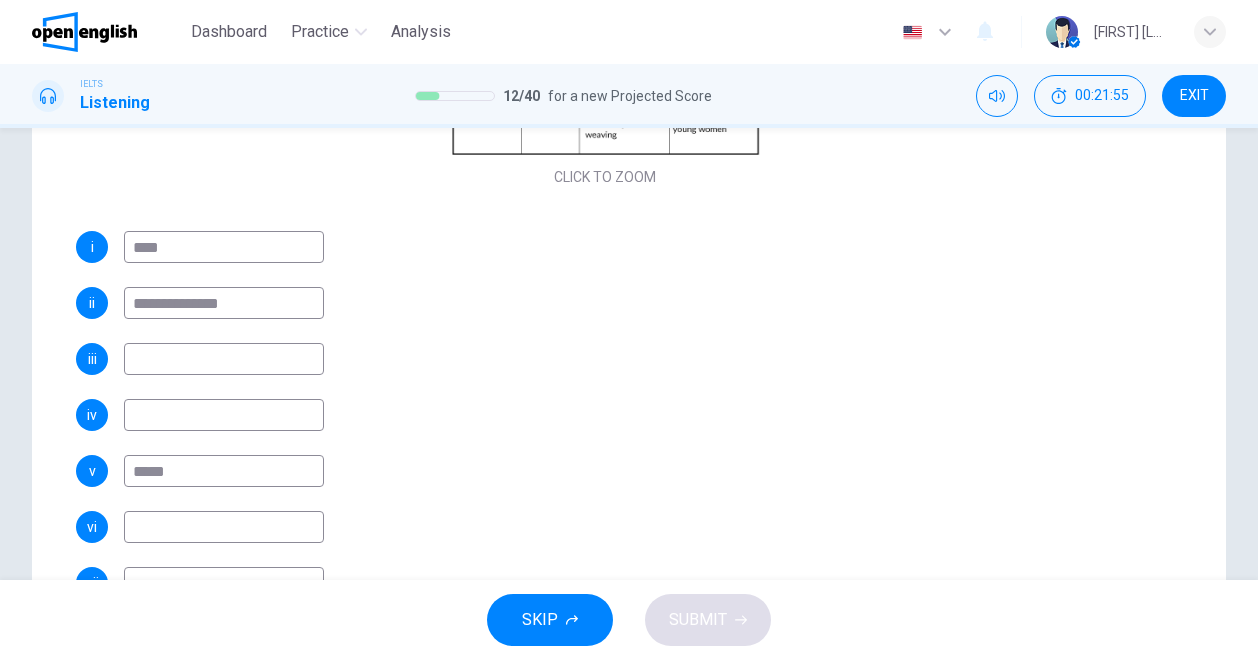 scroll, scrollTop: 305, scrollLeft: 0, axis: vertical 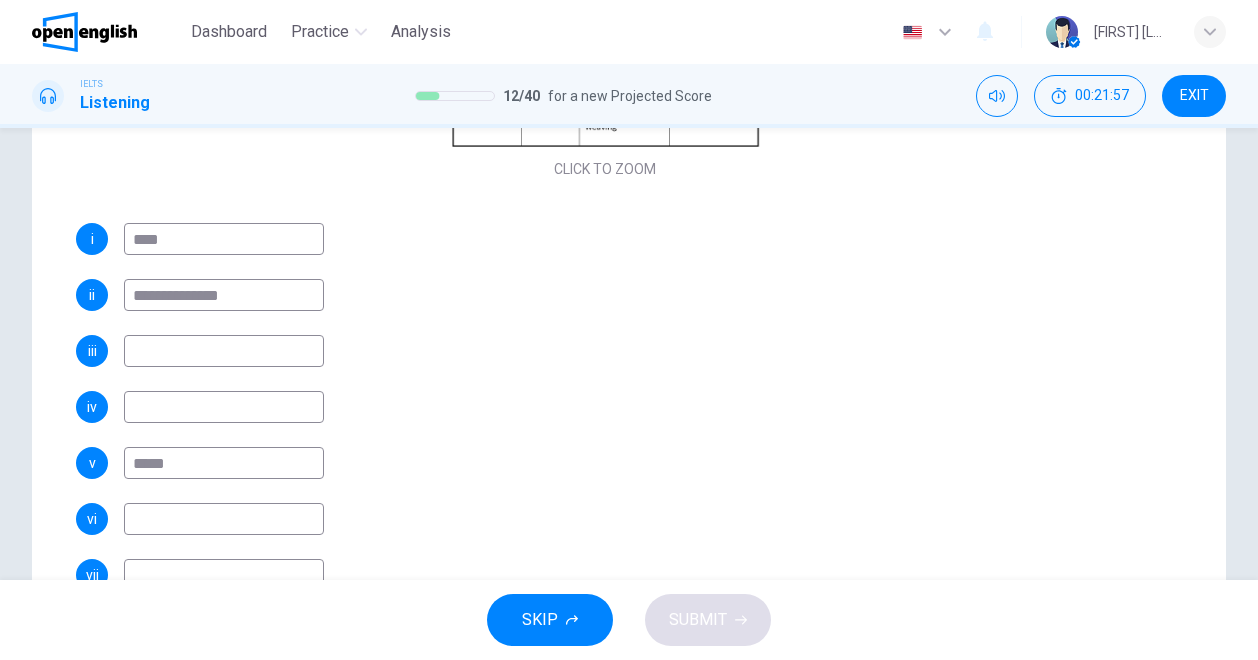 type on "*****" 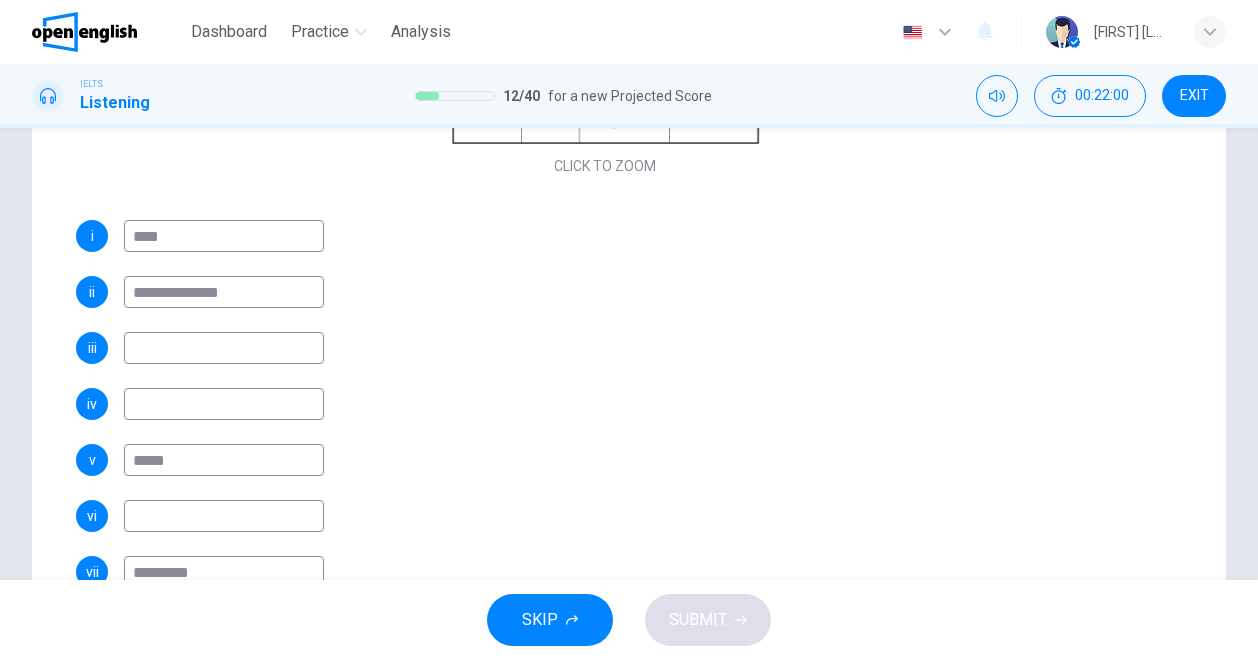 scroll, scrollTop: 432, scrollLeft: 0, axis: vertical 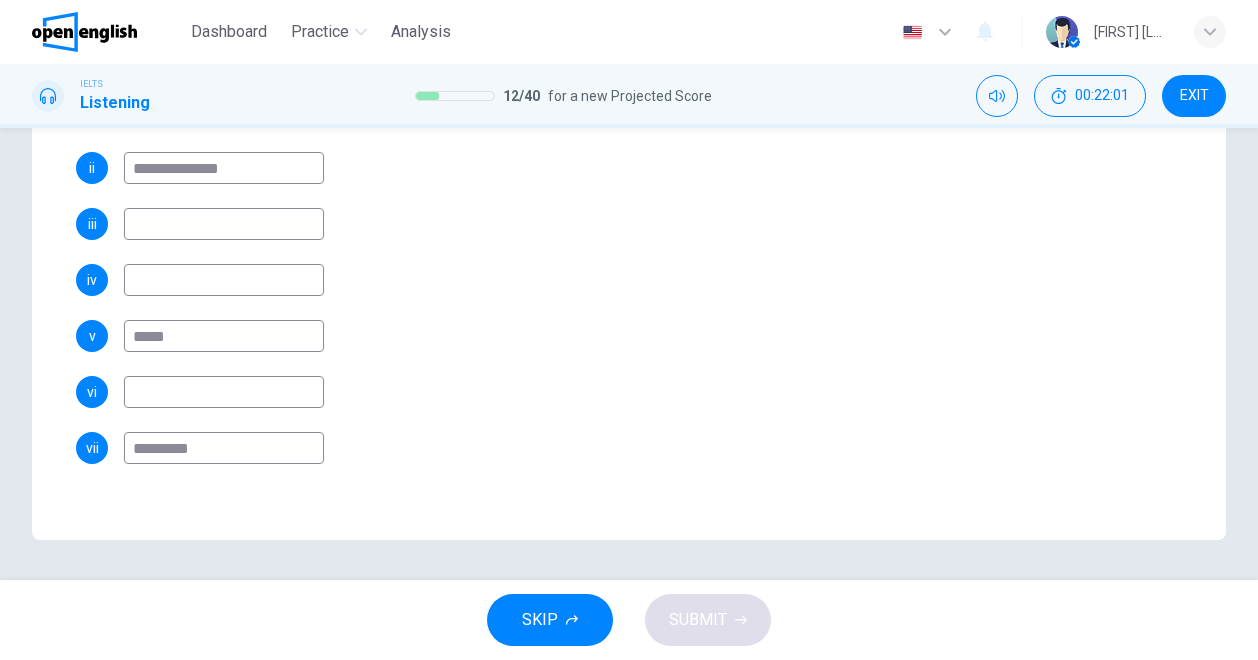 type on "*********" 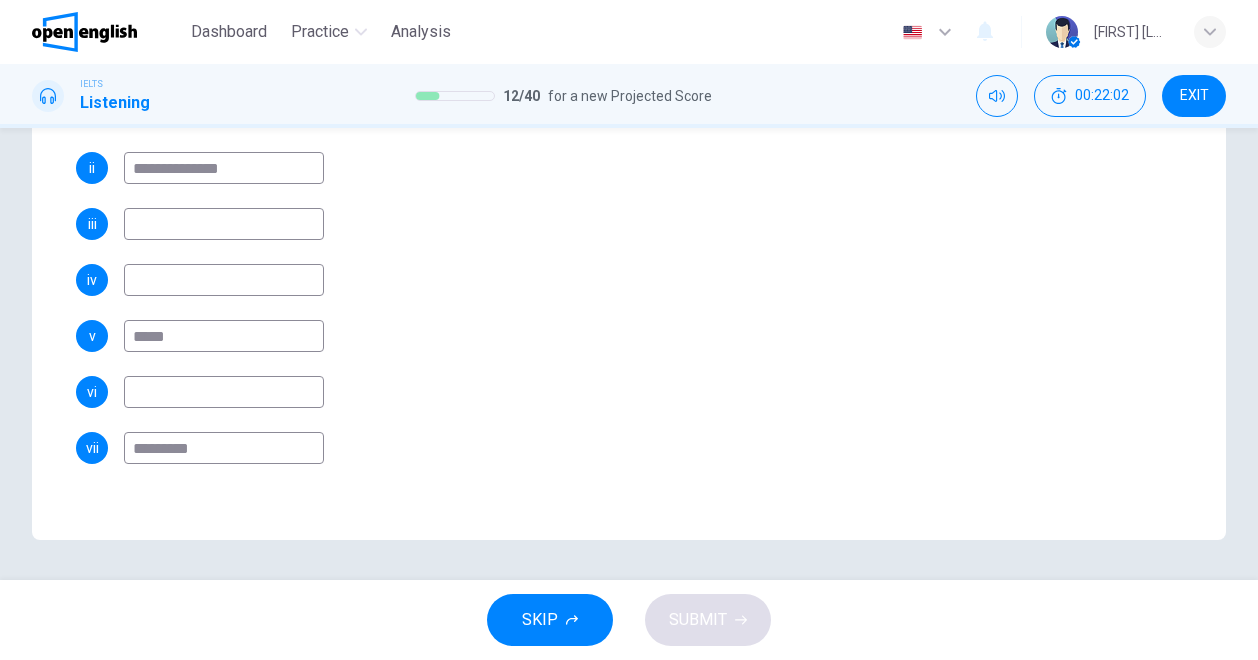 click at bounding box center [224, 392] 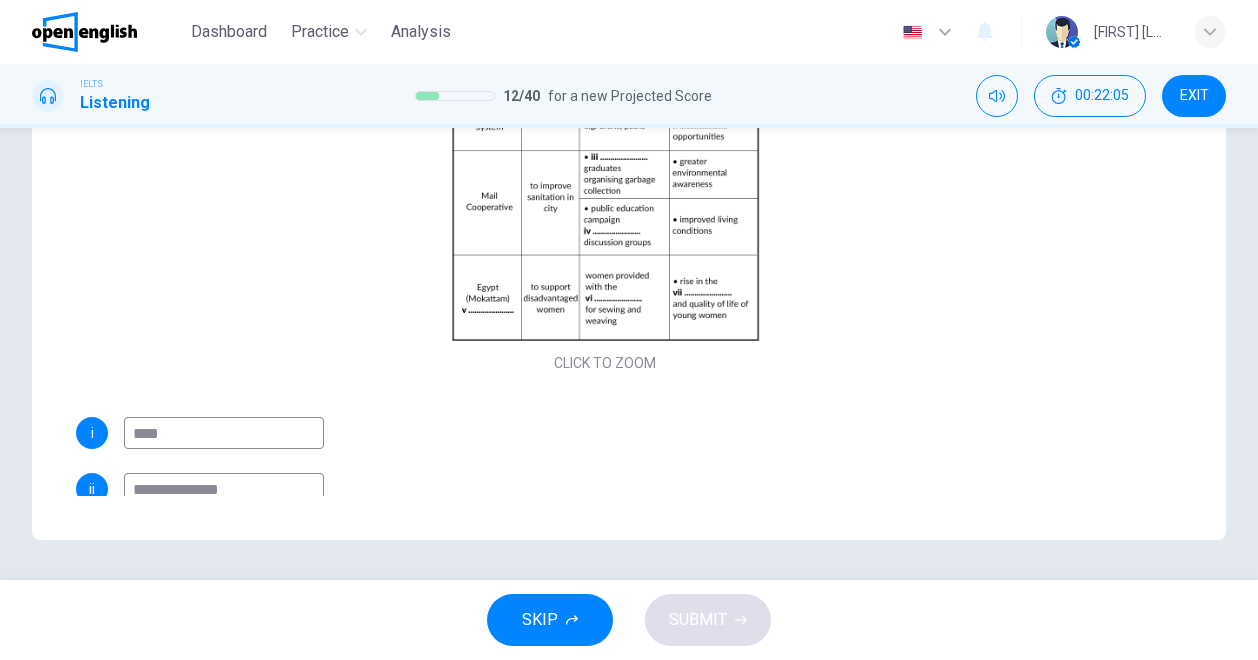 scroll, scrollTop: 0, scrollLeft: 0, axis: both 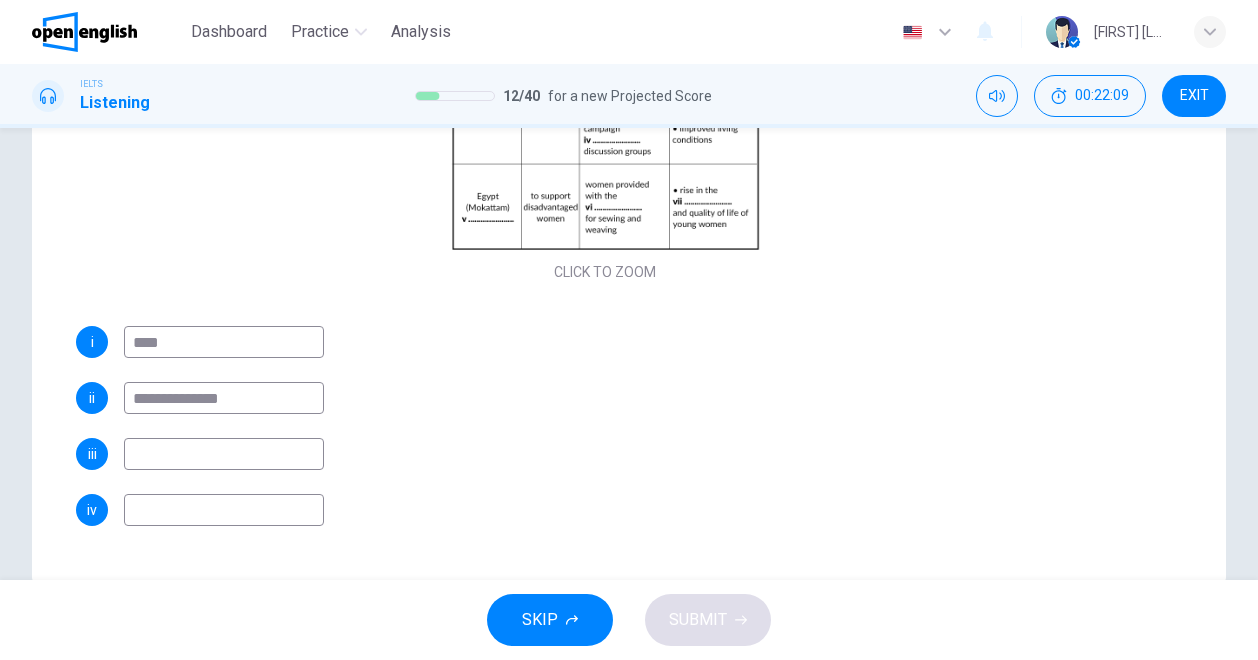 click at bounding box center [224, 454] 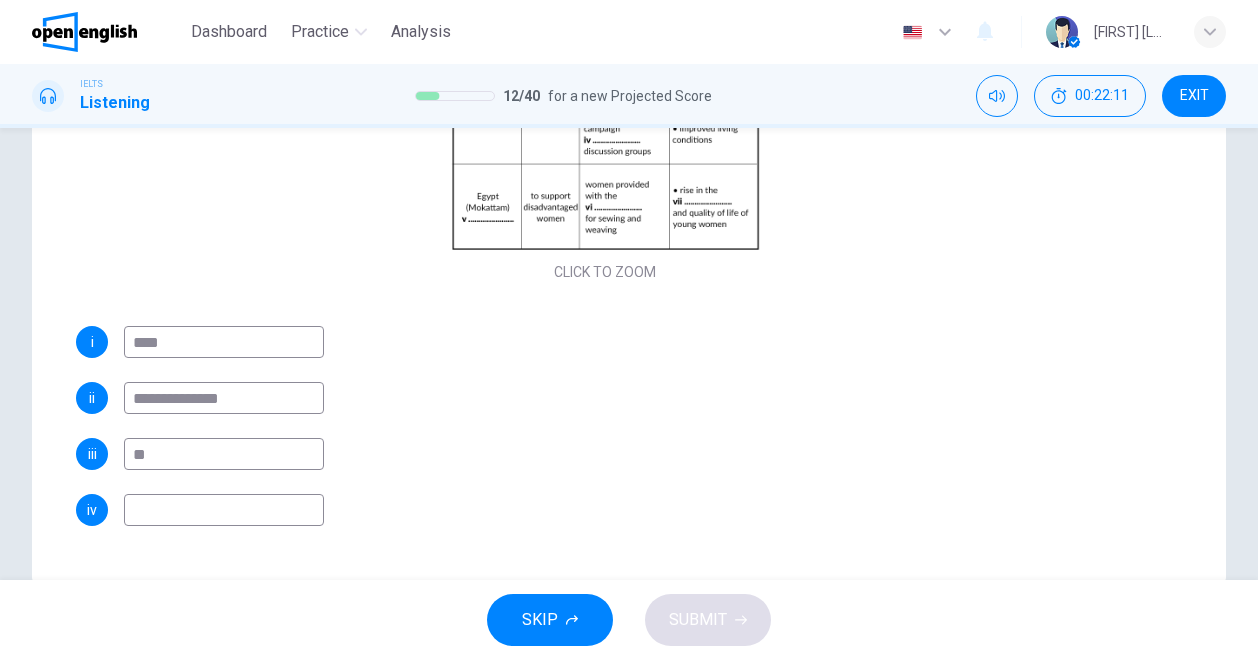 type on "**" 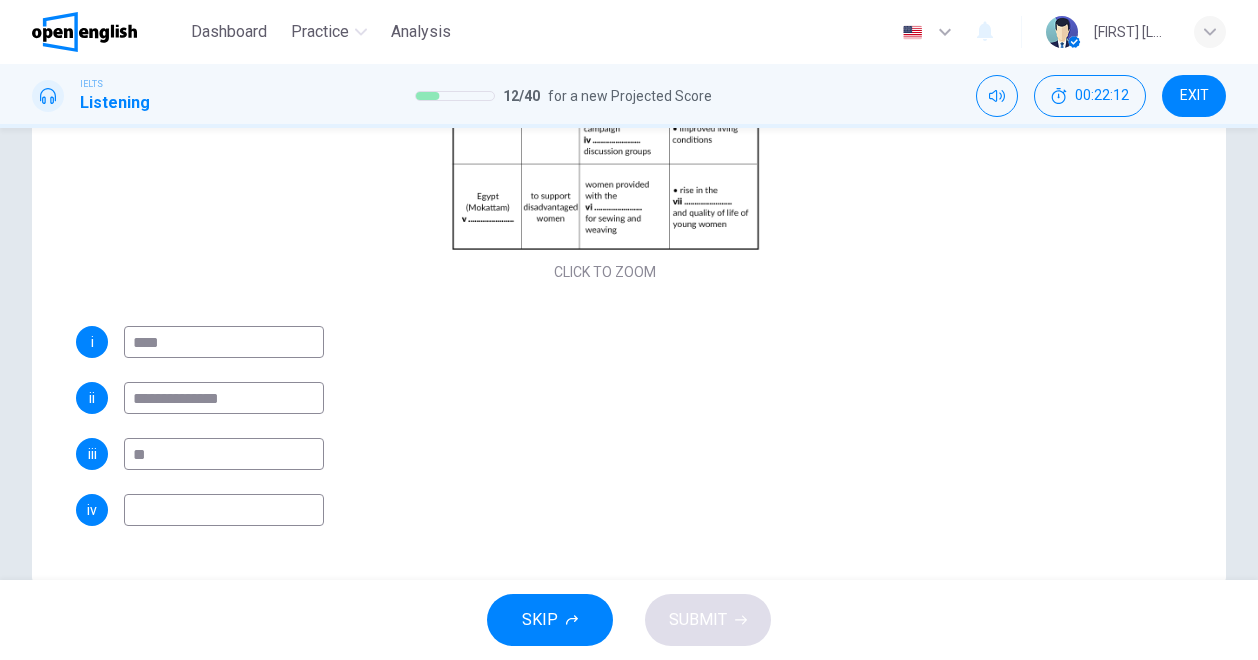 click at bounding box center [224, 510] 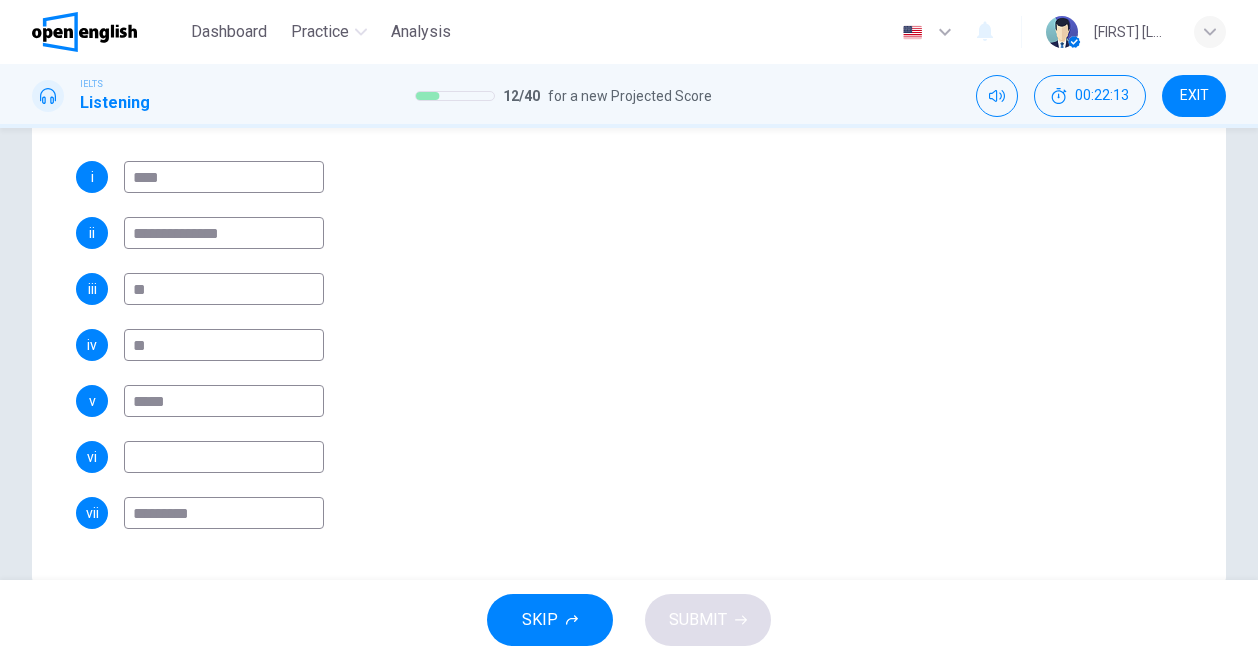 scroll, scrollTop: 306, scrollLeft: 0, axis: vertical 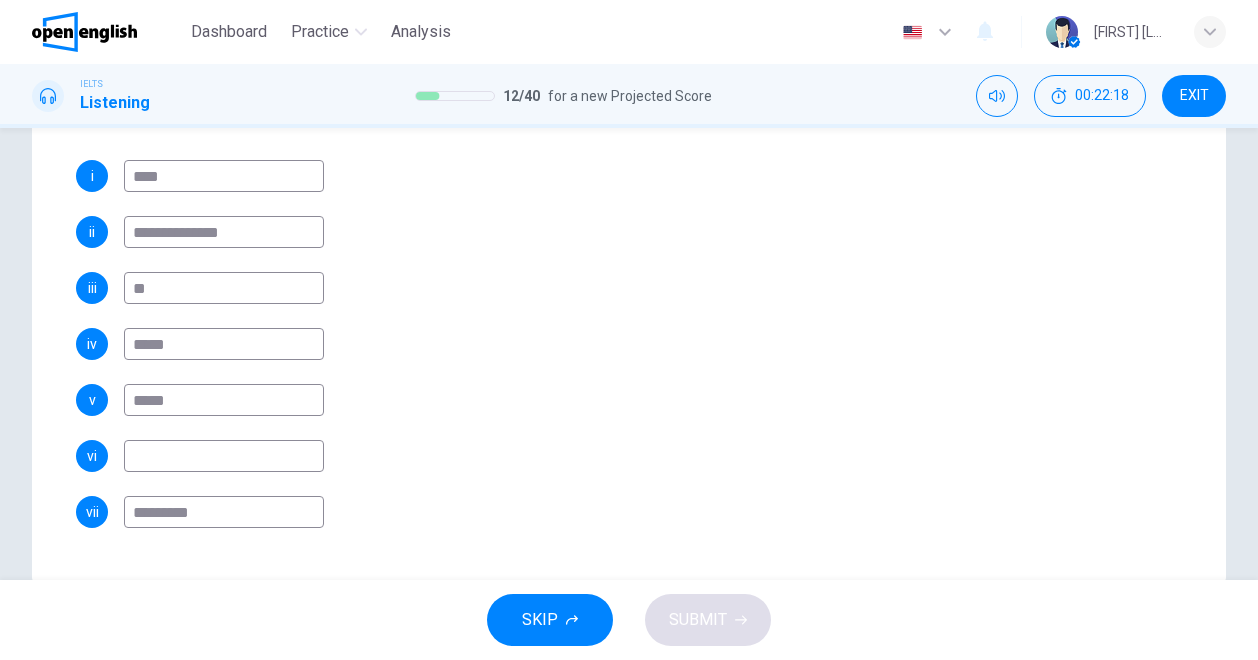 type on "*****" 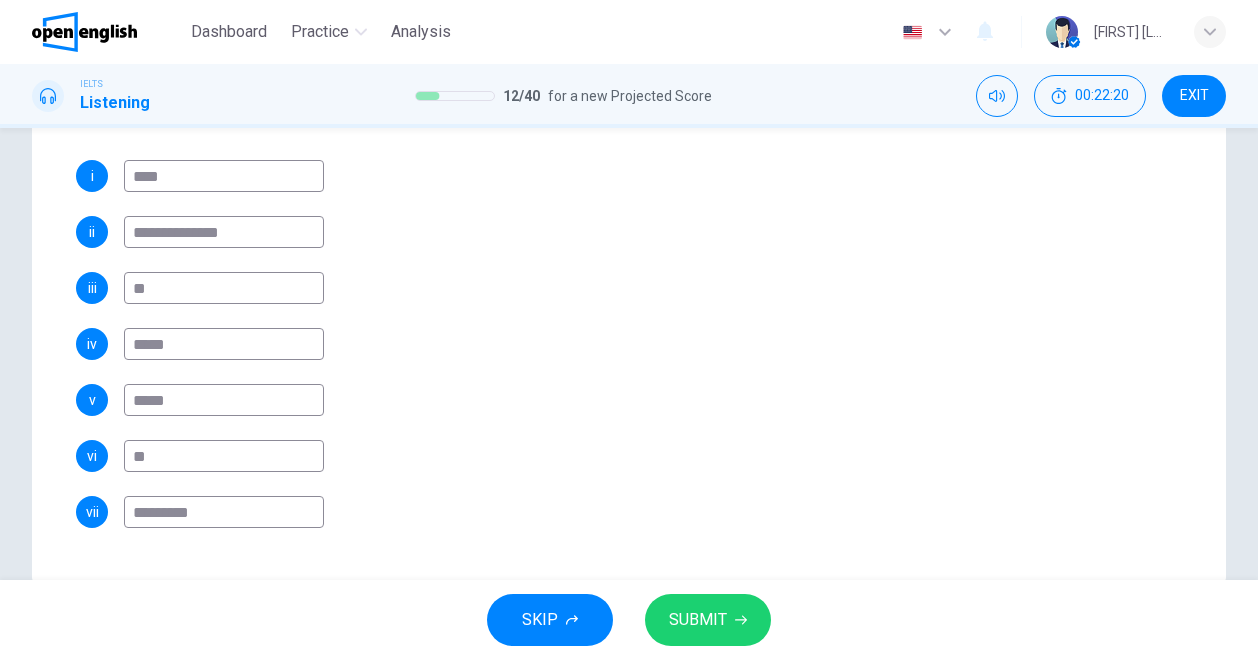 type on "**" 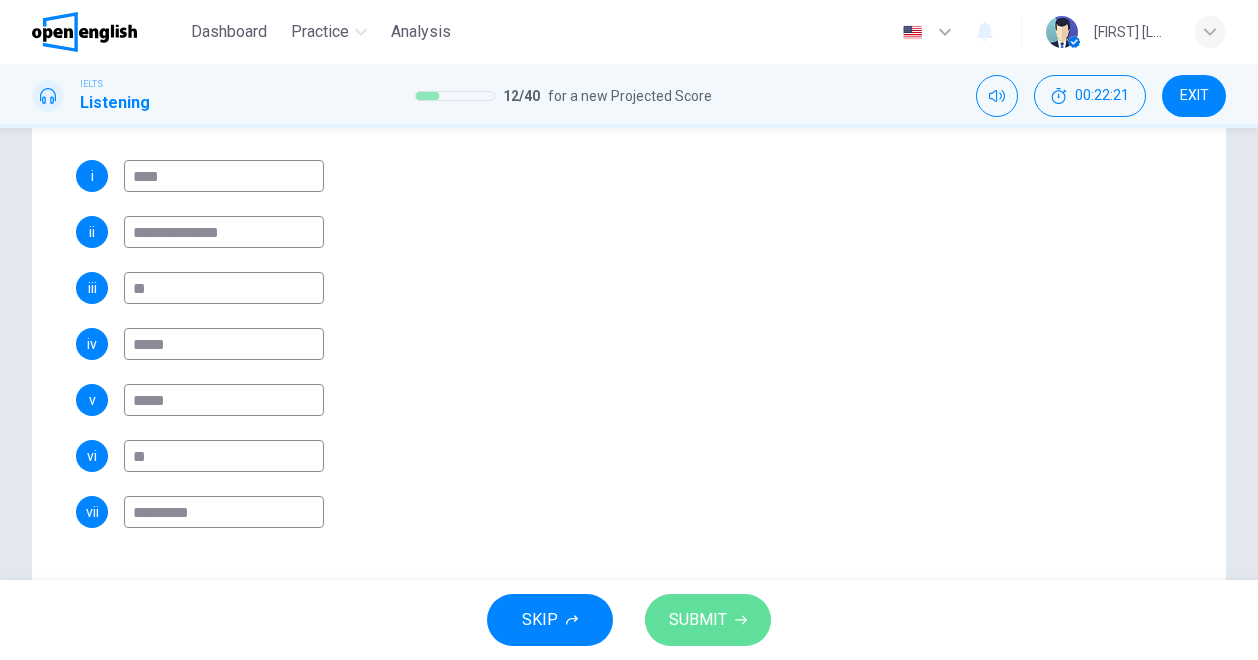 click on "SUBMIT" at bounding box center (698, 620) 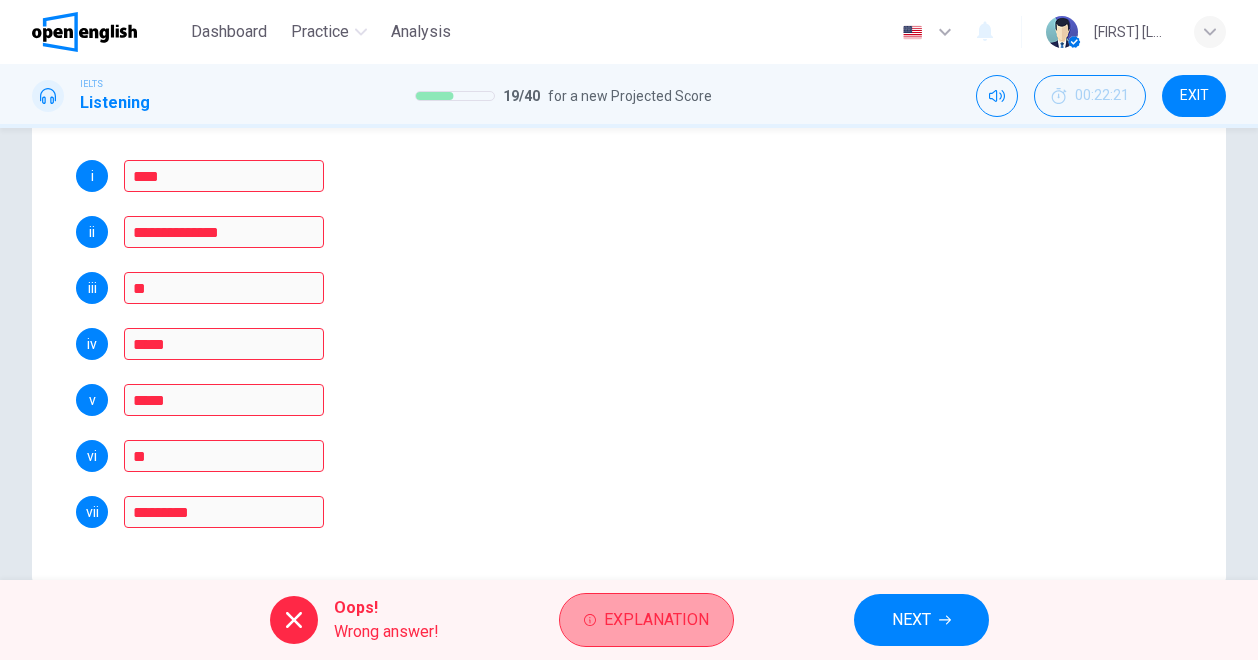 click on "Explanation" at bounding box center [656, 620] 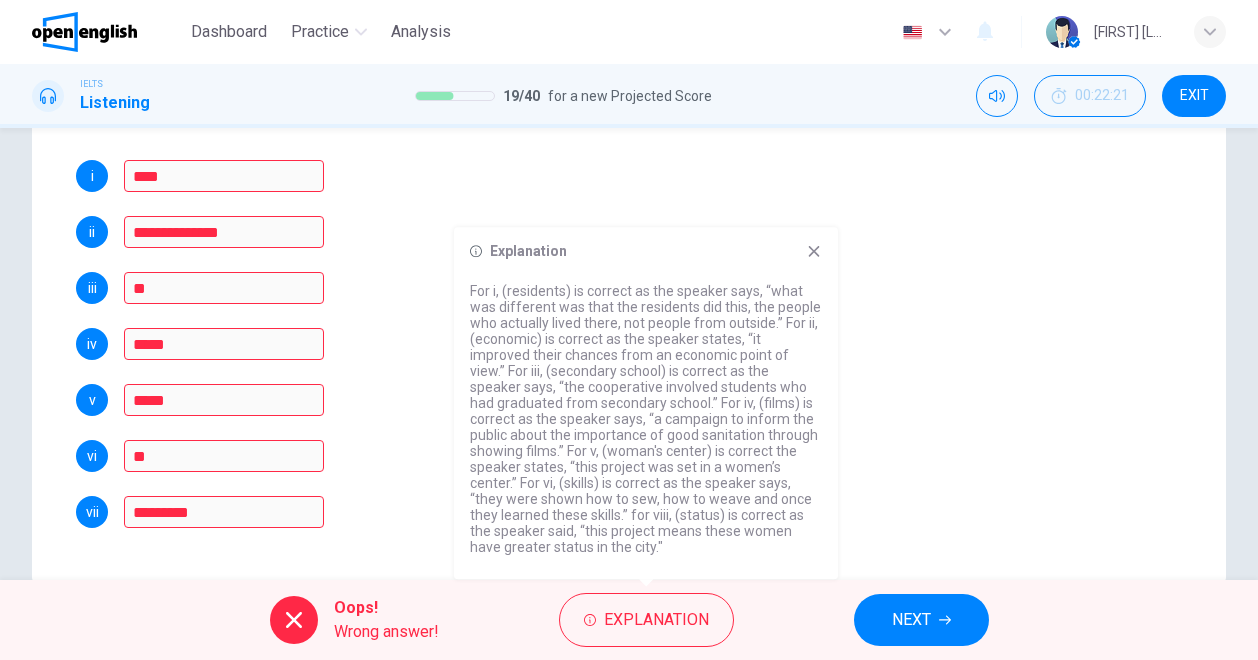 click on "Explanation For i, (residents) is correct as the speaker says, “what was different was that the residents did this, the people who actually lived there, not people from outside.”
For ii, (economic) is correct as the speaker states, “it improved their chances from an economic point of view.”
For iii, (secondary school) is correct as the speaker says, “the cooperative involved students who had graduated from secondary school.”
For iv, (films) is correct as the speaker says, “a campaign to inform the public about the importance of good sanitation through showing films.”
For v, (woman's center) is correct the speaker states, “this project was set in a women’s center.”
For vi, (skills) is correct as the speaker says, “they were shown how to sew, how to weave and once they learned these skills.”
for viii, (status) is correct as the speaker said, “this project means these women have greater status in the city."" at bounding box center [646, 403] 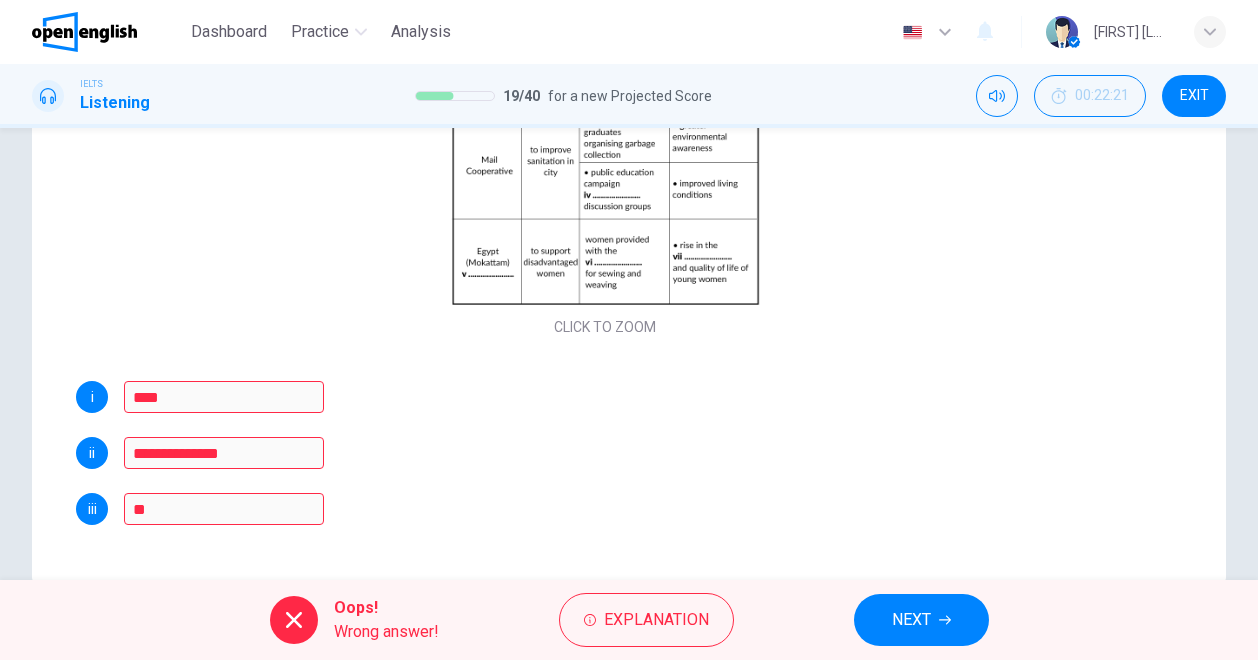 scroll, scrollTop: 88, scrollLeft: 0, axis: vertical 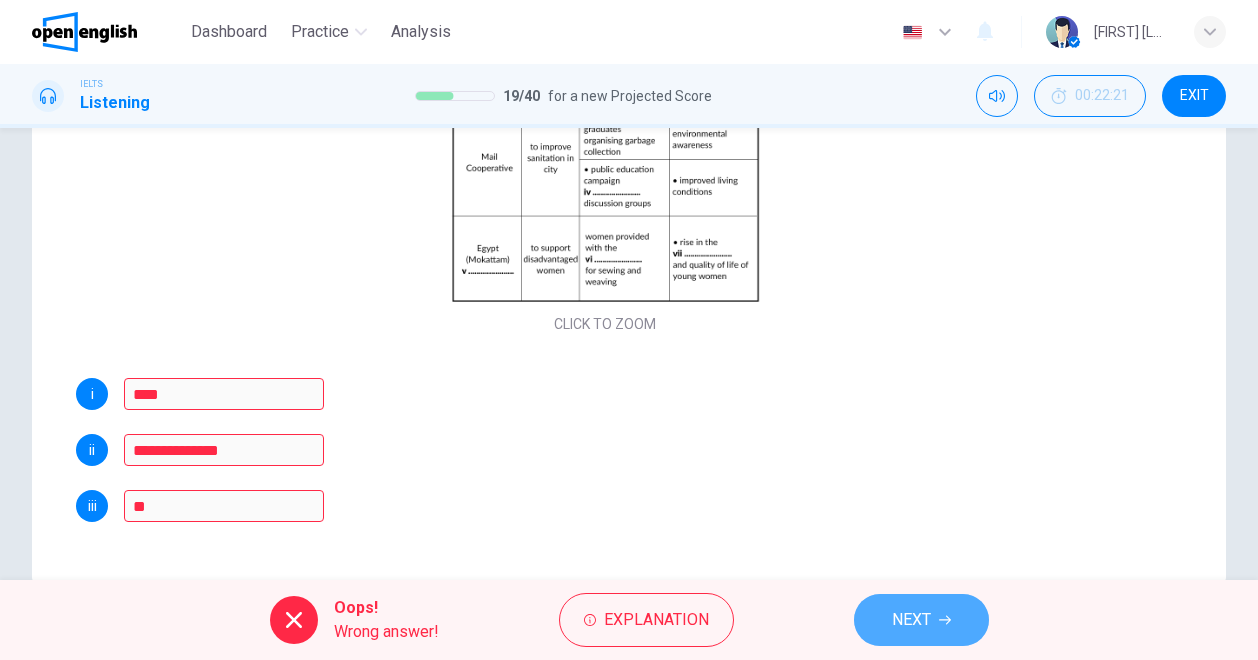 click on "NEXT" at bounding box center [921, 620] 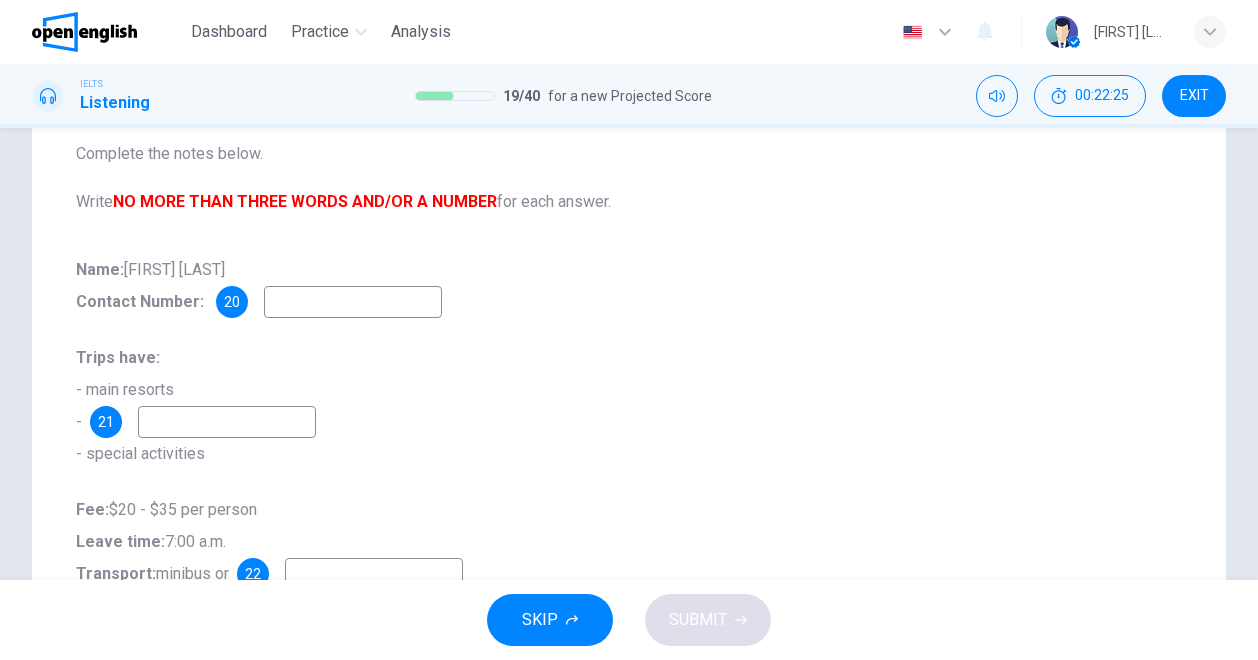 scroll, scrollTop: 0, scrollLeft: 0, axis: both 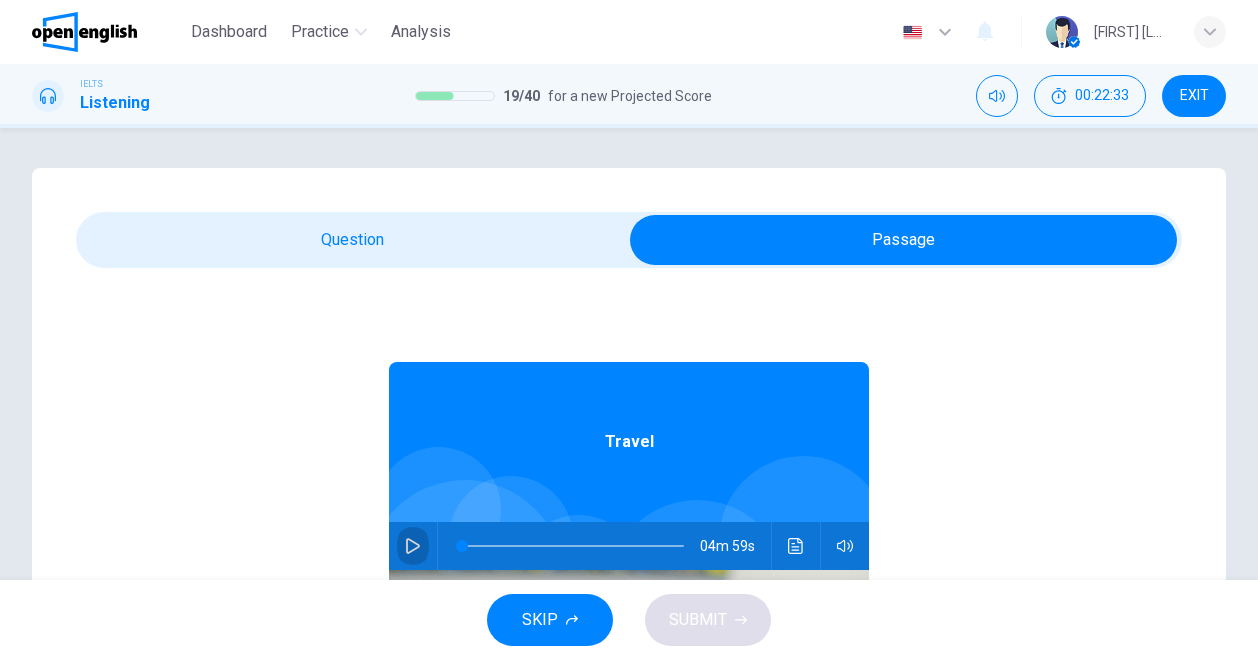 click 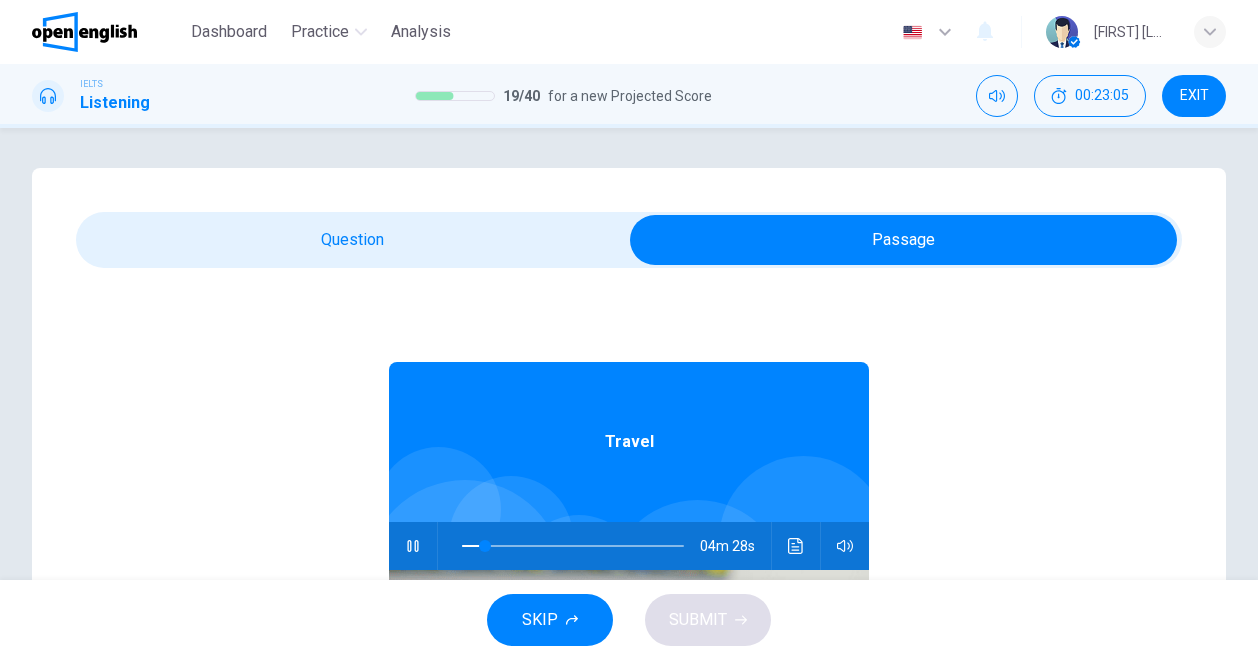 type on "**" 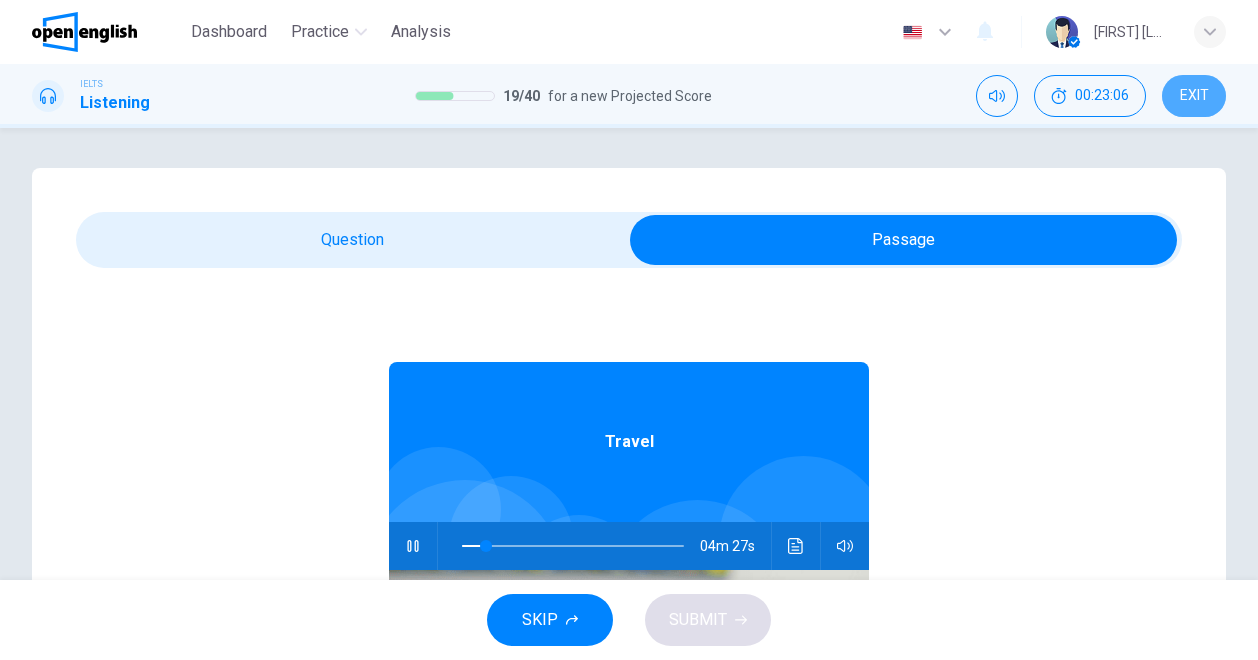 click on "EXIT" at bounding box center [1194, 96] 